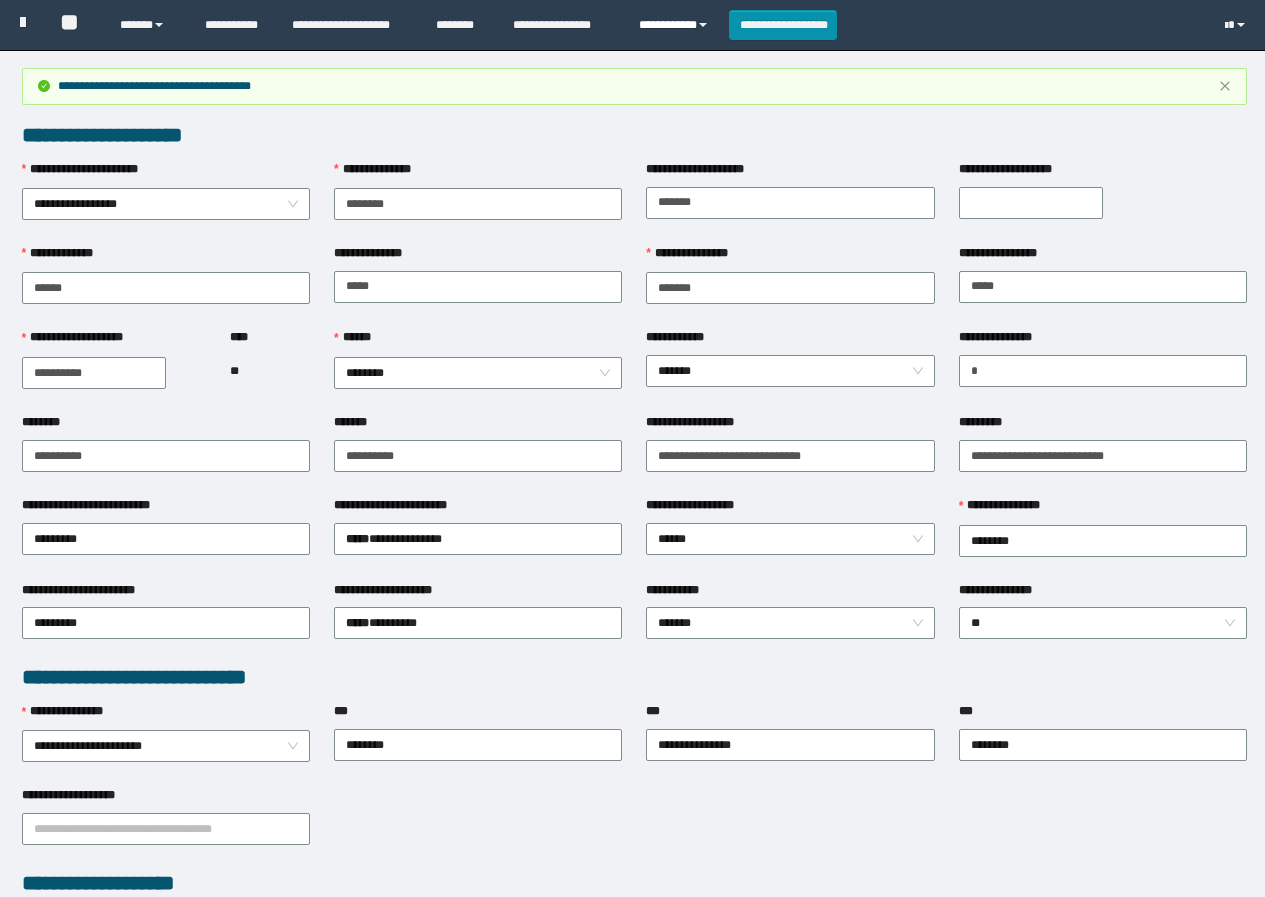 scroll, scrollTop: 0, scrollLeft: 0, axis: both 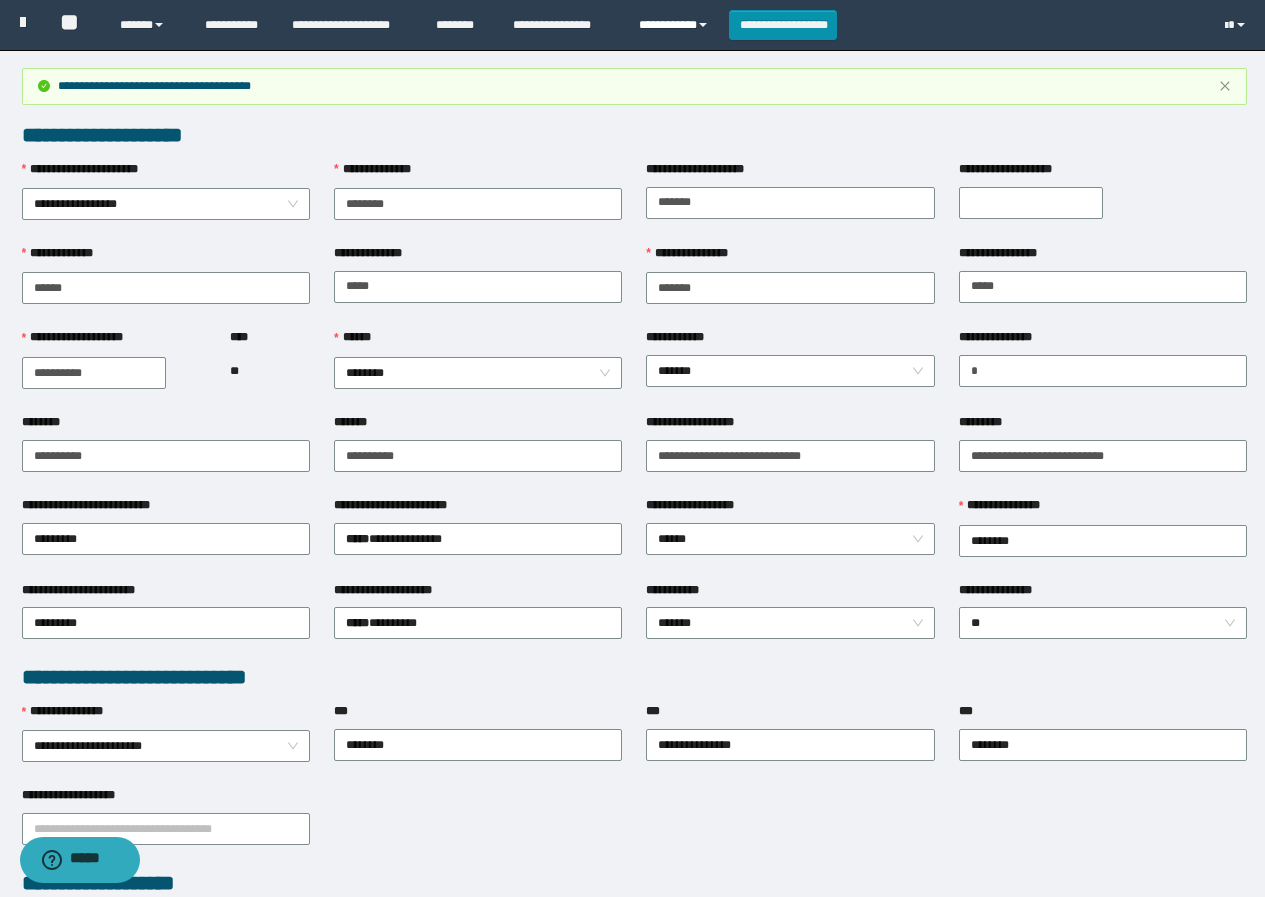 click on "**********" at bounding box center [676, 25] 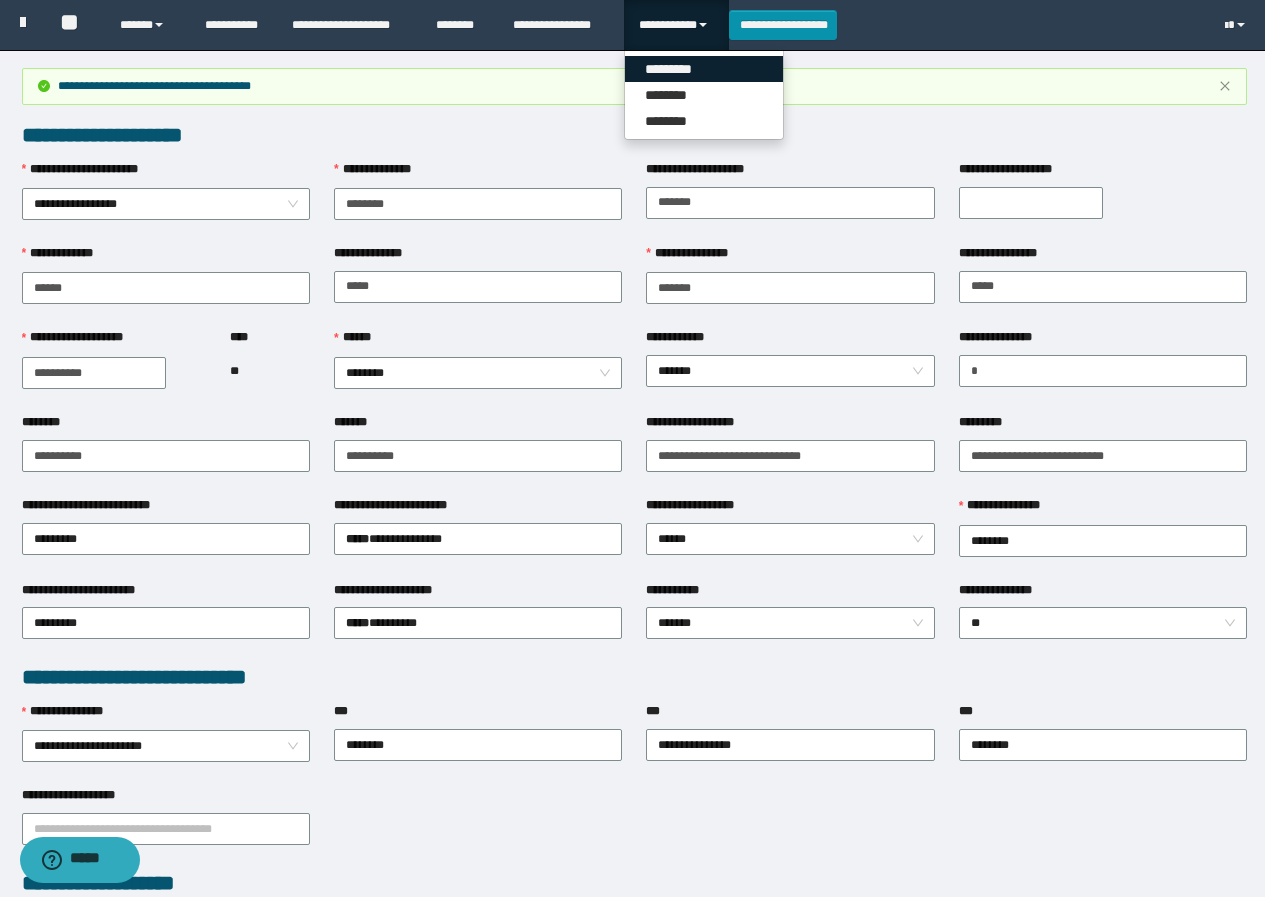 click on "*********" at bounding box center (704, 69) 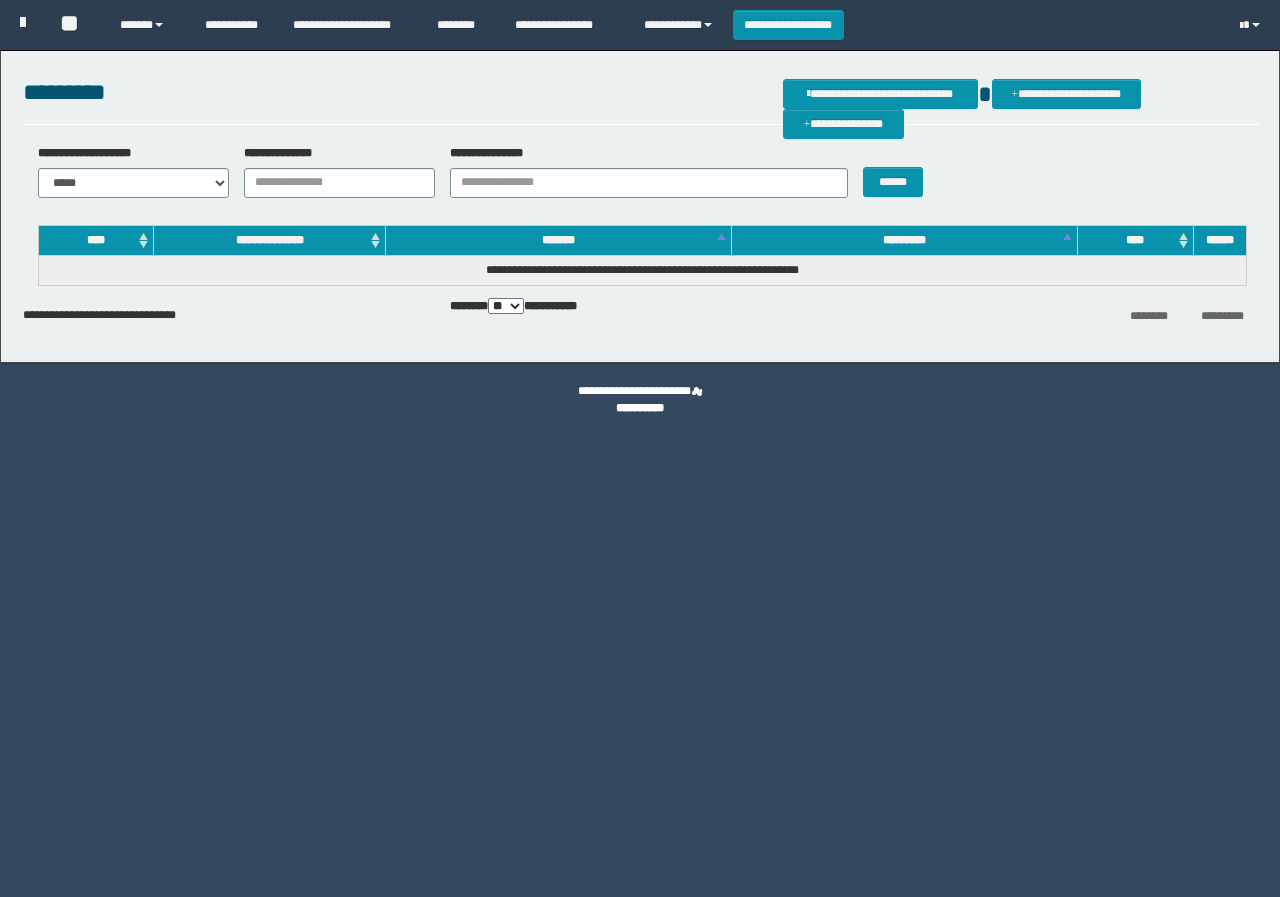 scroll, scrollTop: 0, scrollLeft: 0, axis: both 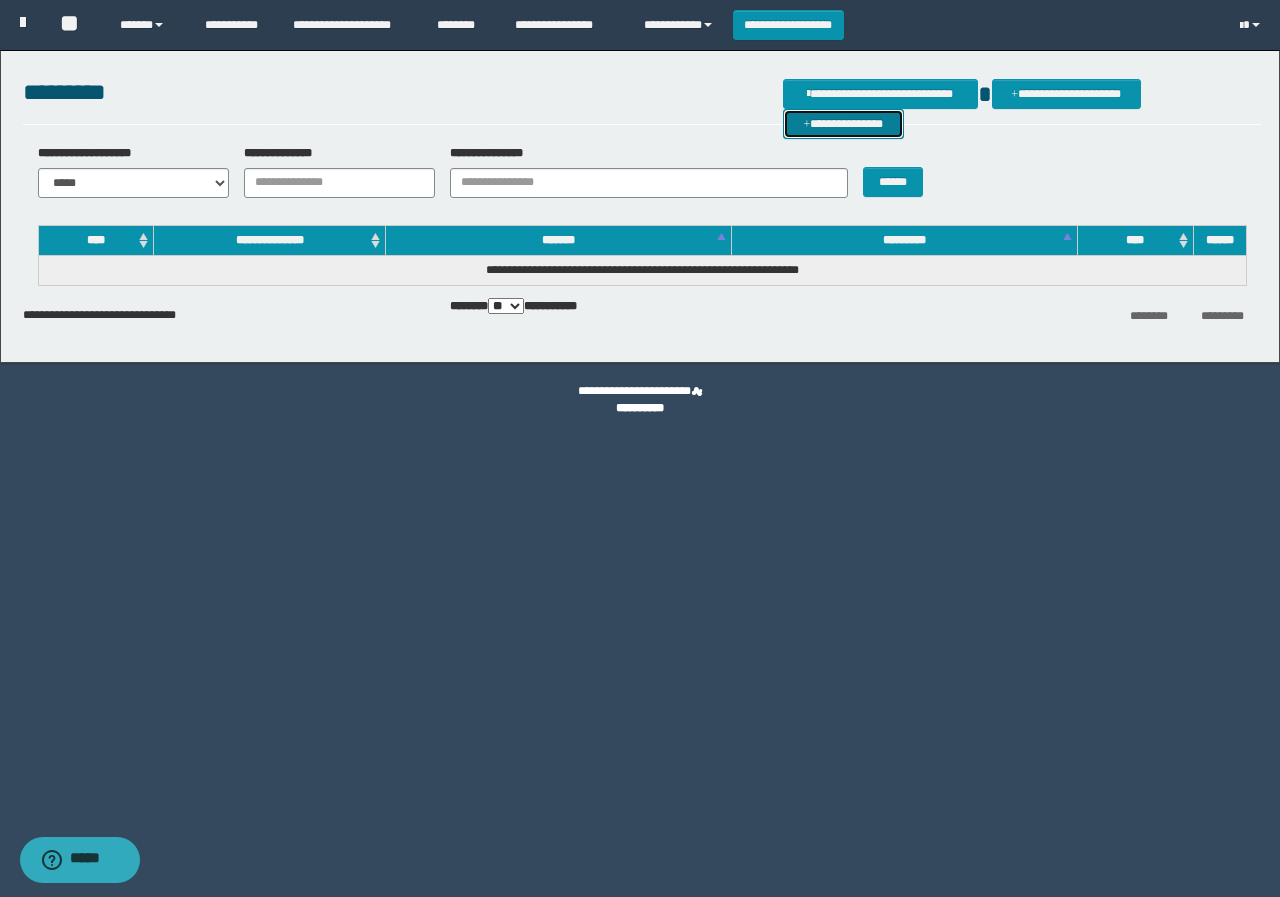 click on "**********" at bounding box center [843, 124] 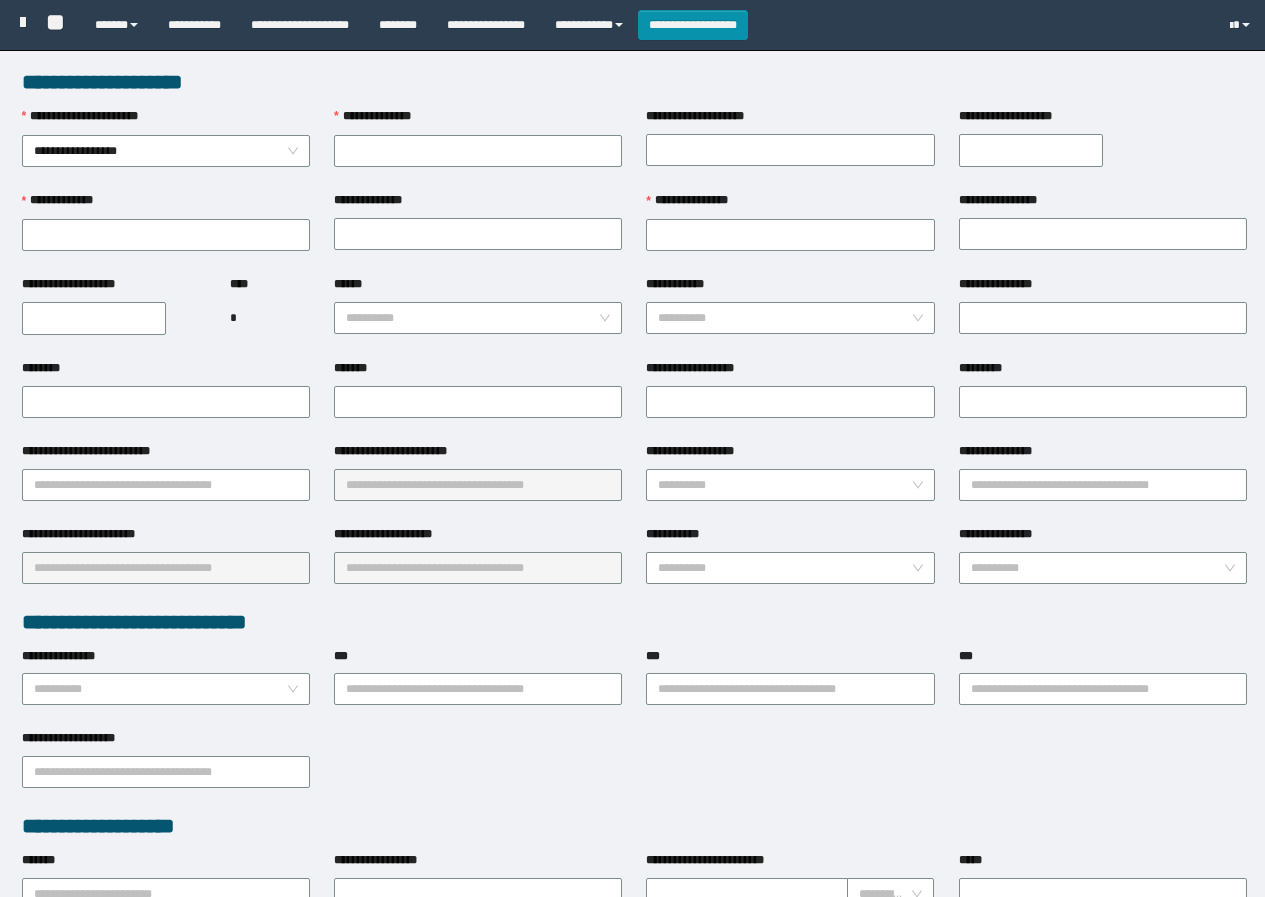 scroll, scrollTop: 0, scrollLeft: 0, axis: both 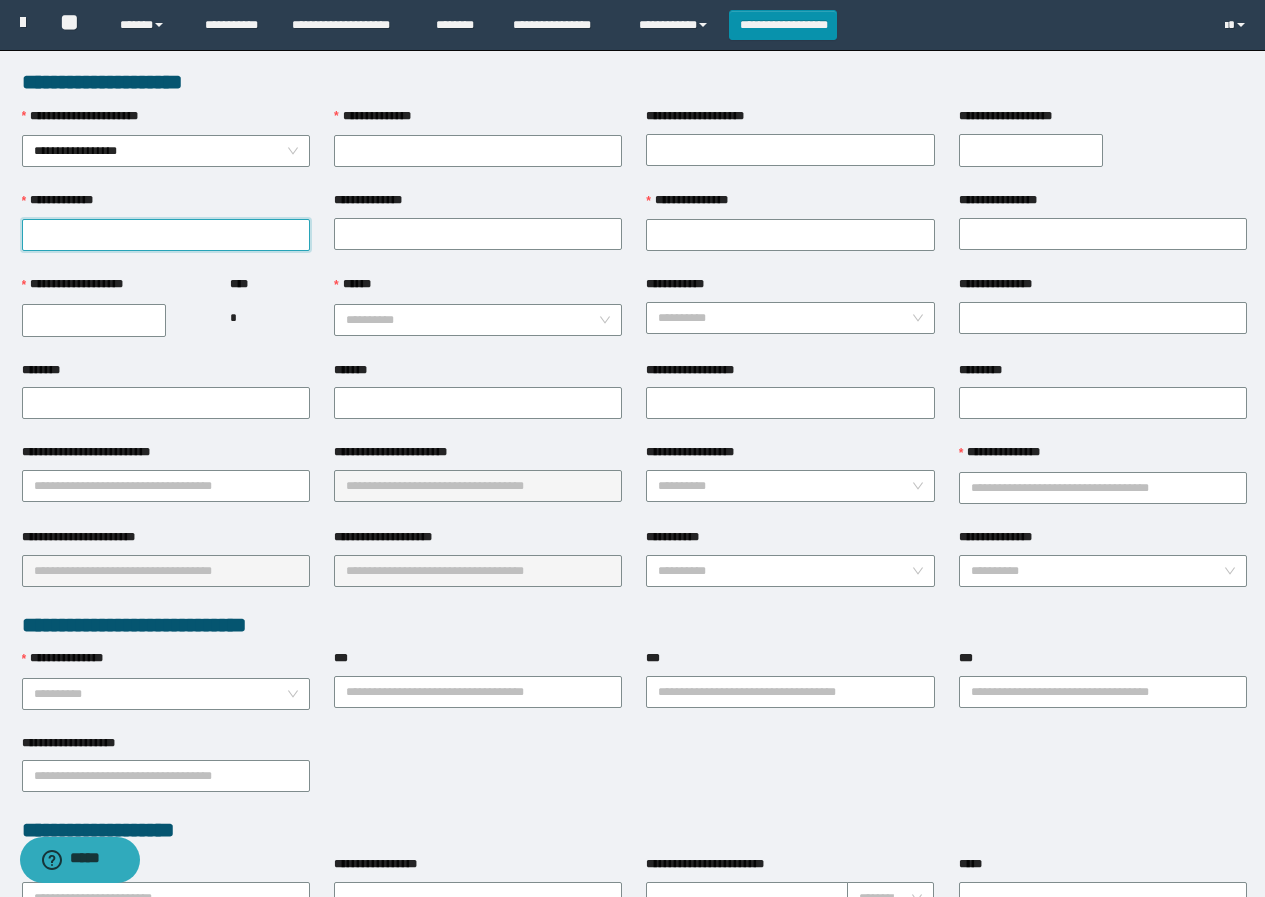 click on "**********" at bounding box center (166, 235) 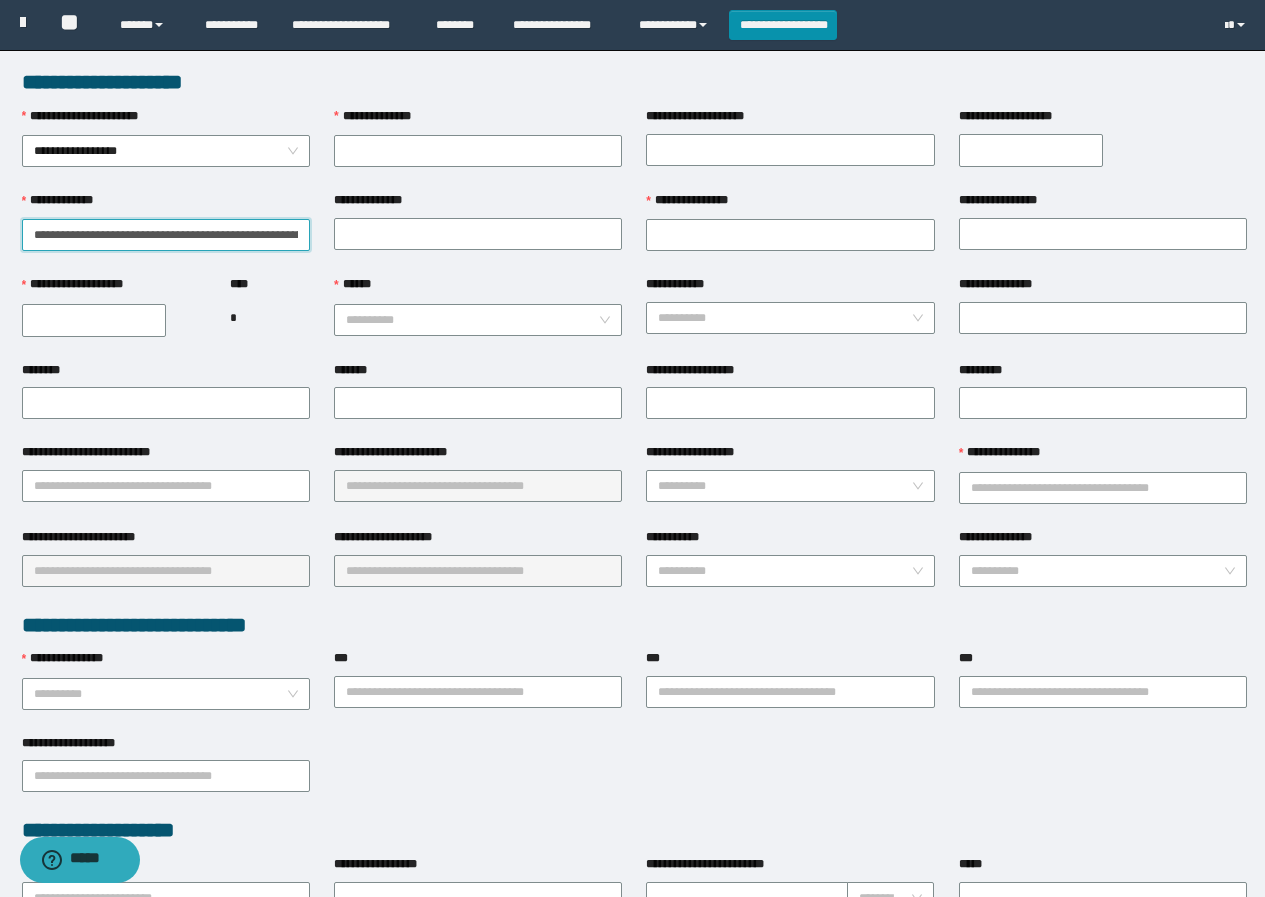 scroll, scrollTop: 0, scrollLeft: 83, axis: horizontal 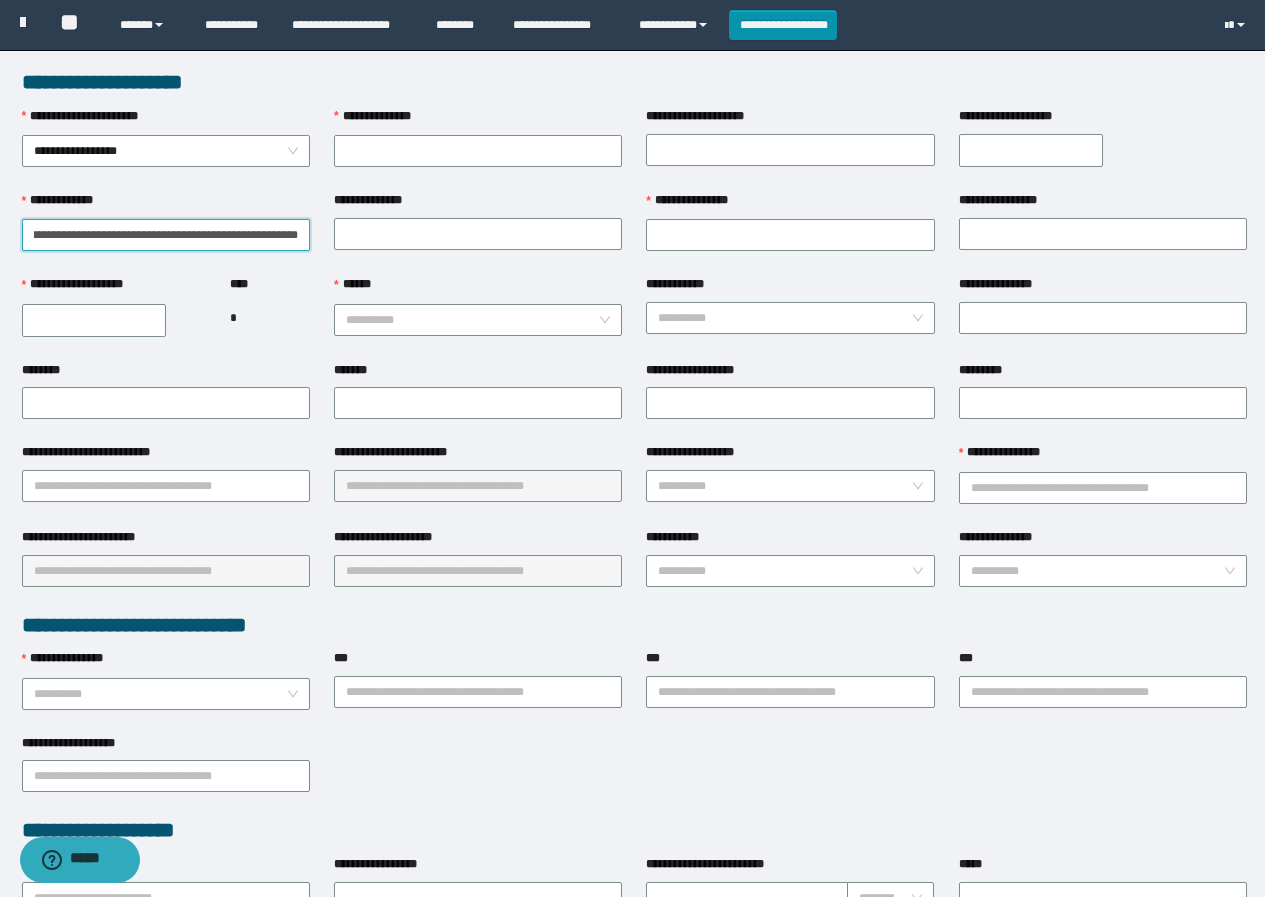 drag, startPoint x: 148, startPoint y: 228, endPoint x: 300, endPoint y: 253, distance: 154.0422 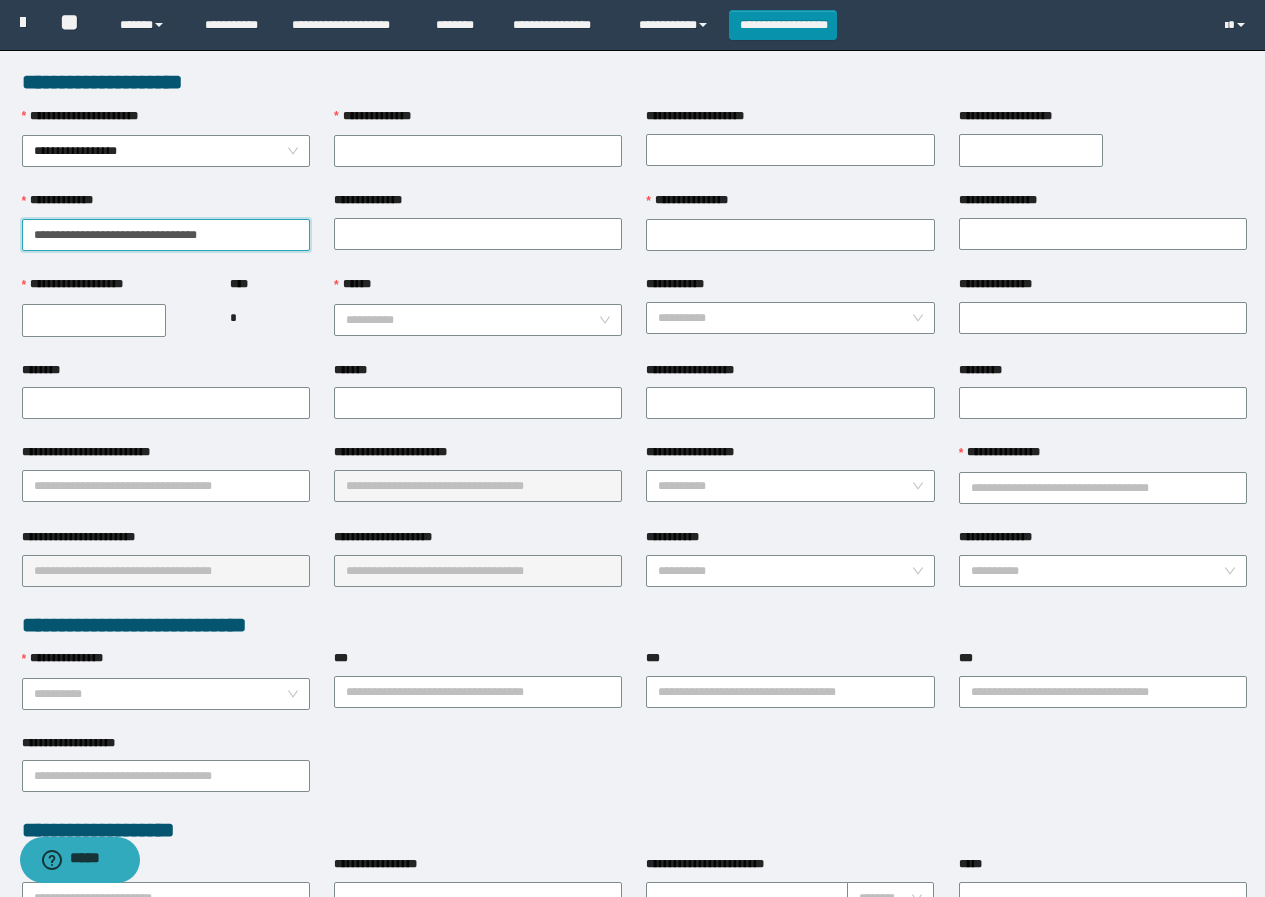 scroll, scrollTop: 0, scrollLeft: 0, axis: both 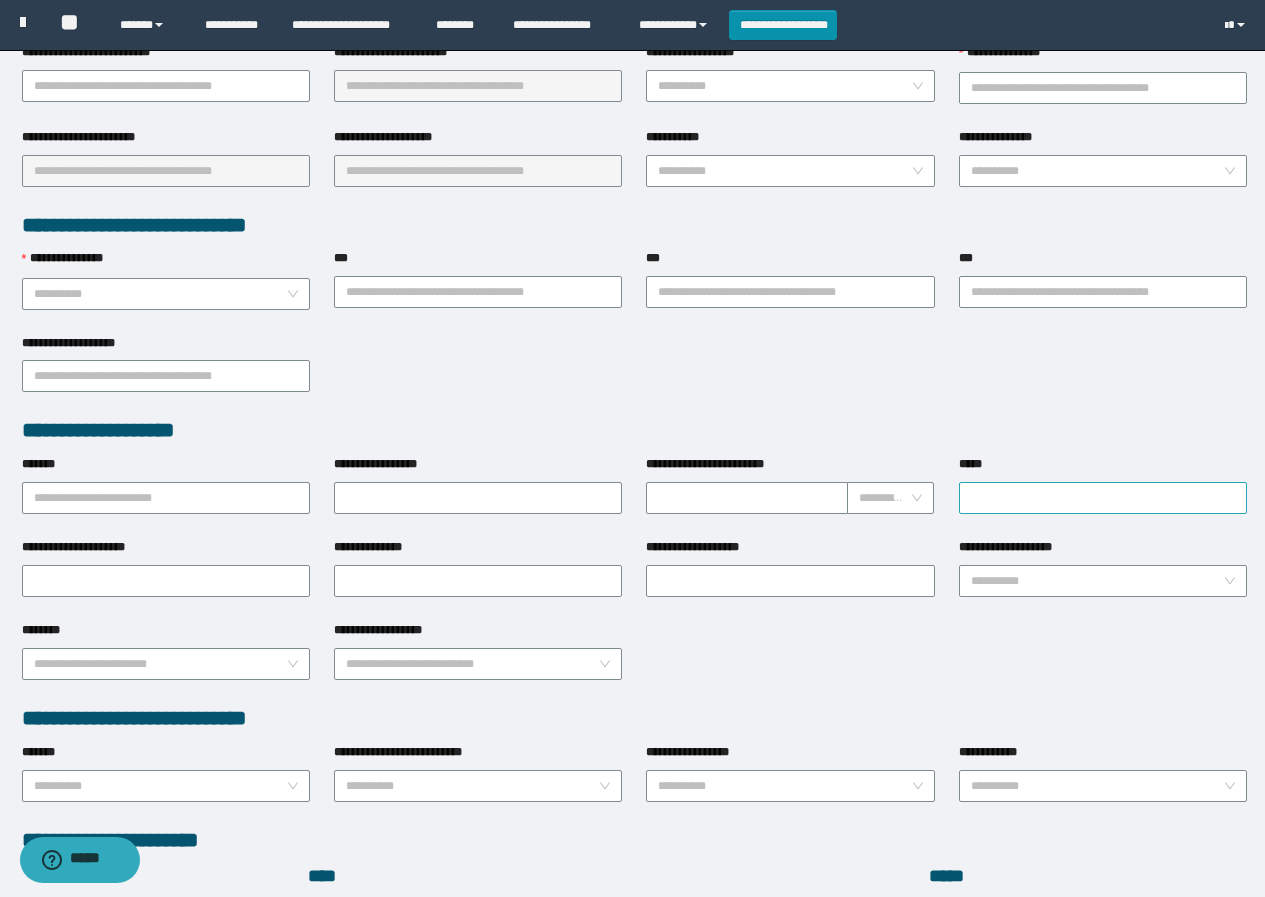 type on "**********" 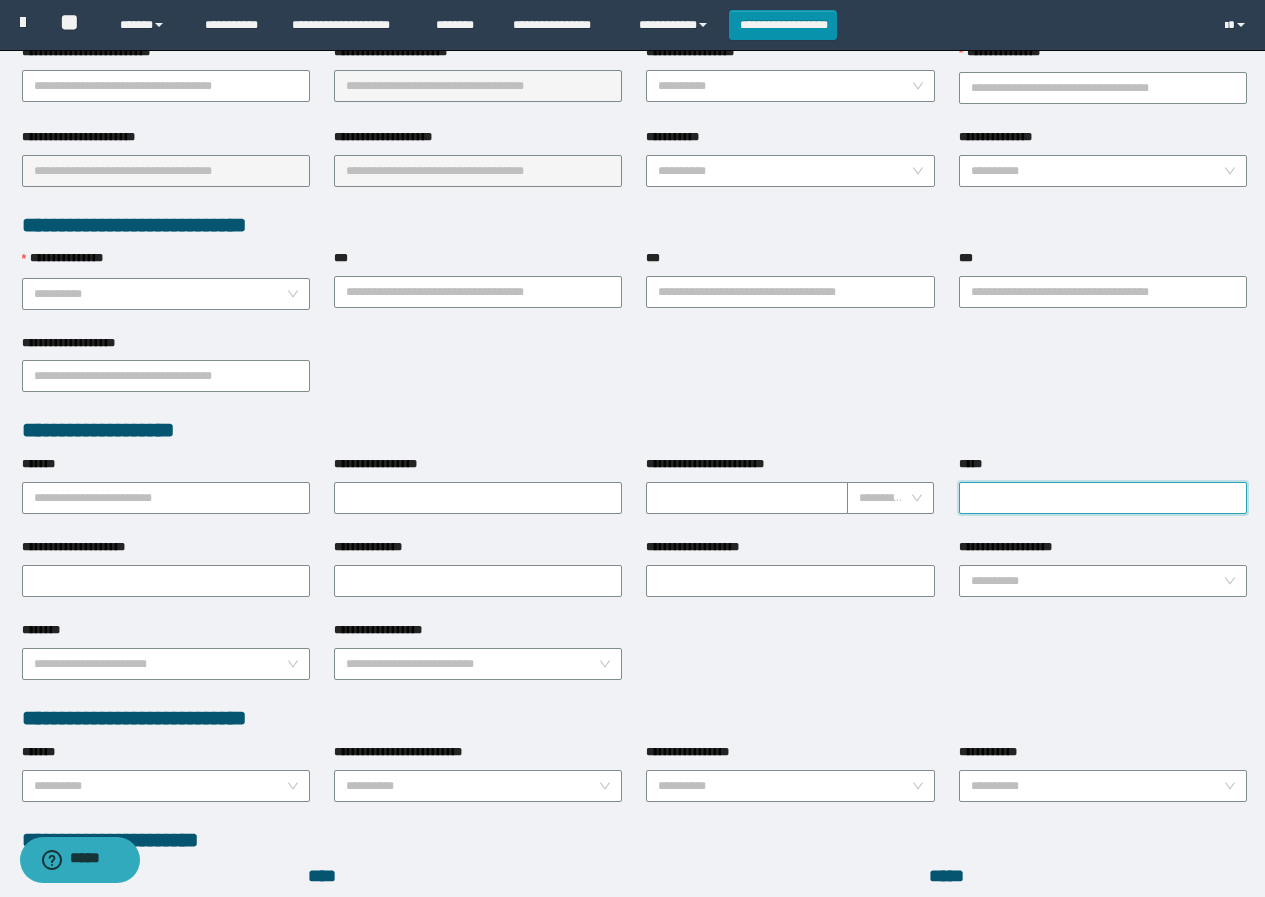 click on "*****" at bounding box center [1103, 498] 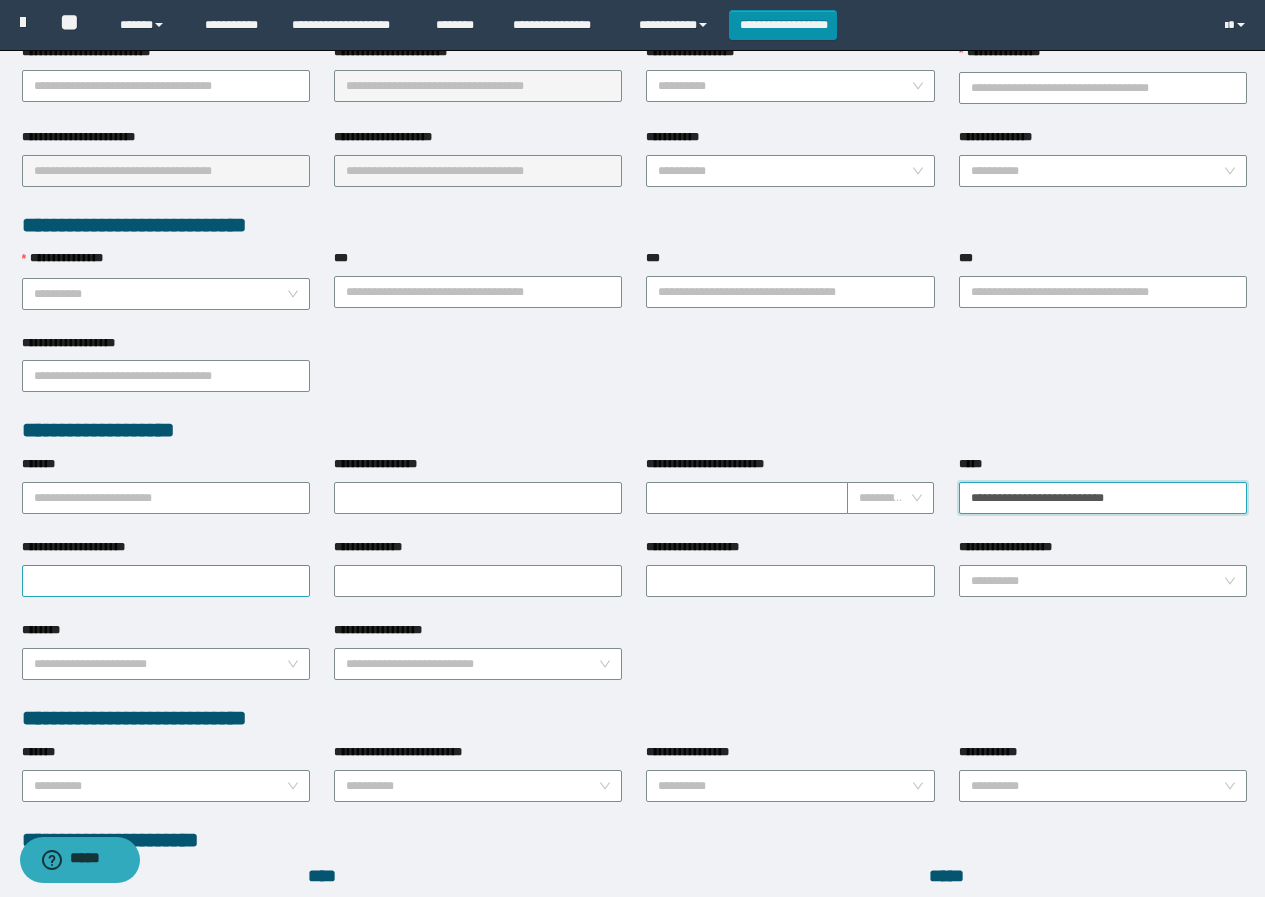 type on "**********" 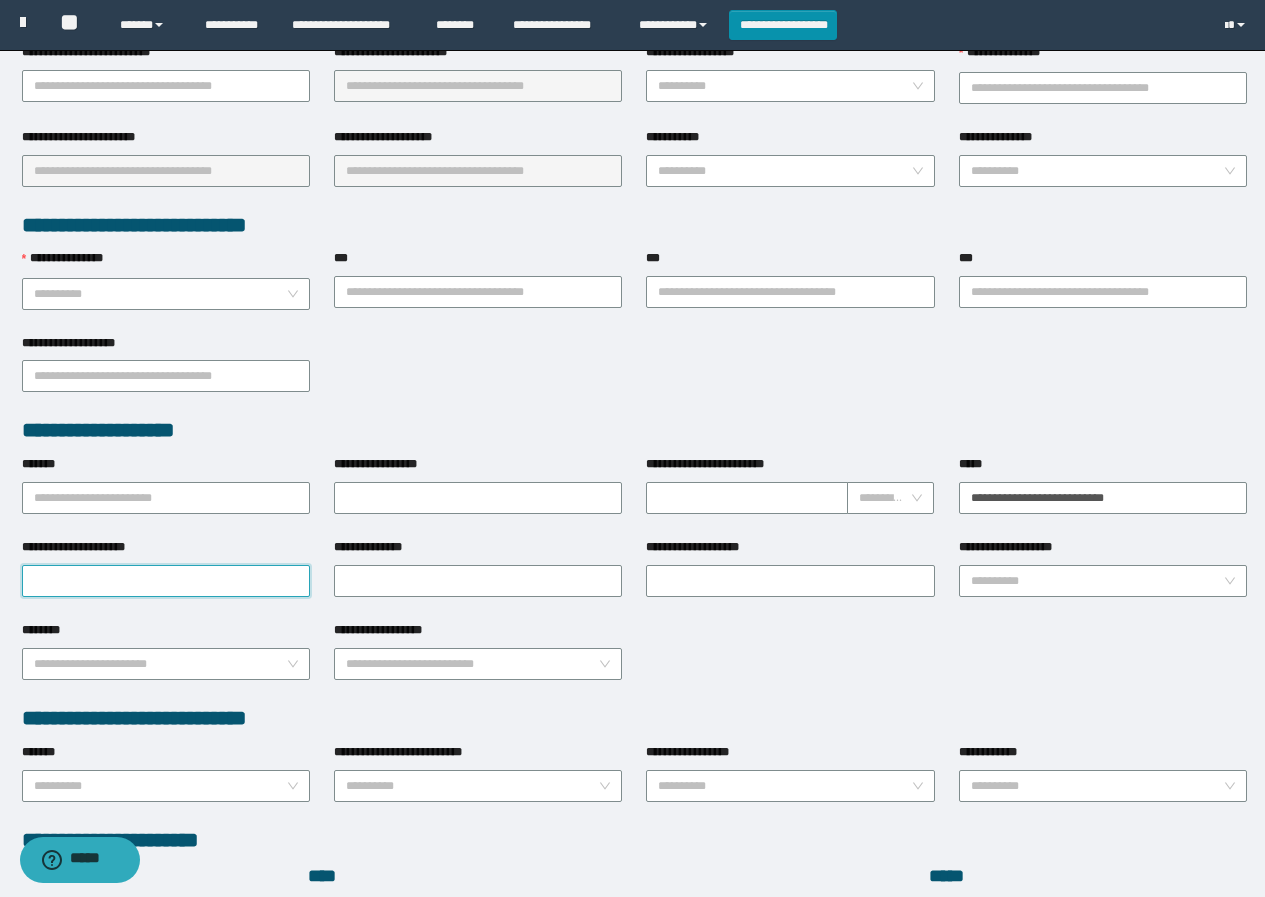 click on "**********" at bounding box center [166, 581] 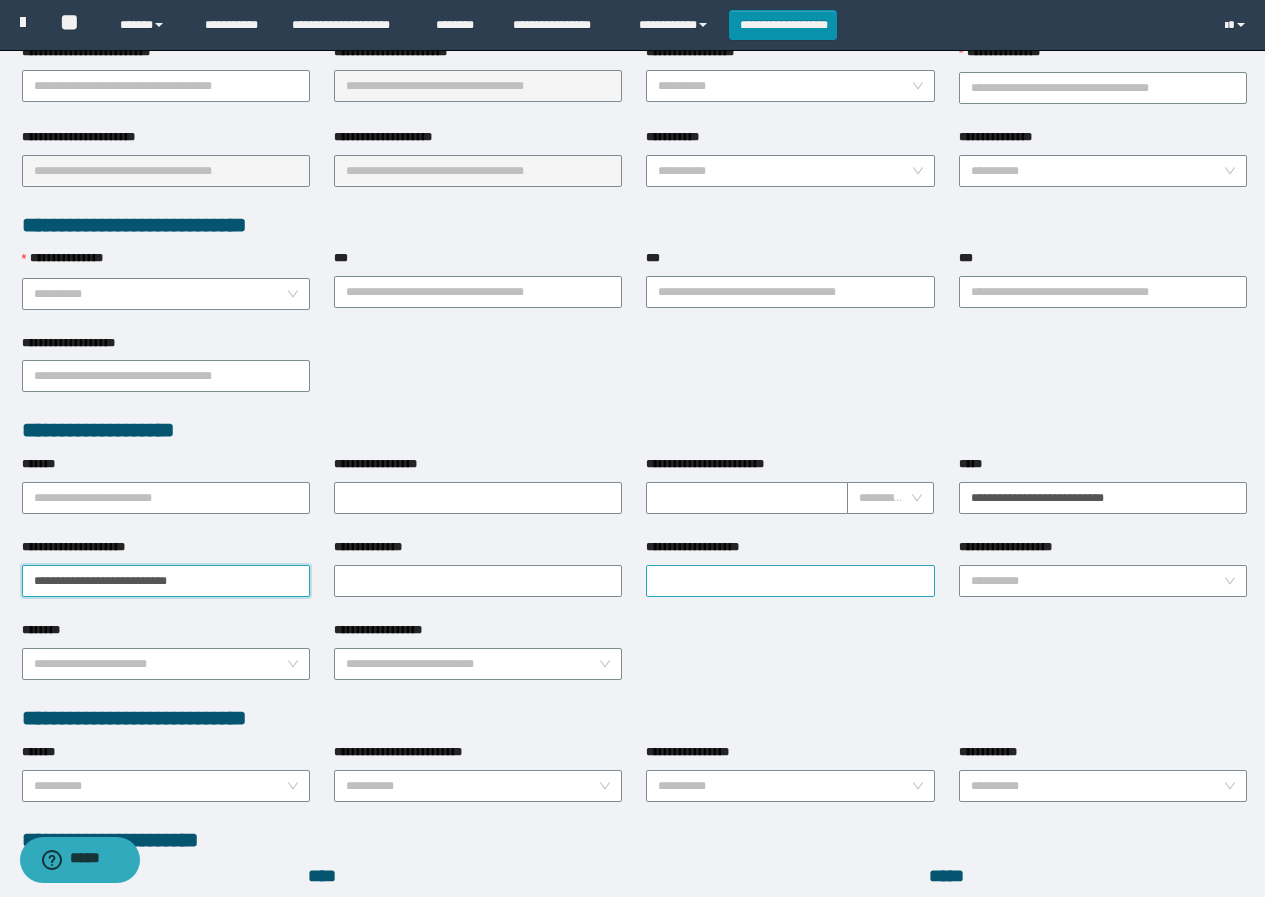 type on "**********" 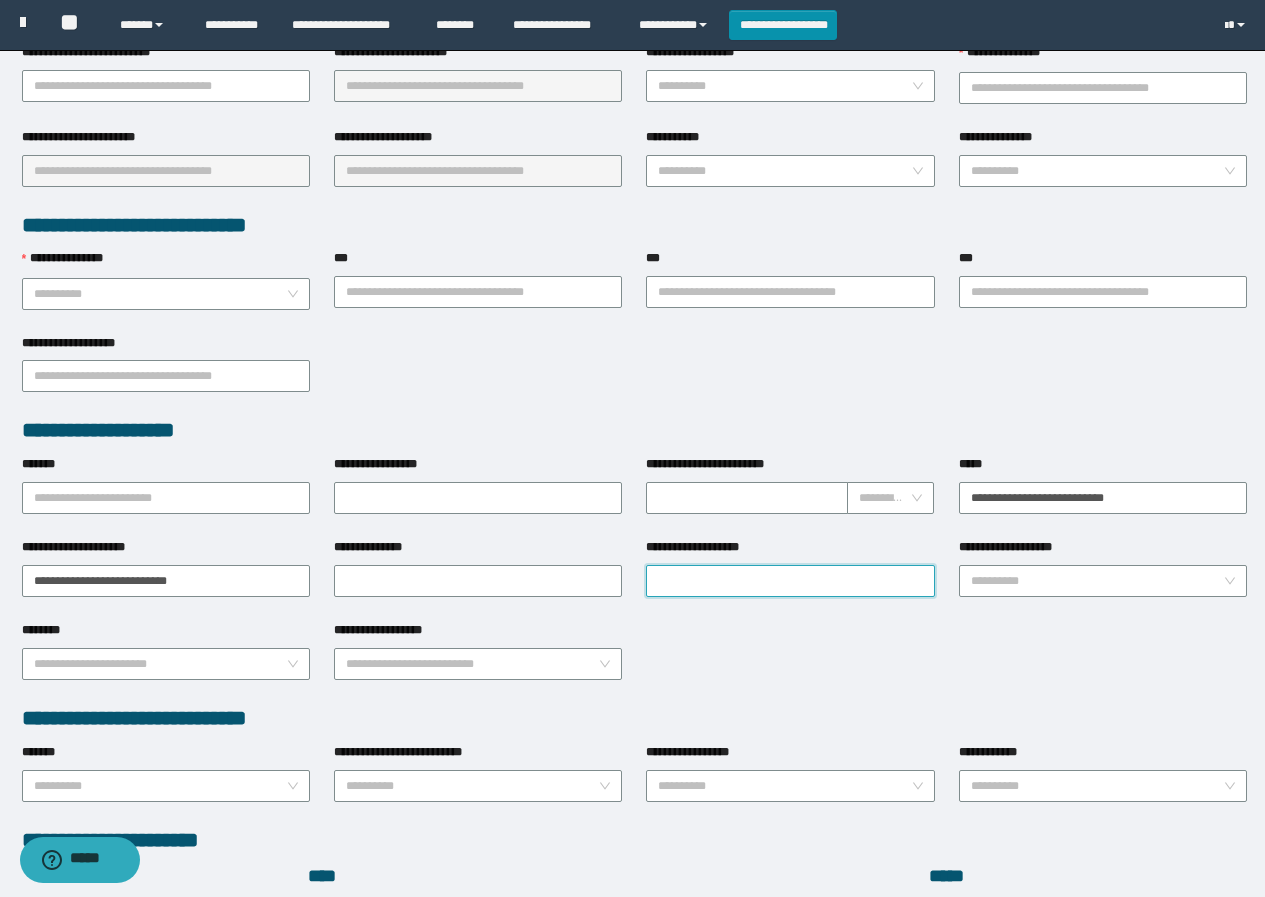 click on "**********" at bounding box center (790, 581) 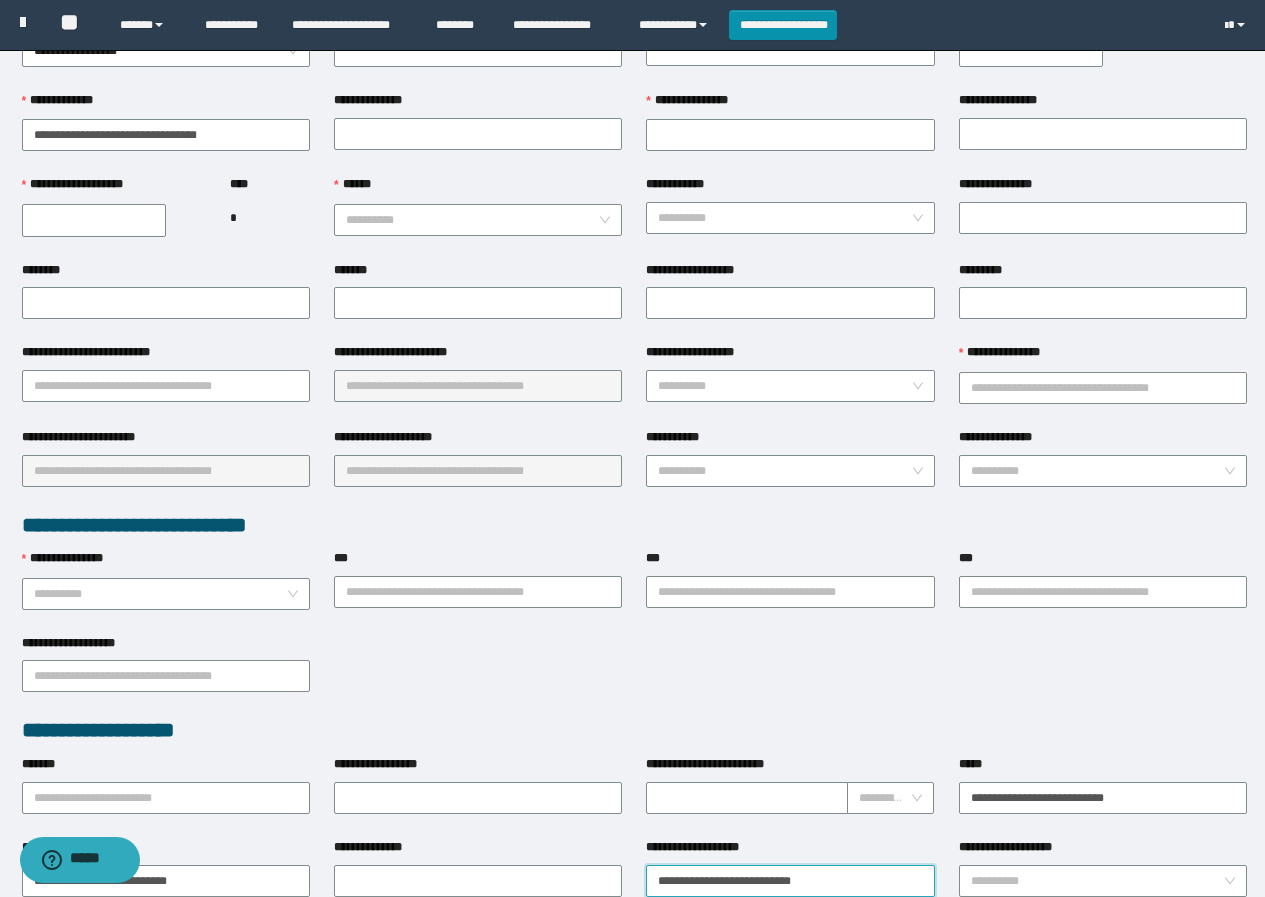 scroll, scrollTop: 0, scrollLeft: 0, axis: both 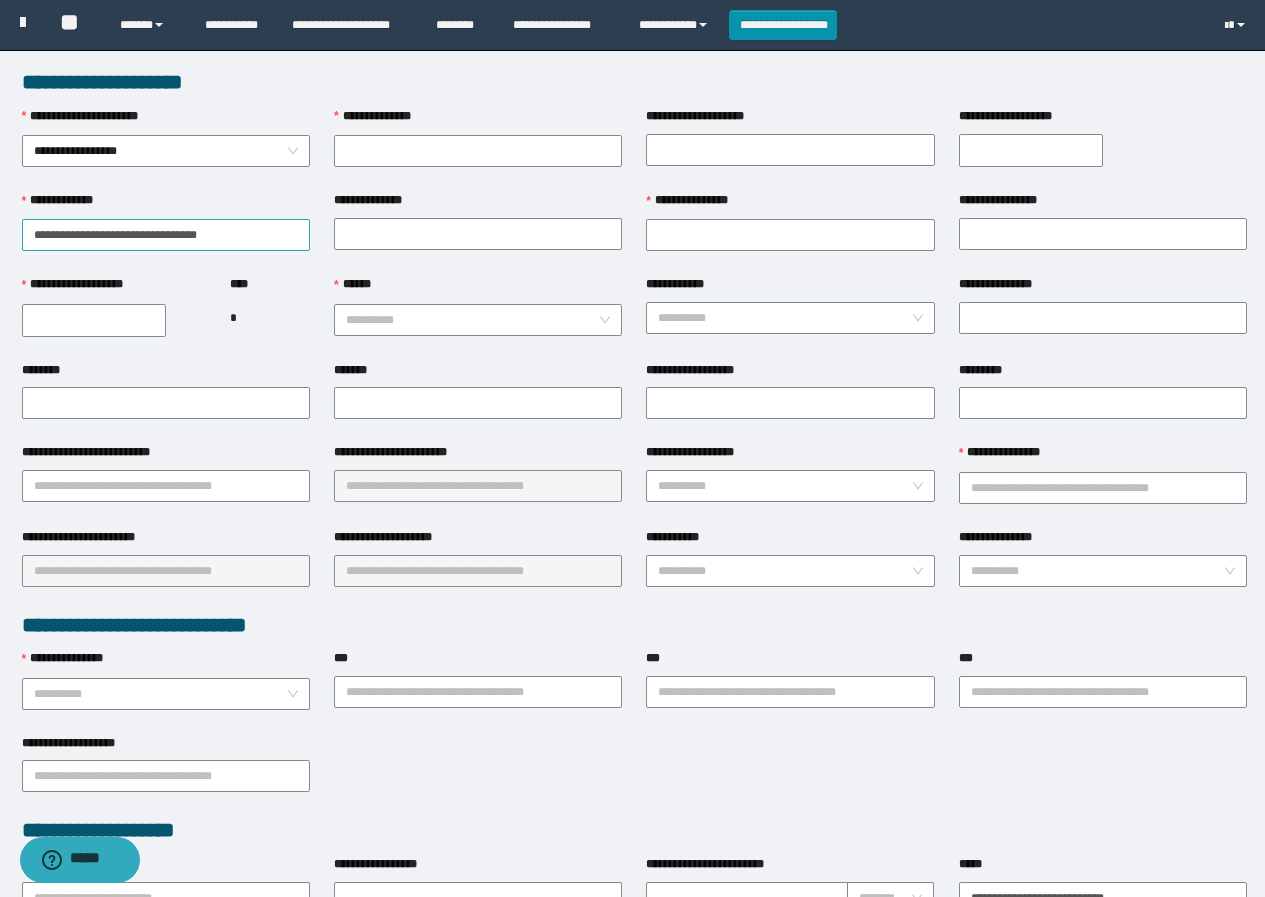 type on "**********" 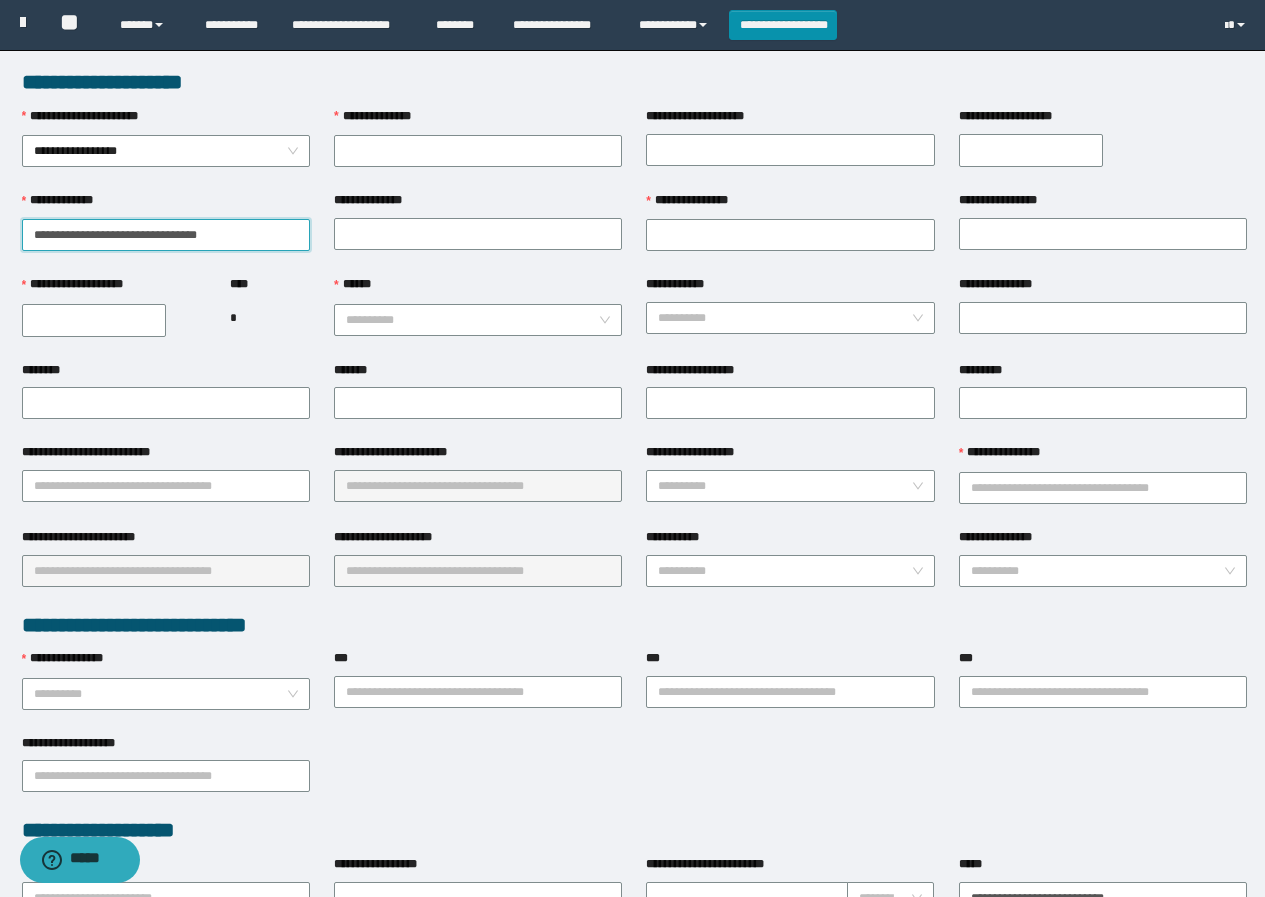 drag, startPoint x: 175, startPoint y: 228, endPoint x: 228, endPoint y: 241, distance: 54.571056 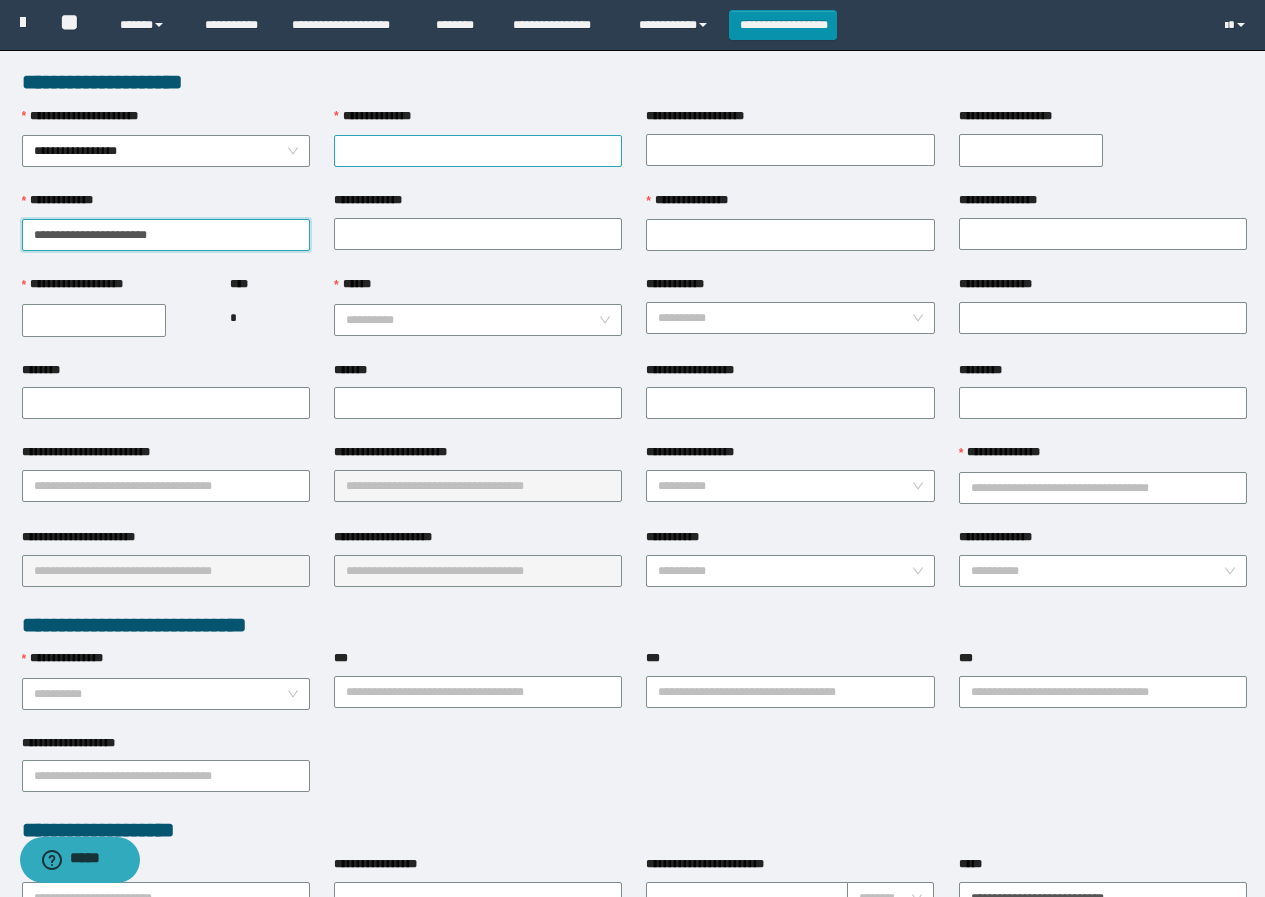 type on "**********" 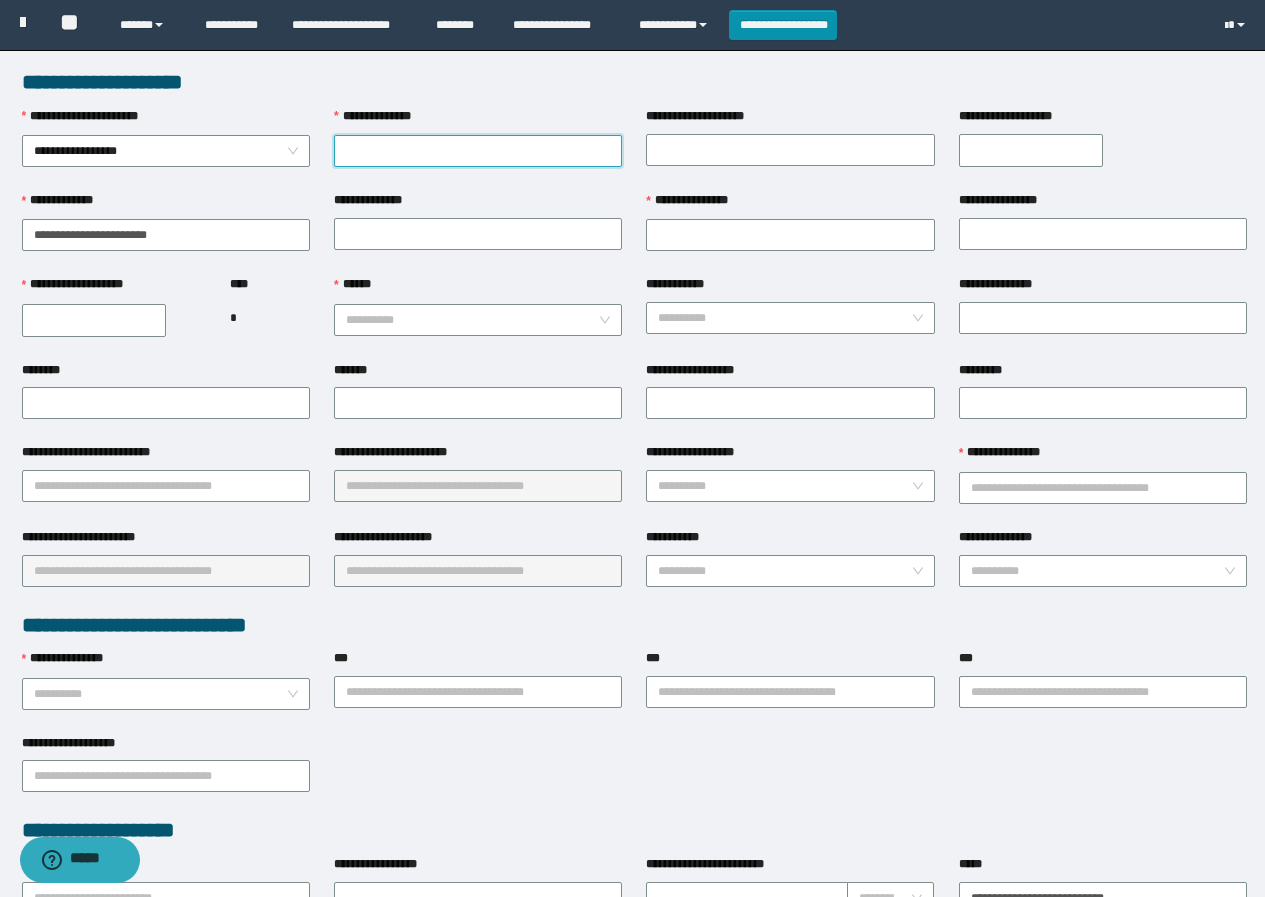 click on "**********" at bounding box center (478, 151) 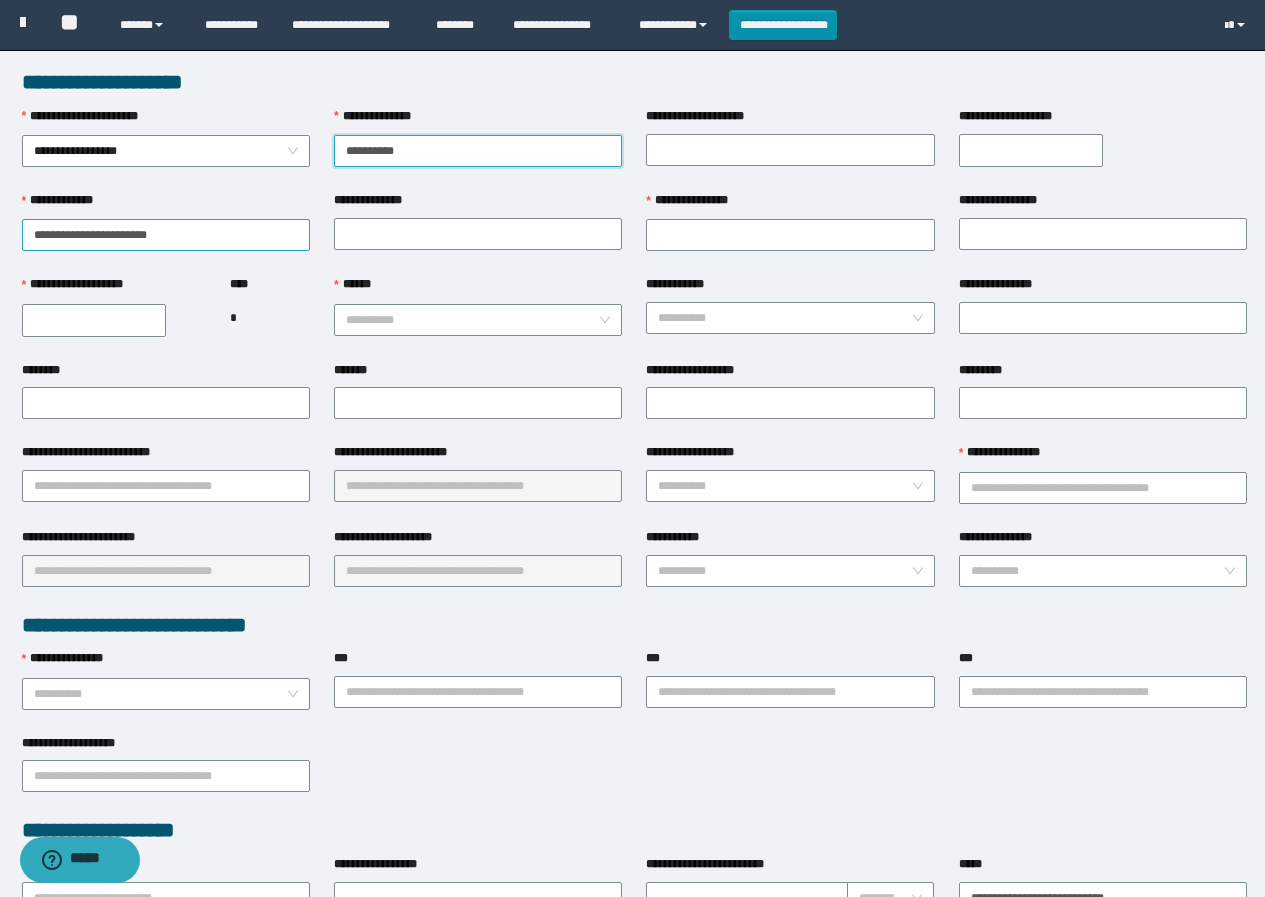 type on "**********" 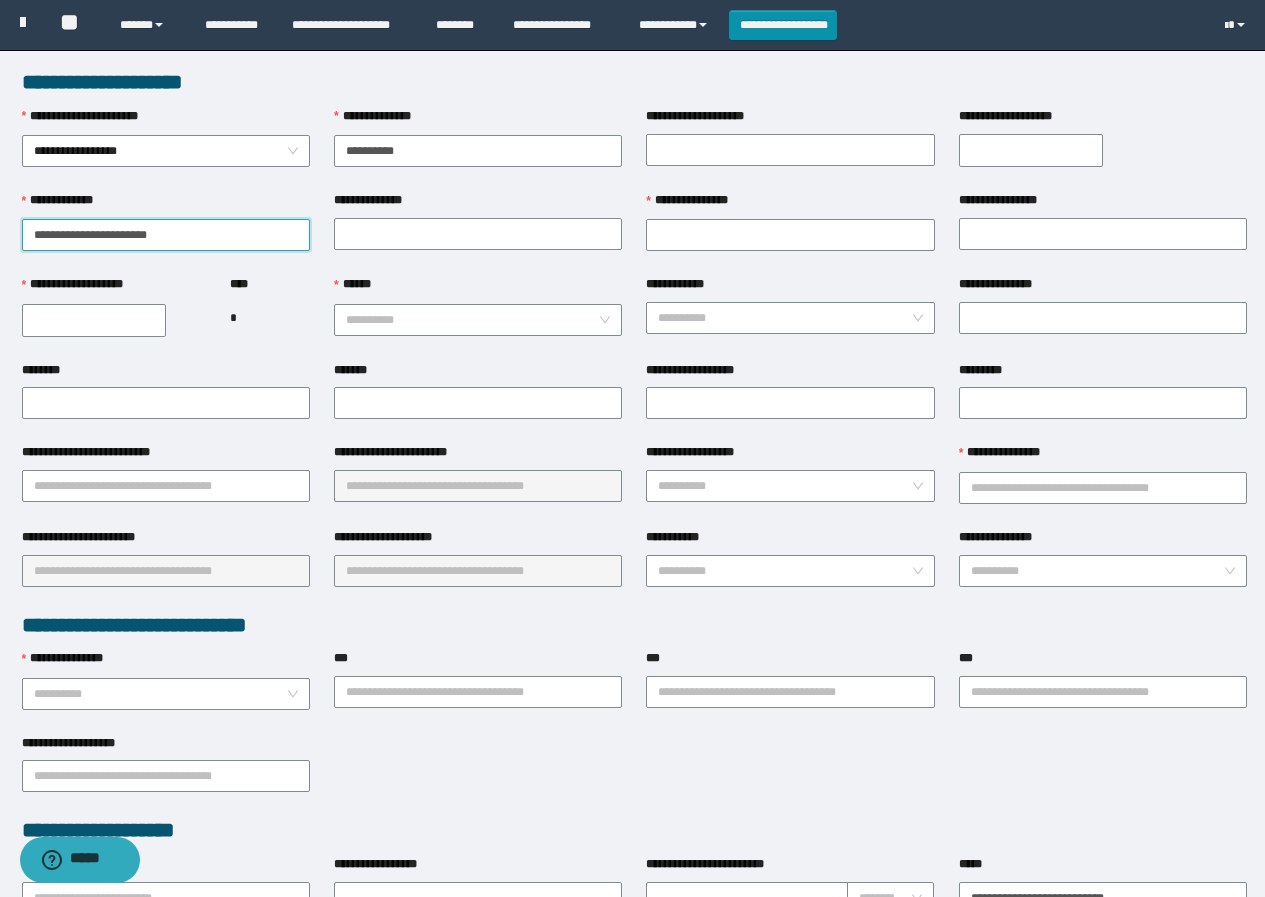 drag, startPoint x: 148, startPoint y: 234, endPoint x: 221, endPoint y: 235, distance: 73.00685 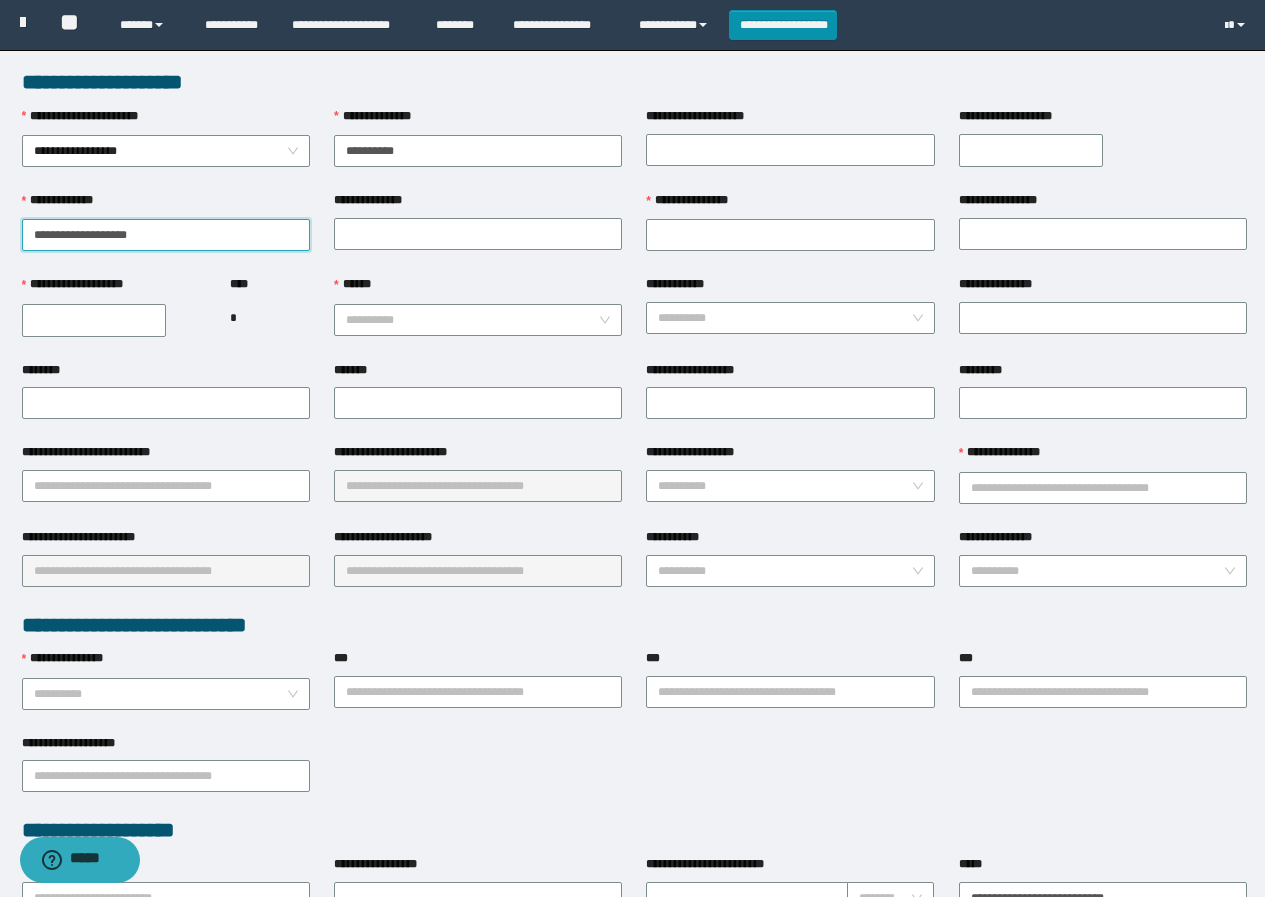 drag, startPoint x: 73, startPoint y: 232, endPoint x: 157, endPoint y: 237, distance: 84.14868 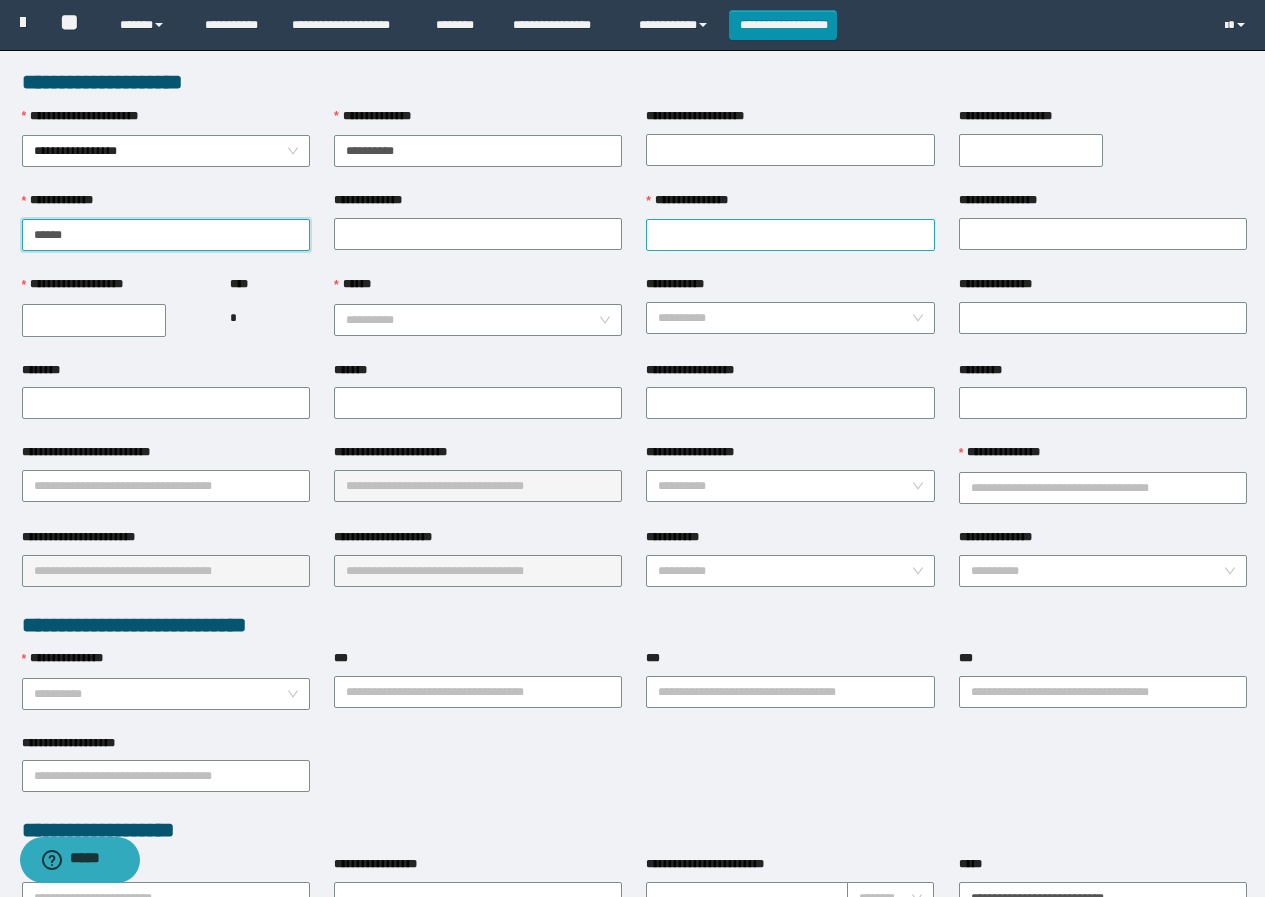 type on "*****" 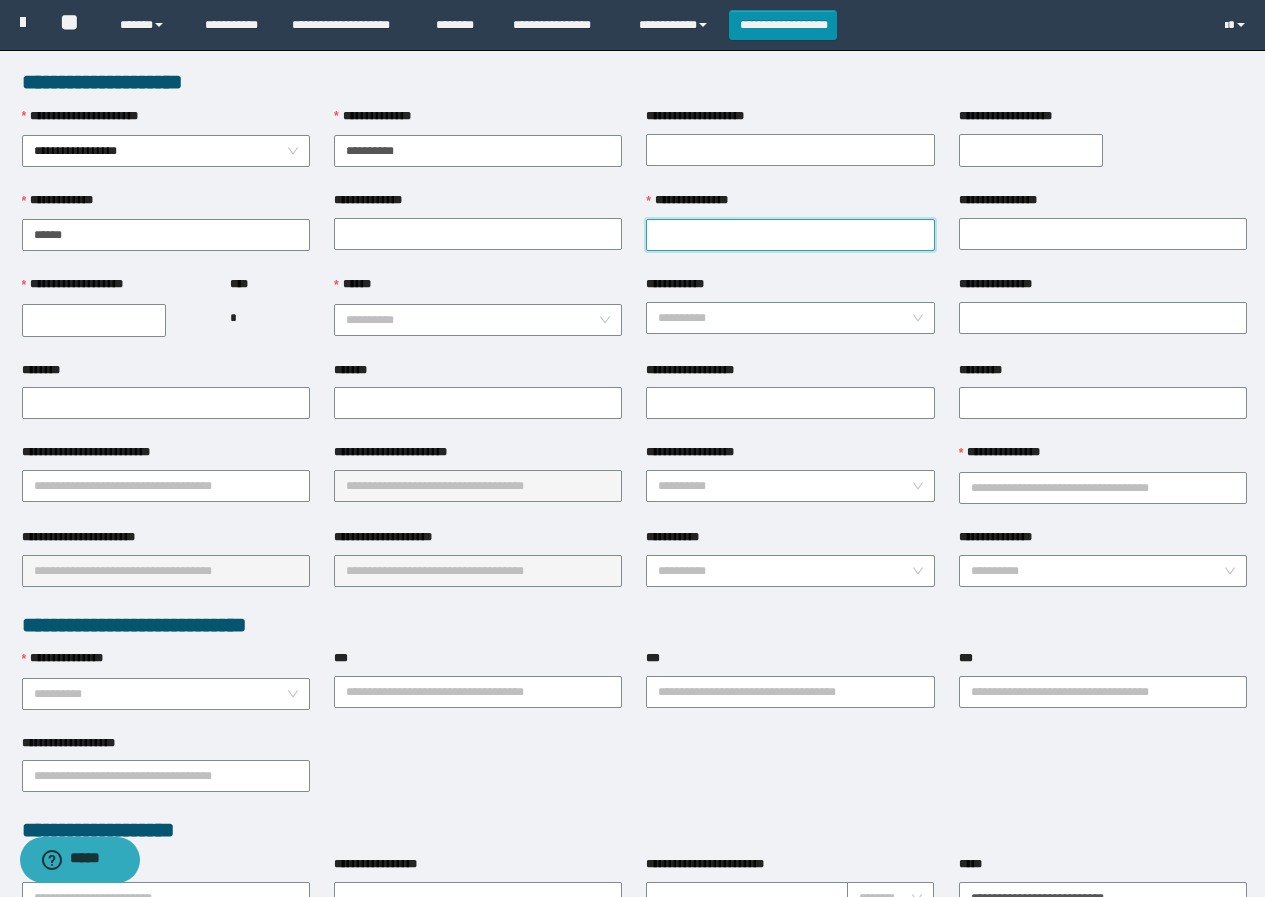 click on "**********" at bounding box center (790, 235) 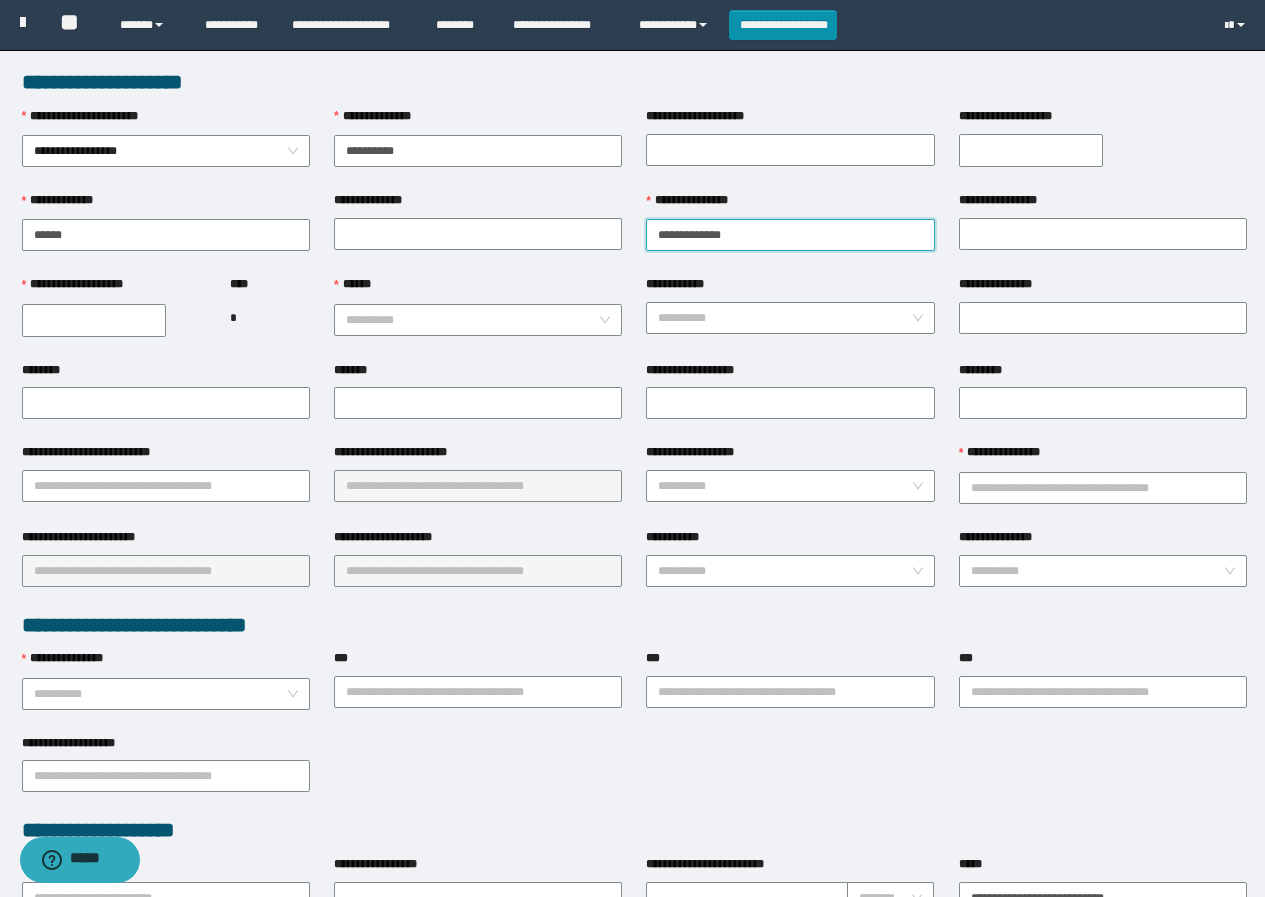 drag, startPoint x: 699, startPoint y: 236, endPoint x: 810, endPoint y: 228, distance: 111.28792 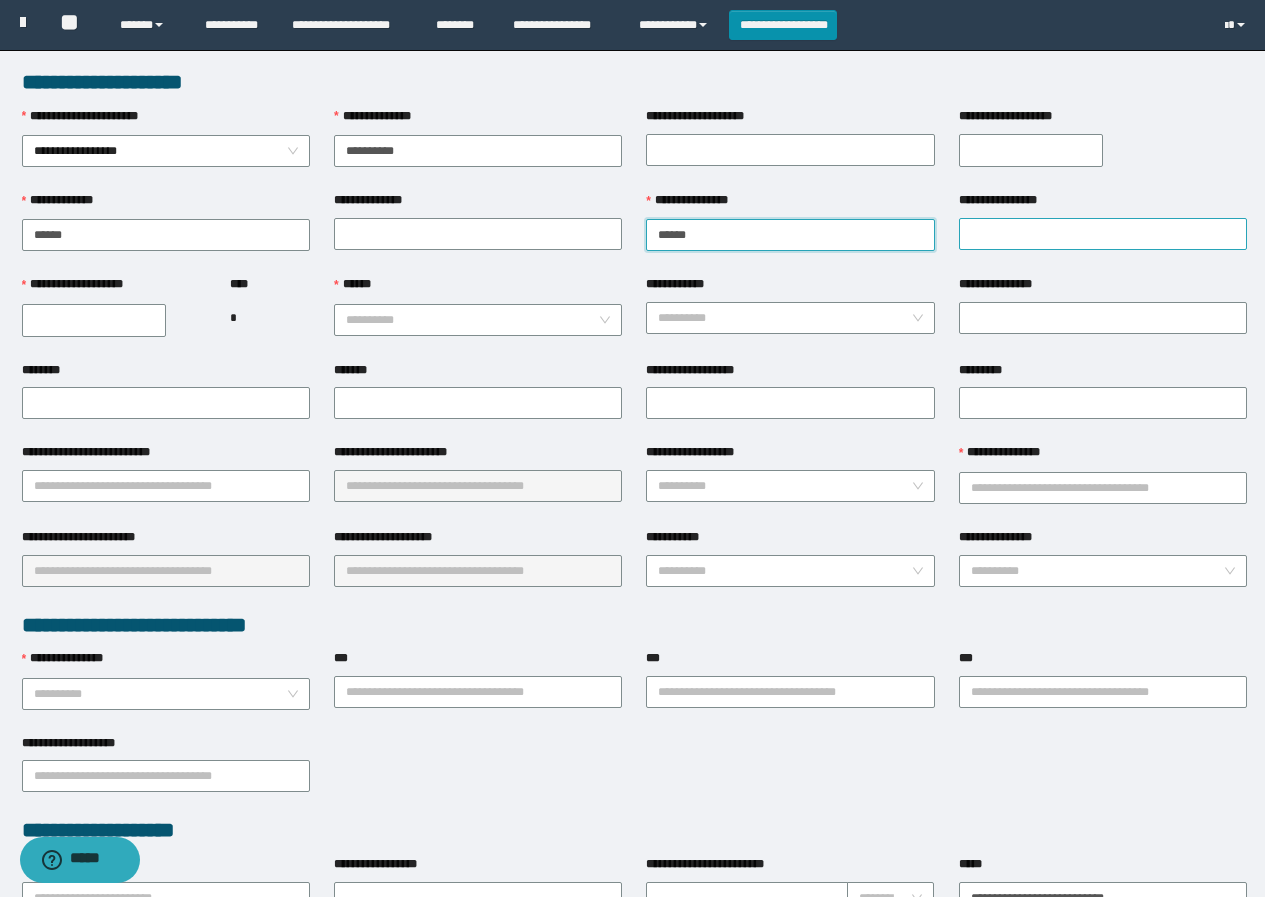 type on "*****" 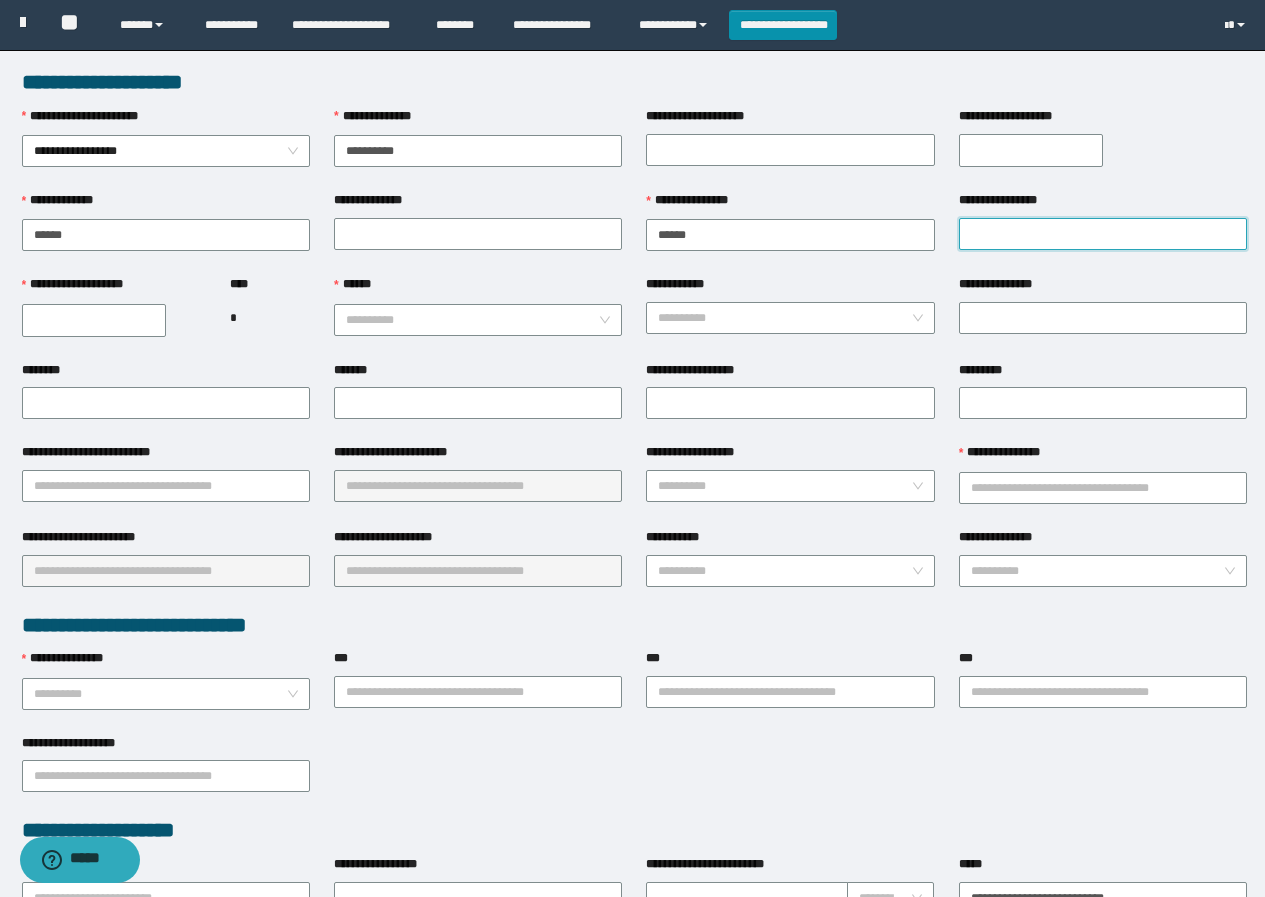 click on "**********" at bounding box center (1103, 234) 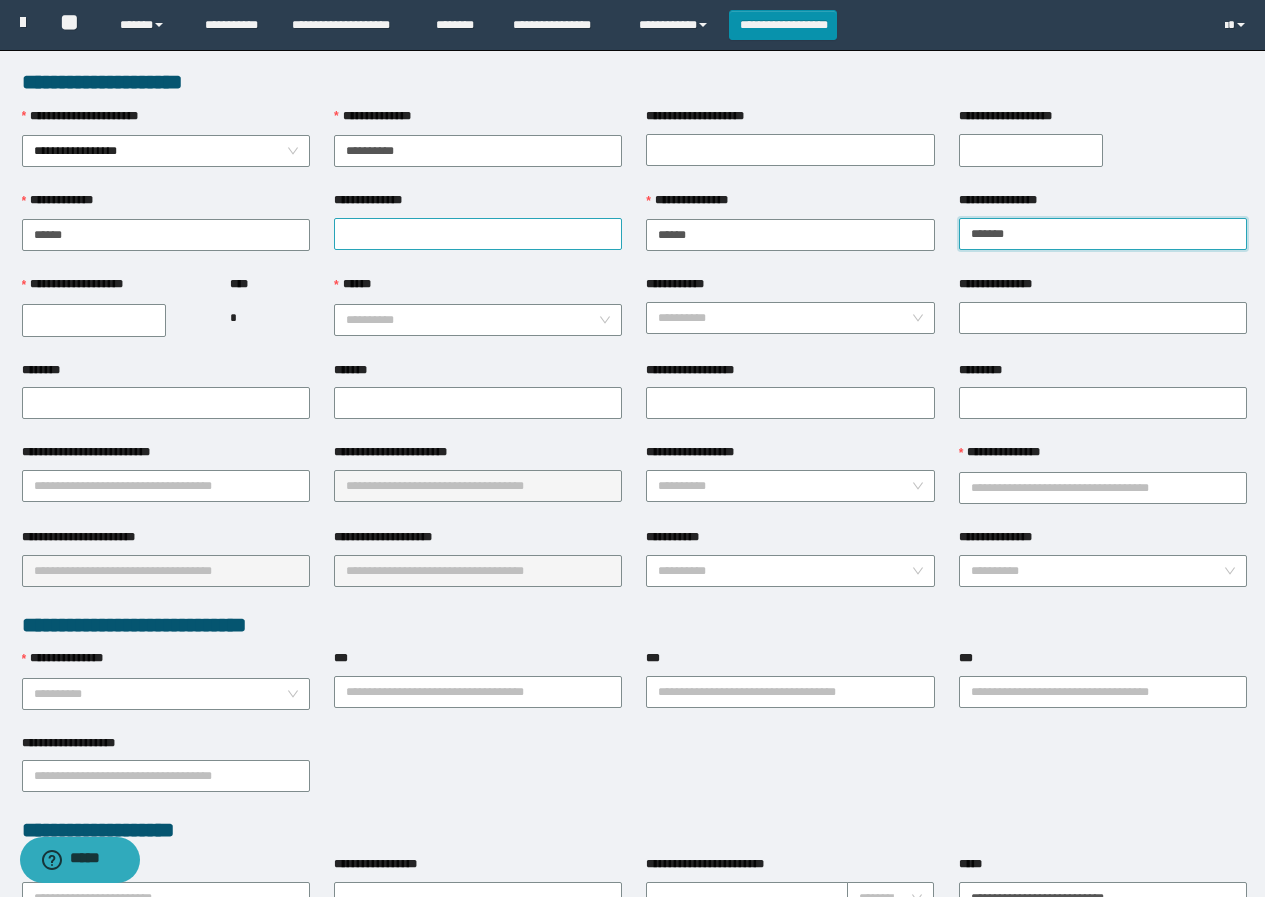type on "******" 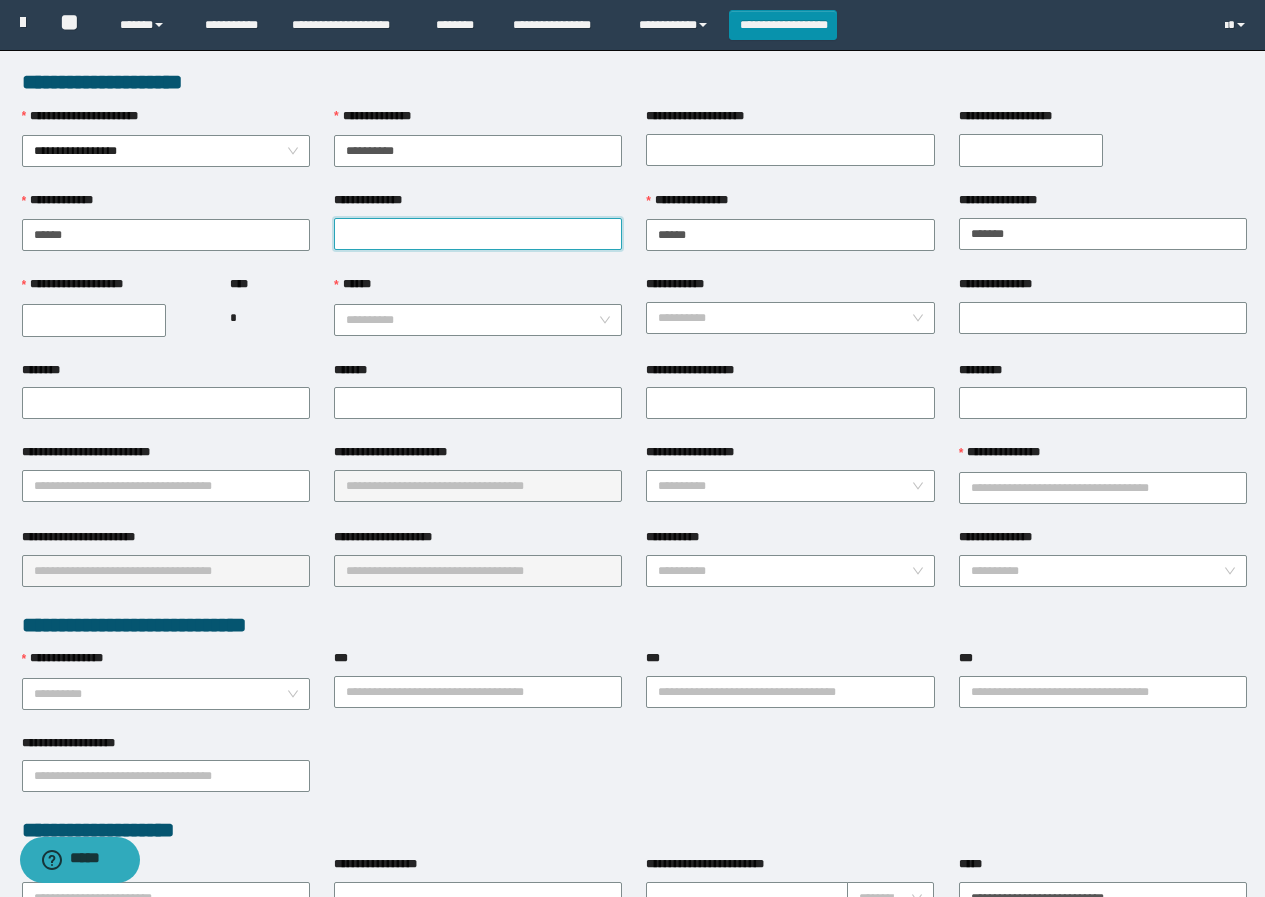 click on "**********" at bounding box center (478, 234) 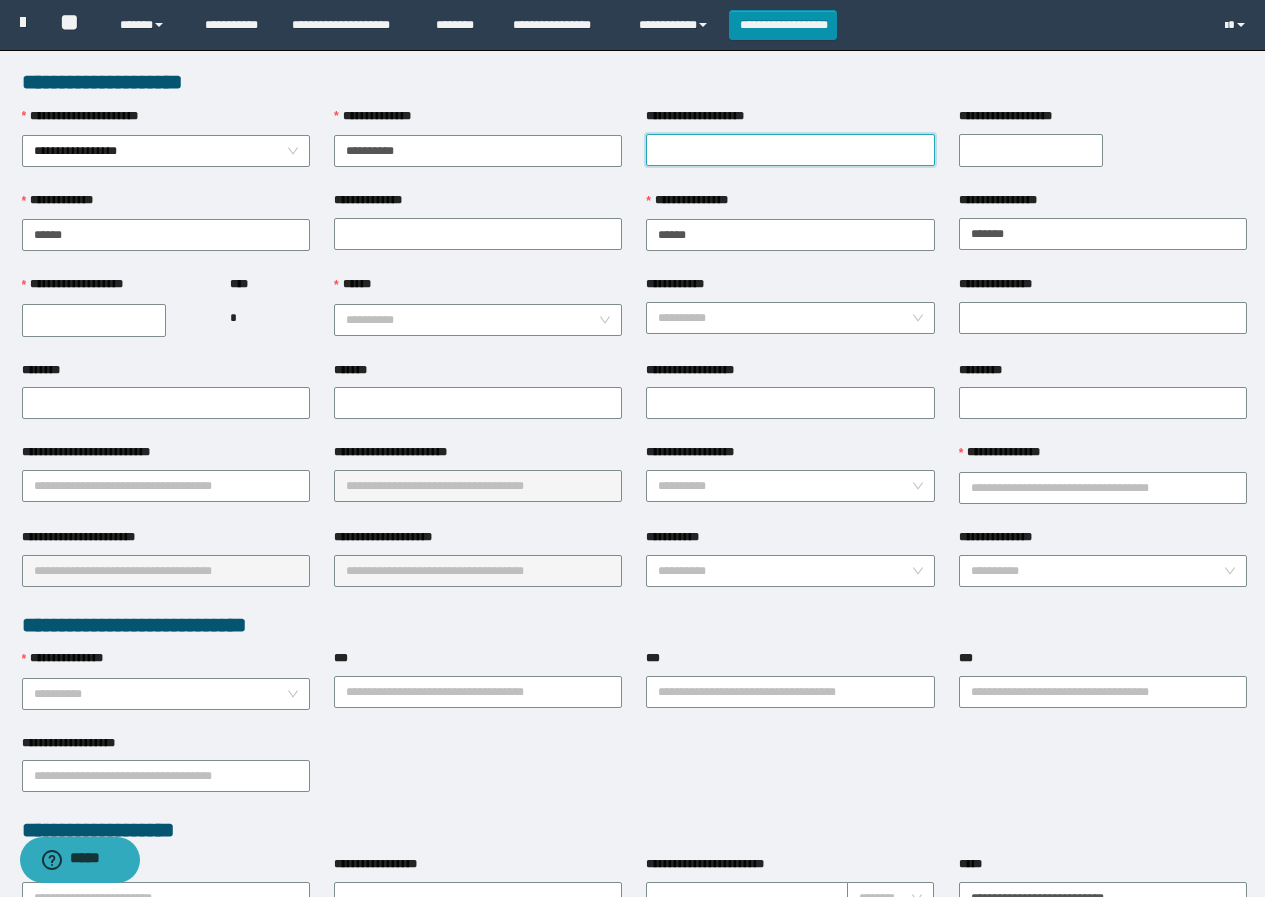 click on "**********" at bounding box center (790, 150) 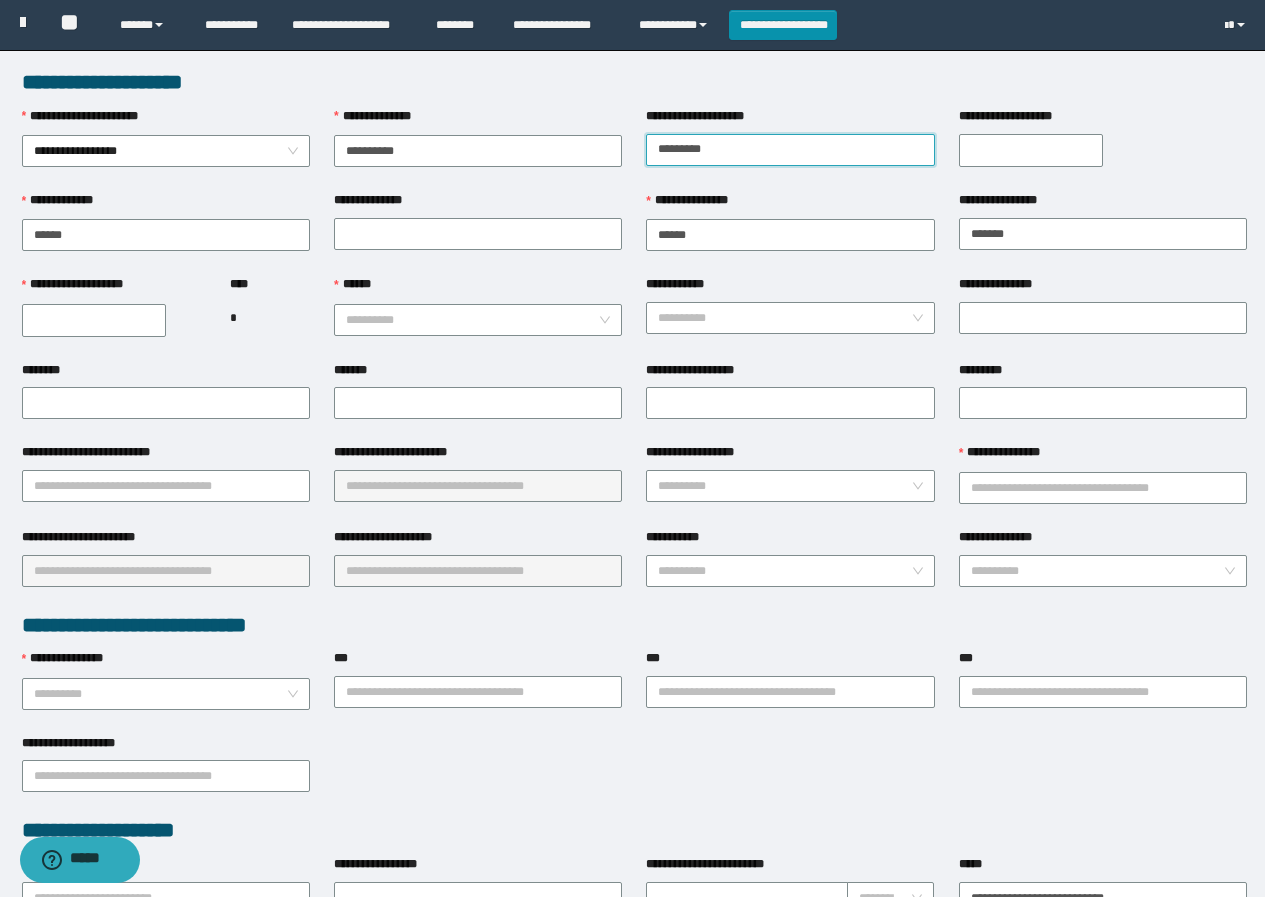 type on "********" 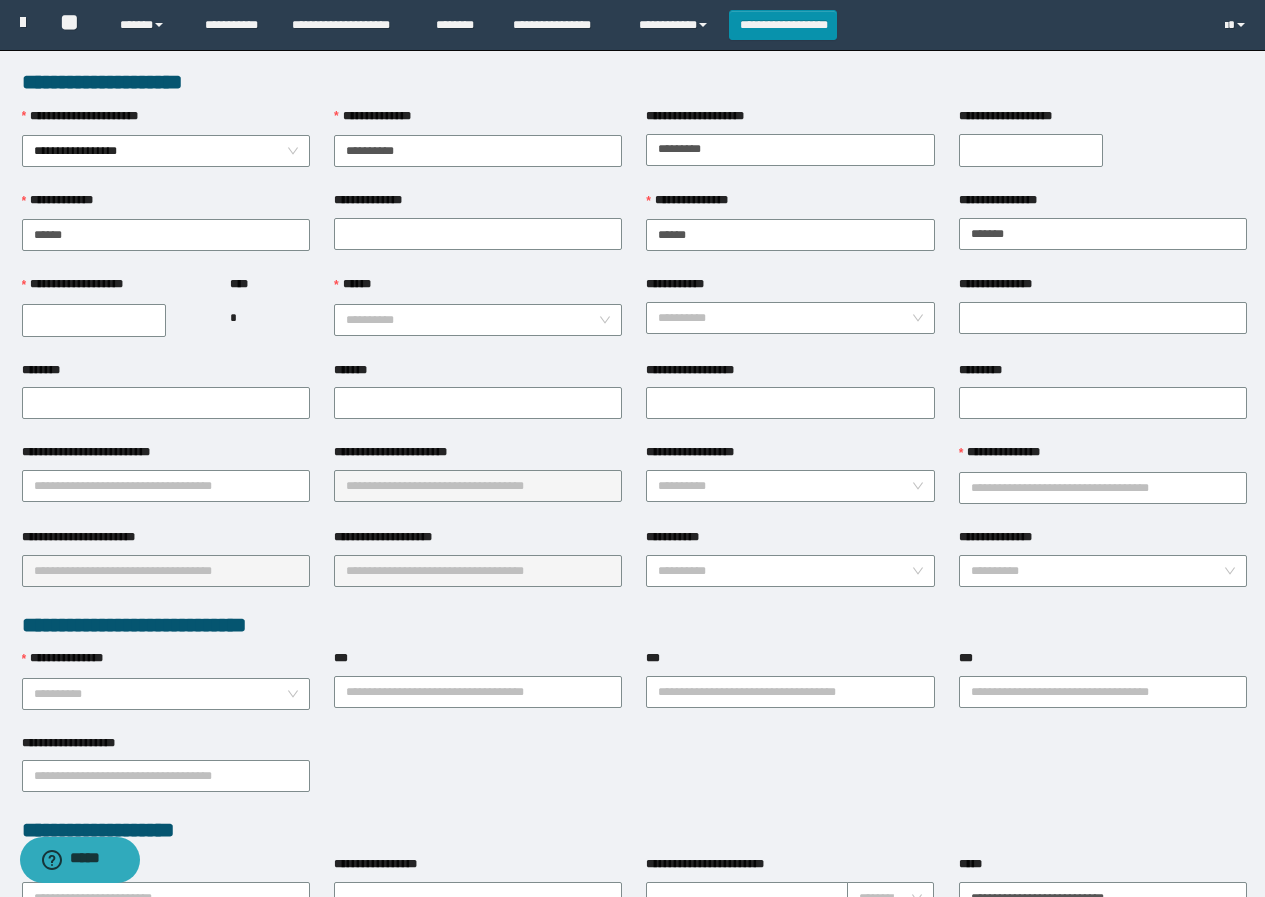 click on "**********" at bounding box center (94, 320) 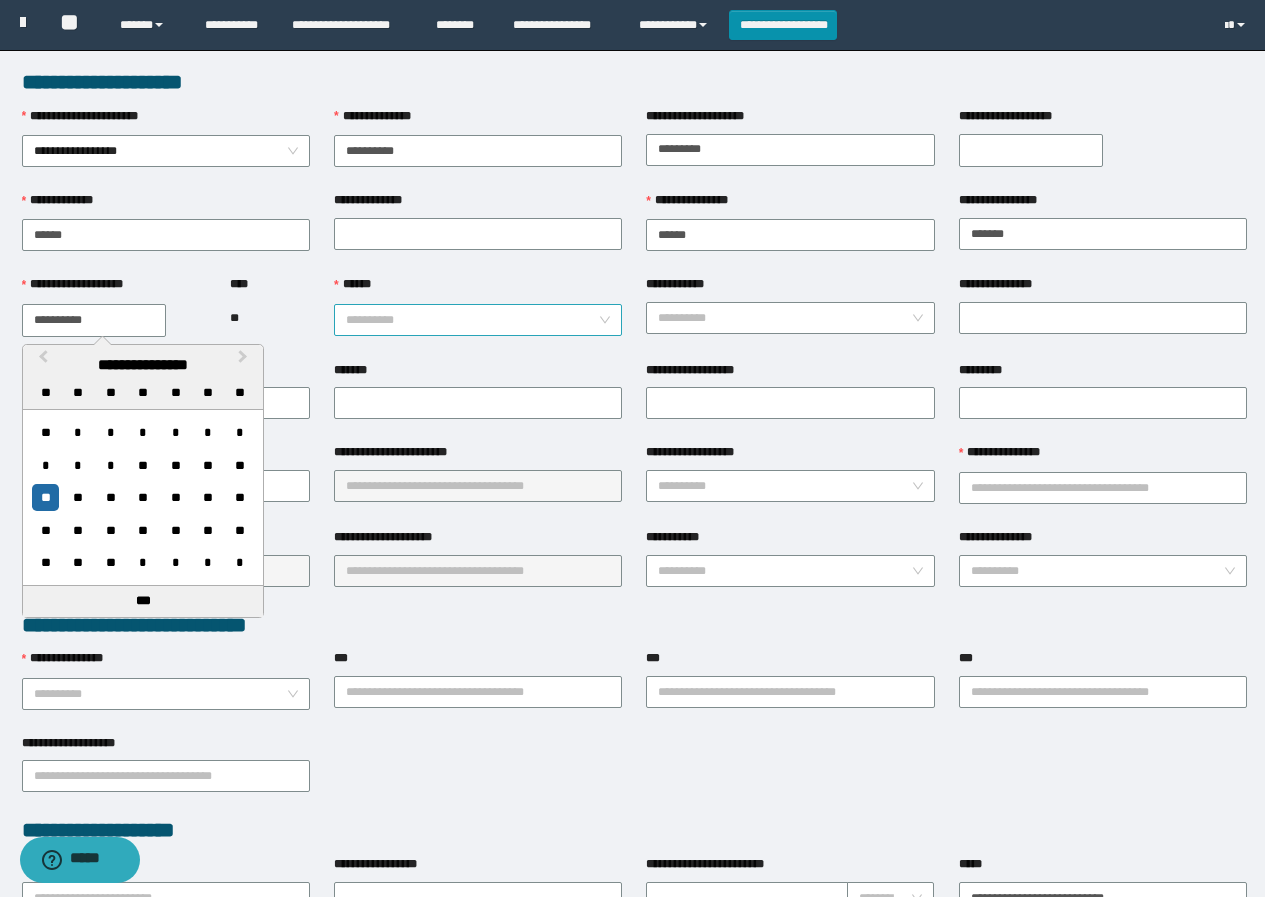 type on "**********" 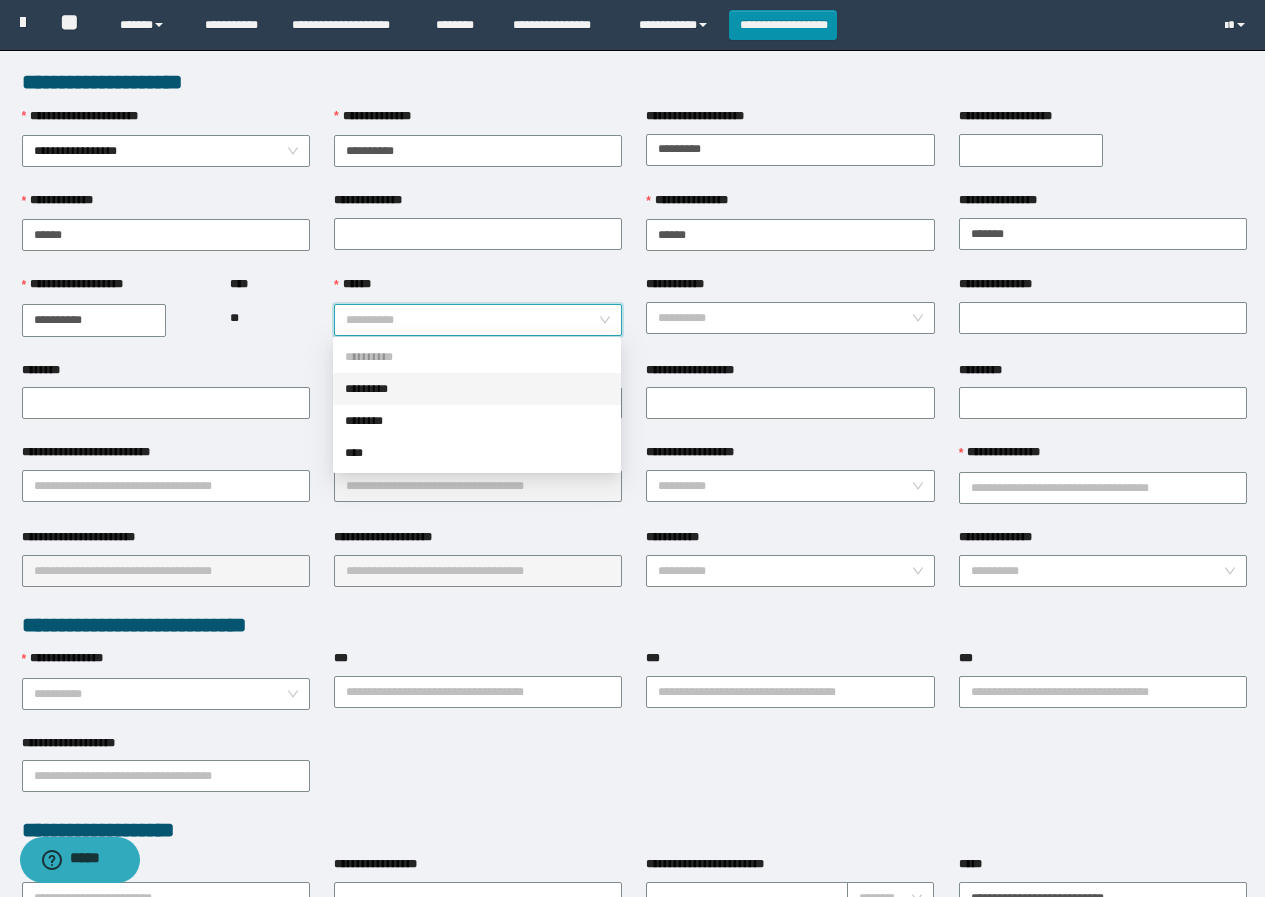 click on "*********" at bounding box center [477, 389] 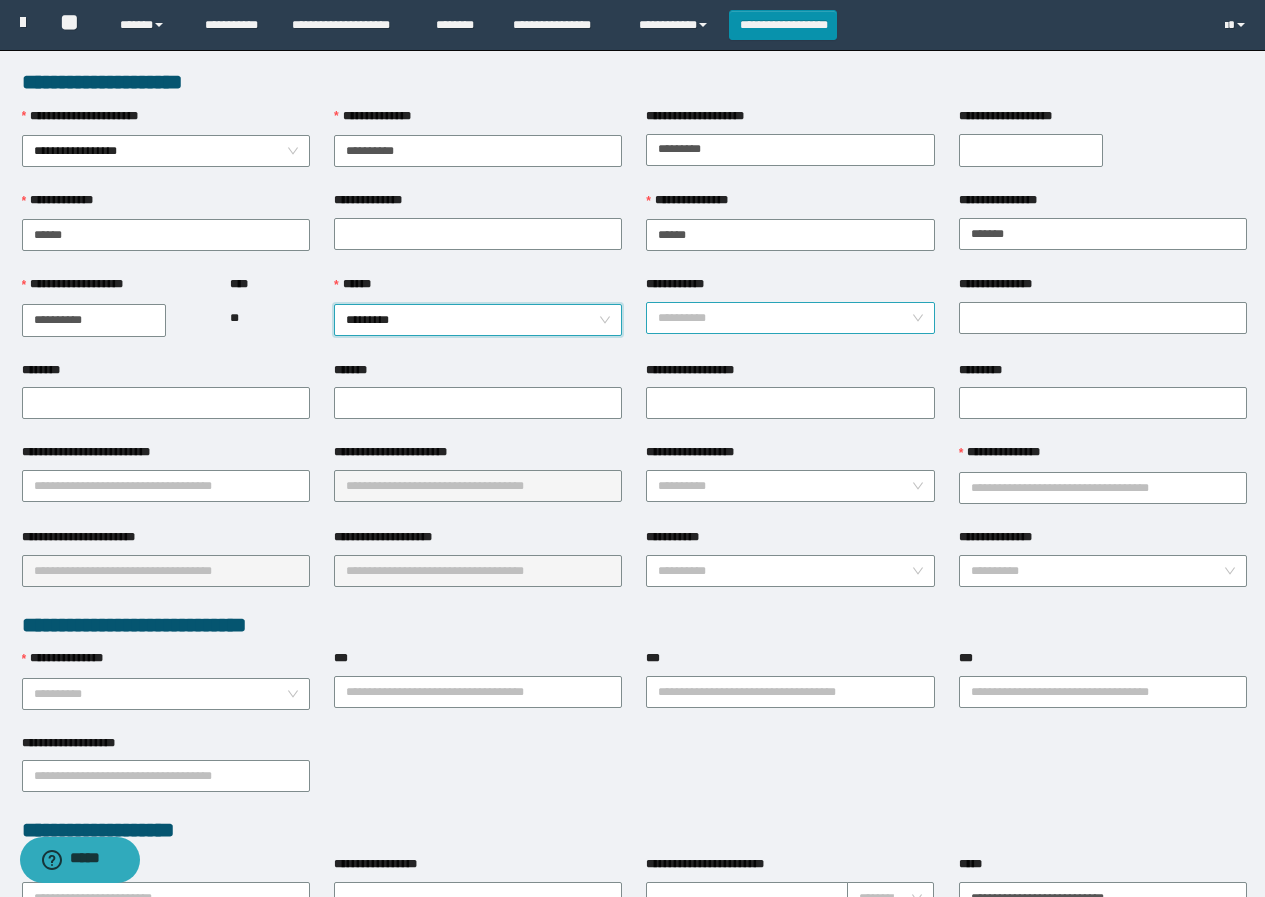 click on "**********" at bounding box center [784, 318] 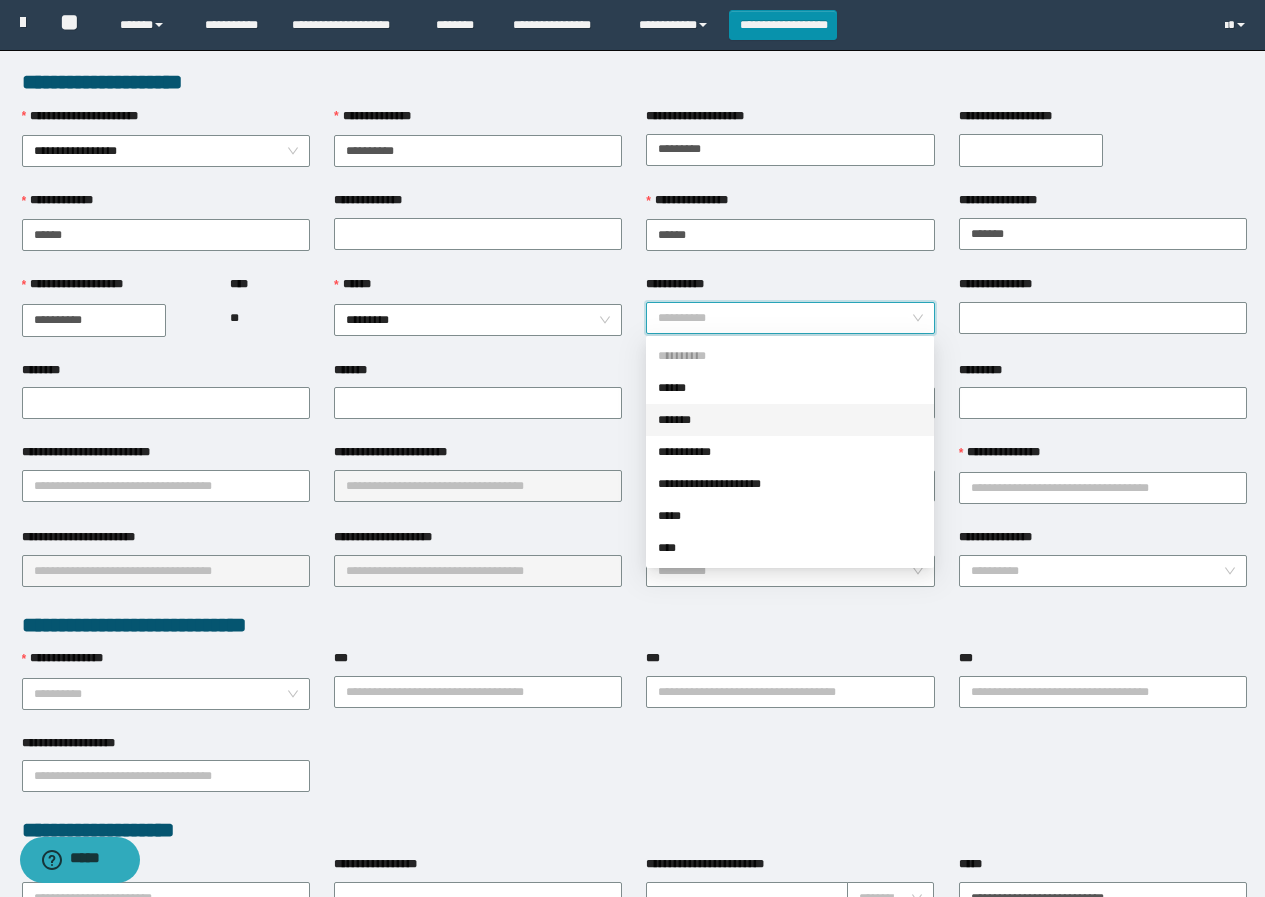 click on "*******" at bounding box center [790, 420] 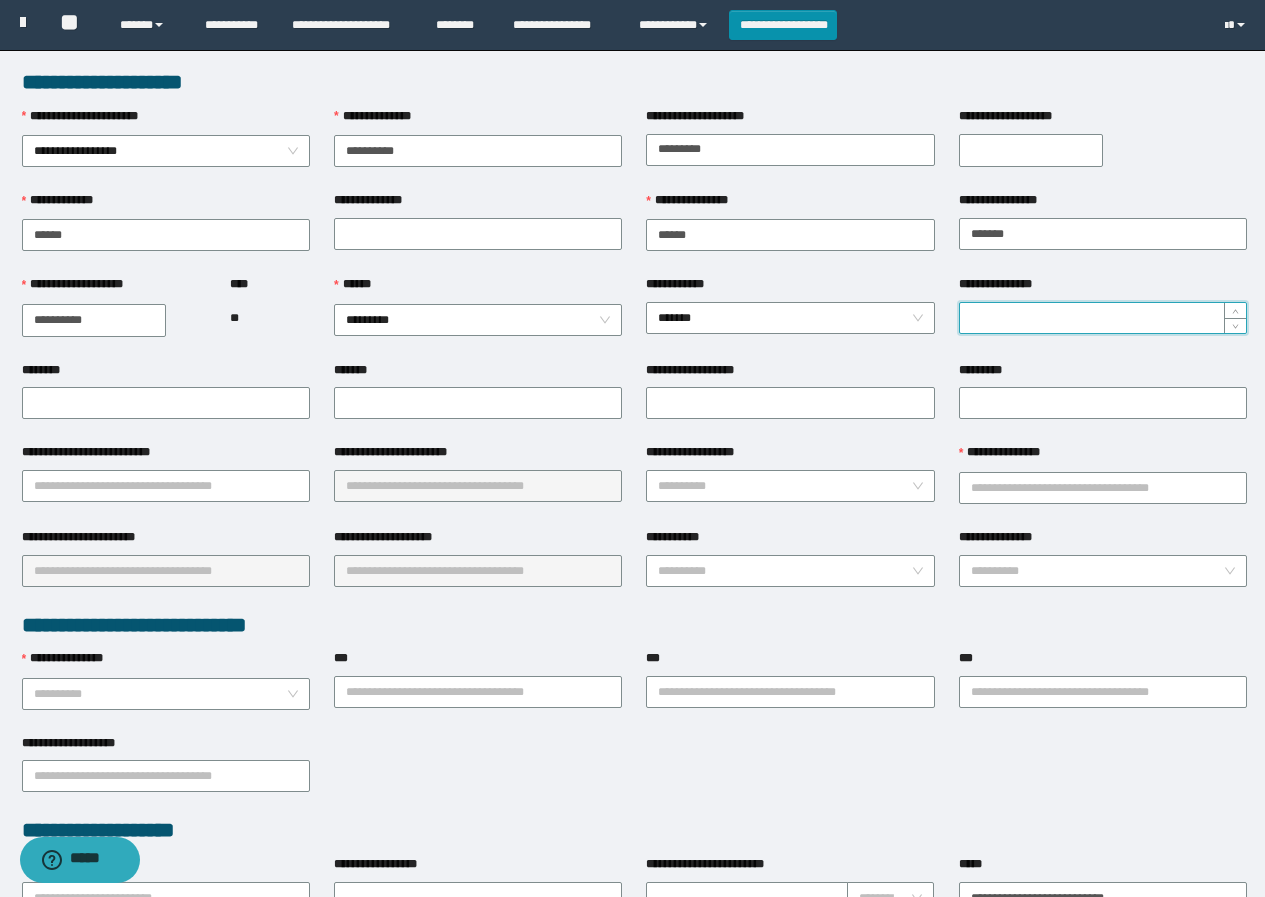 click on "**********" at bounding box center [1103, 318] 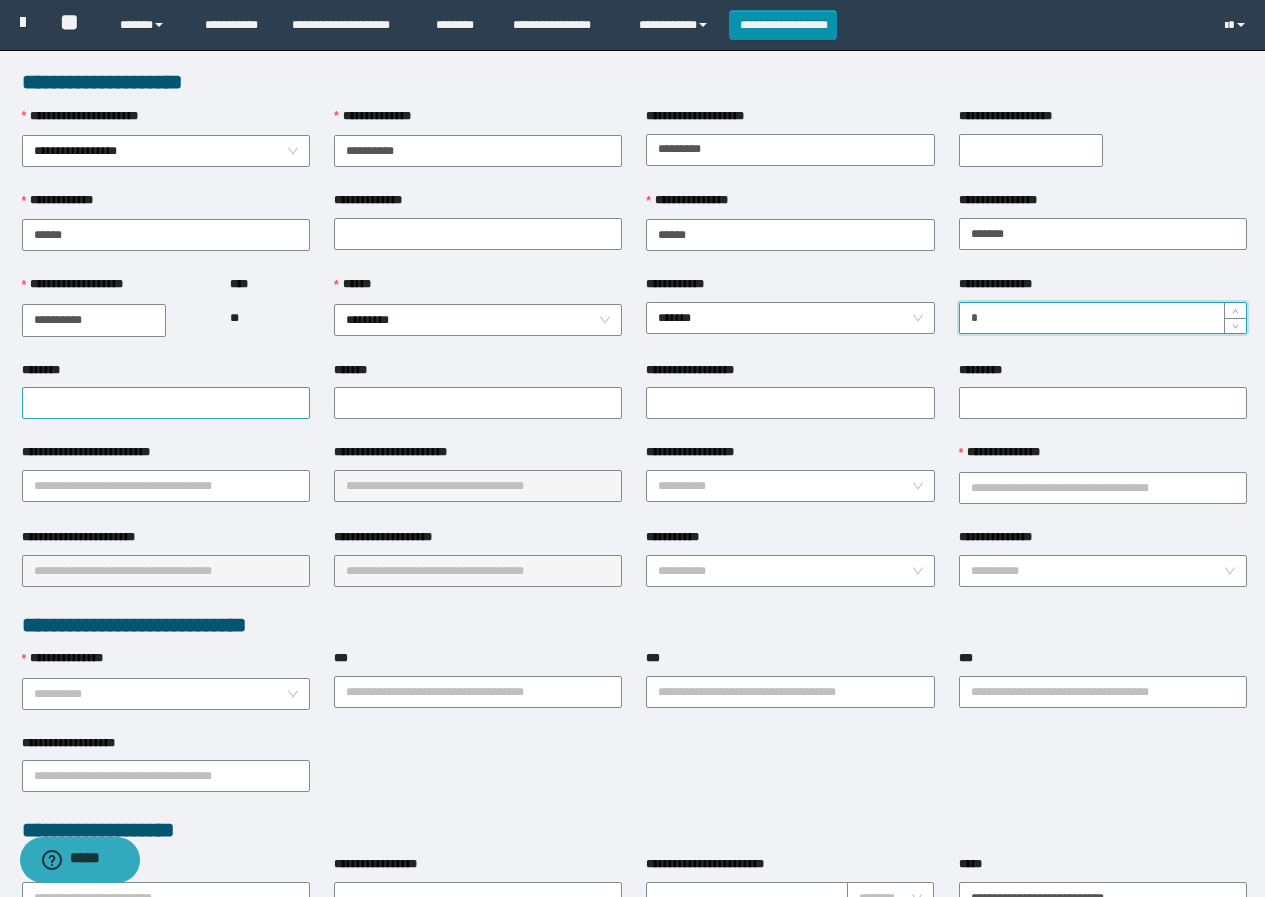 type on "*" 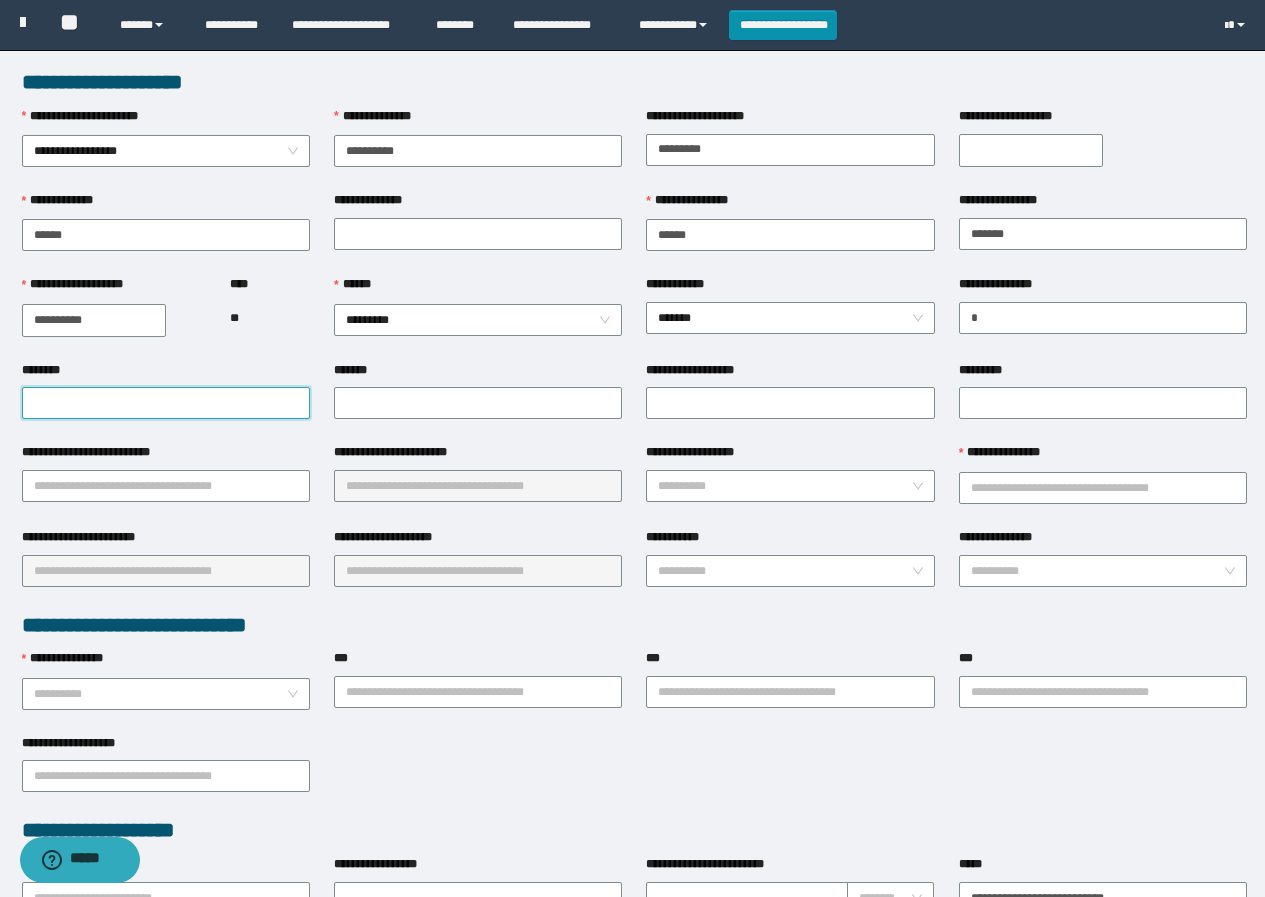 click on "********" at bounding box center [166, 403] 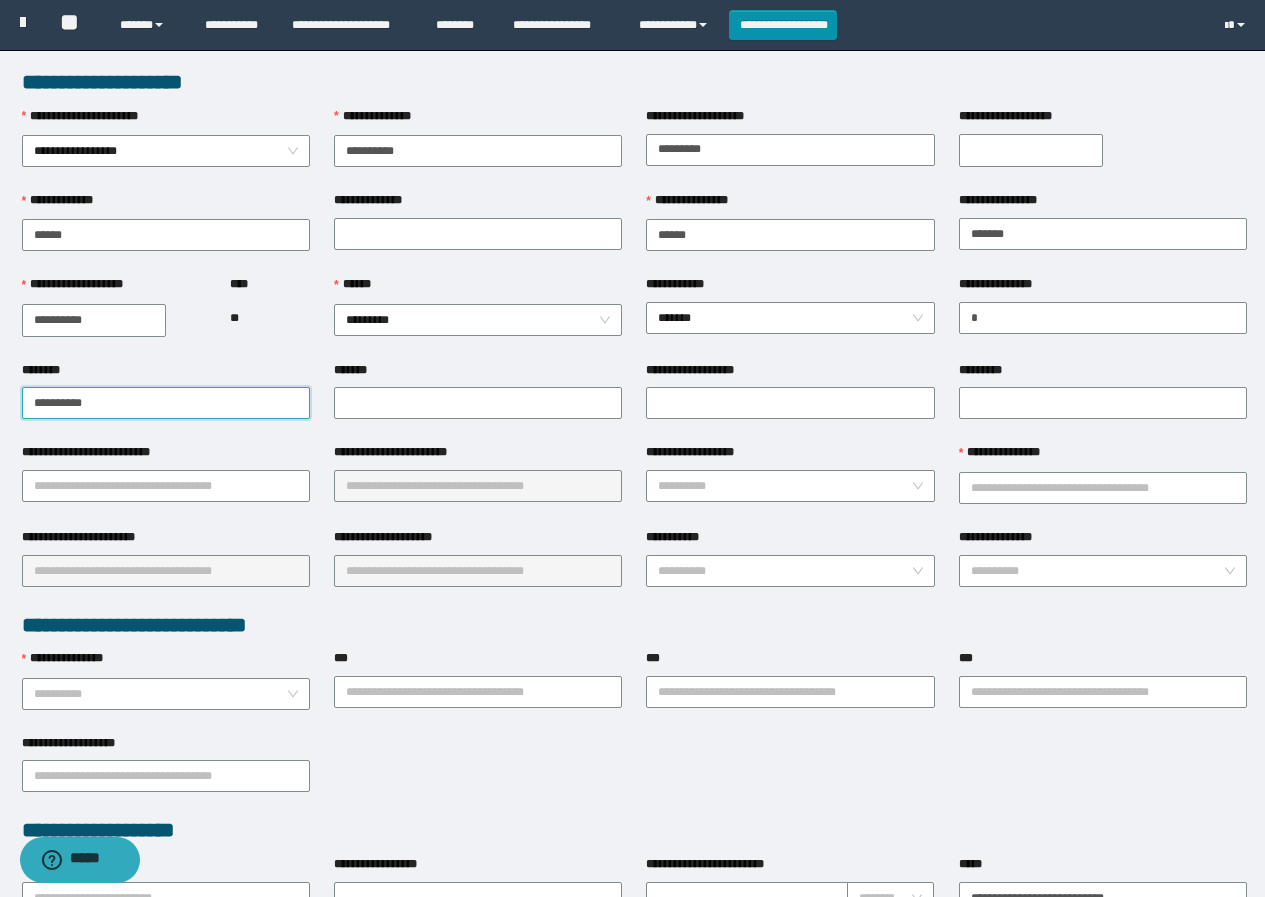 drag, startPoint x: 115, startPoint y: 405, endPoint x: 0, endPoint y: 400, distance: 115.10864 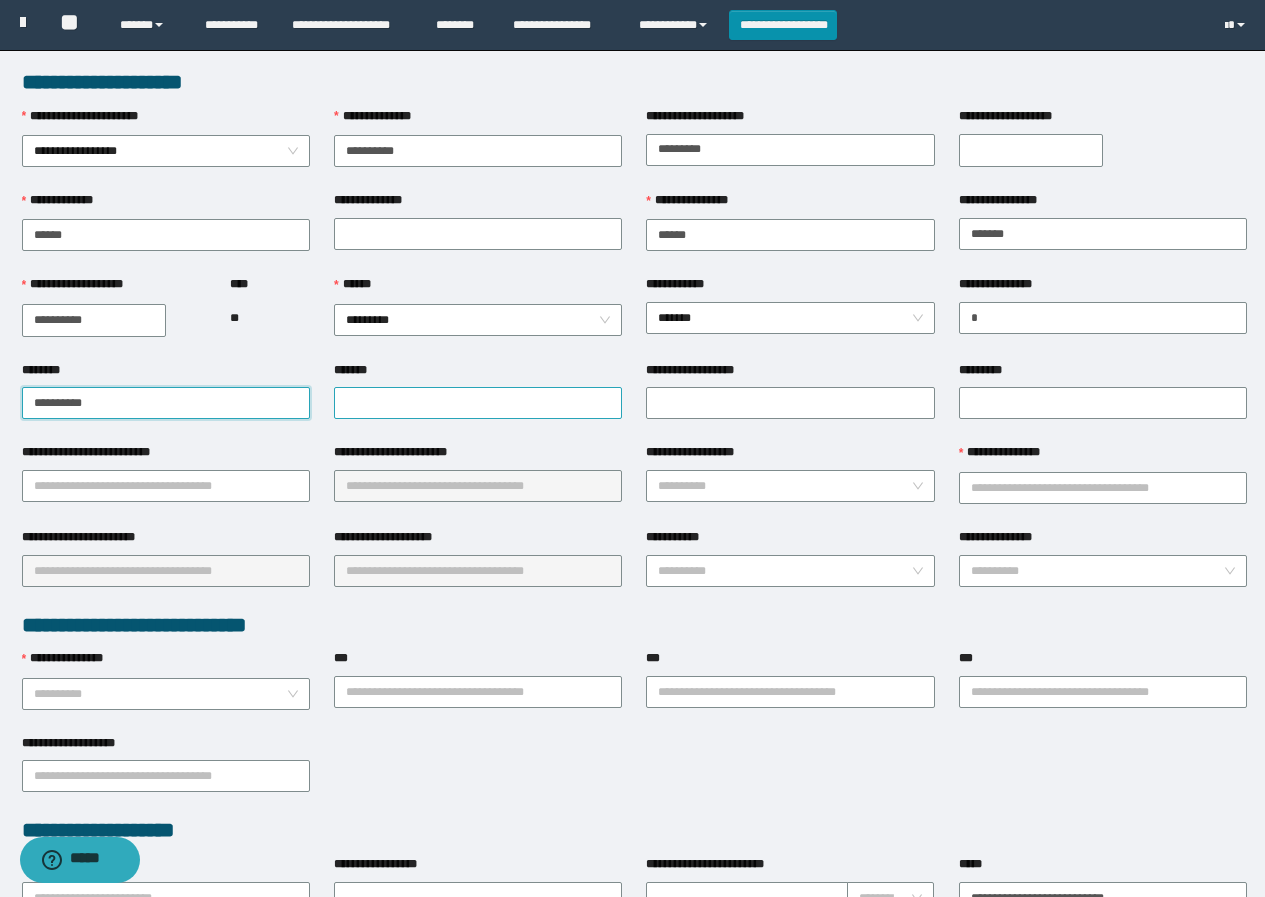 type on "**********" 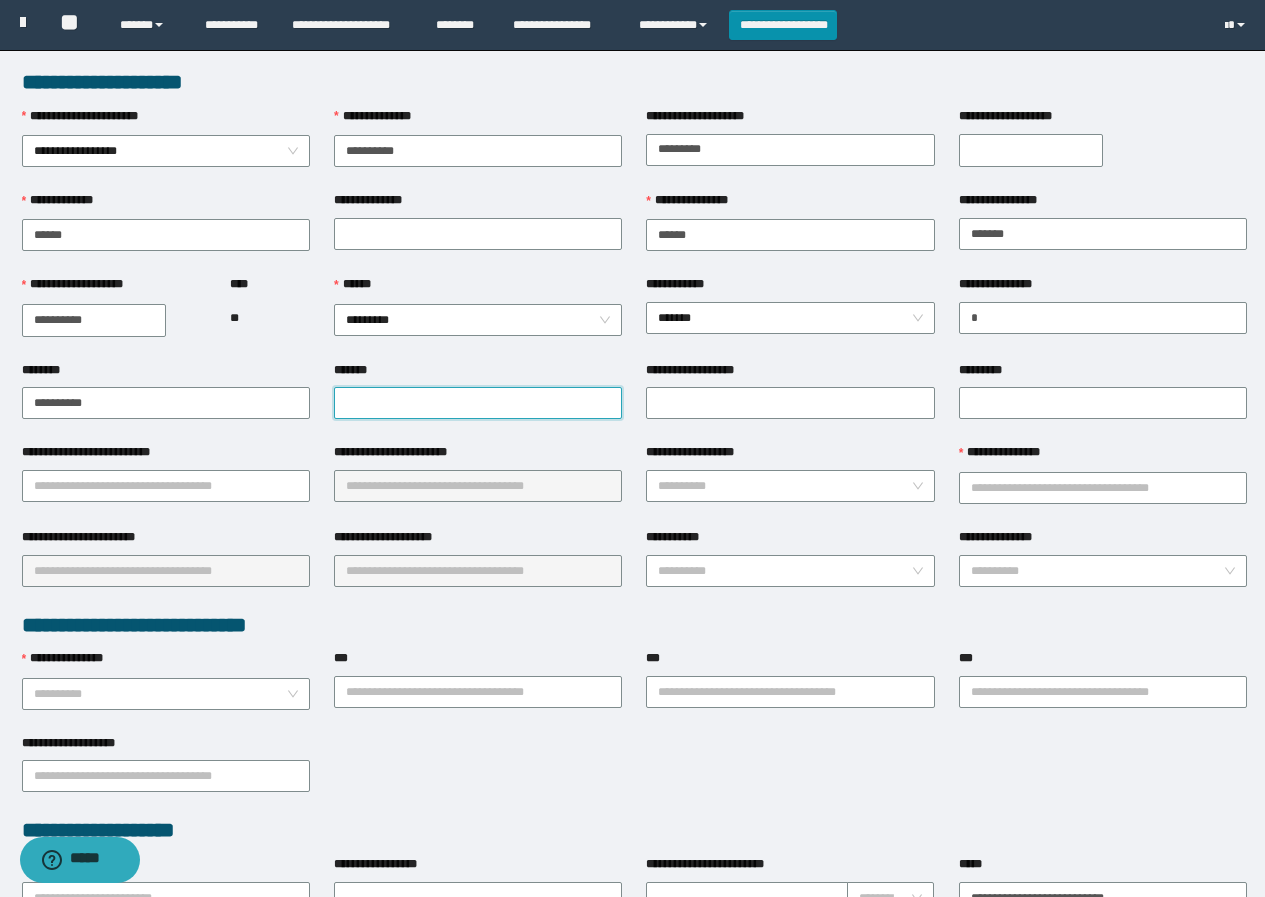 click on "*******" at bounding box center [478, 403] 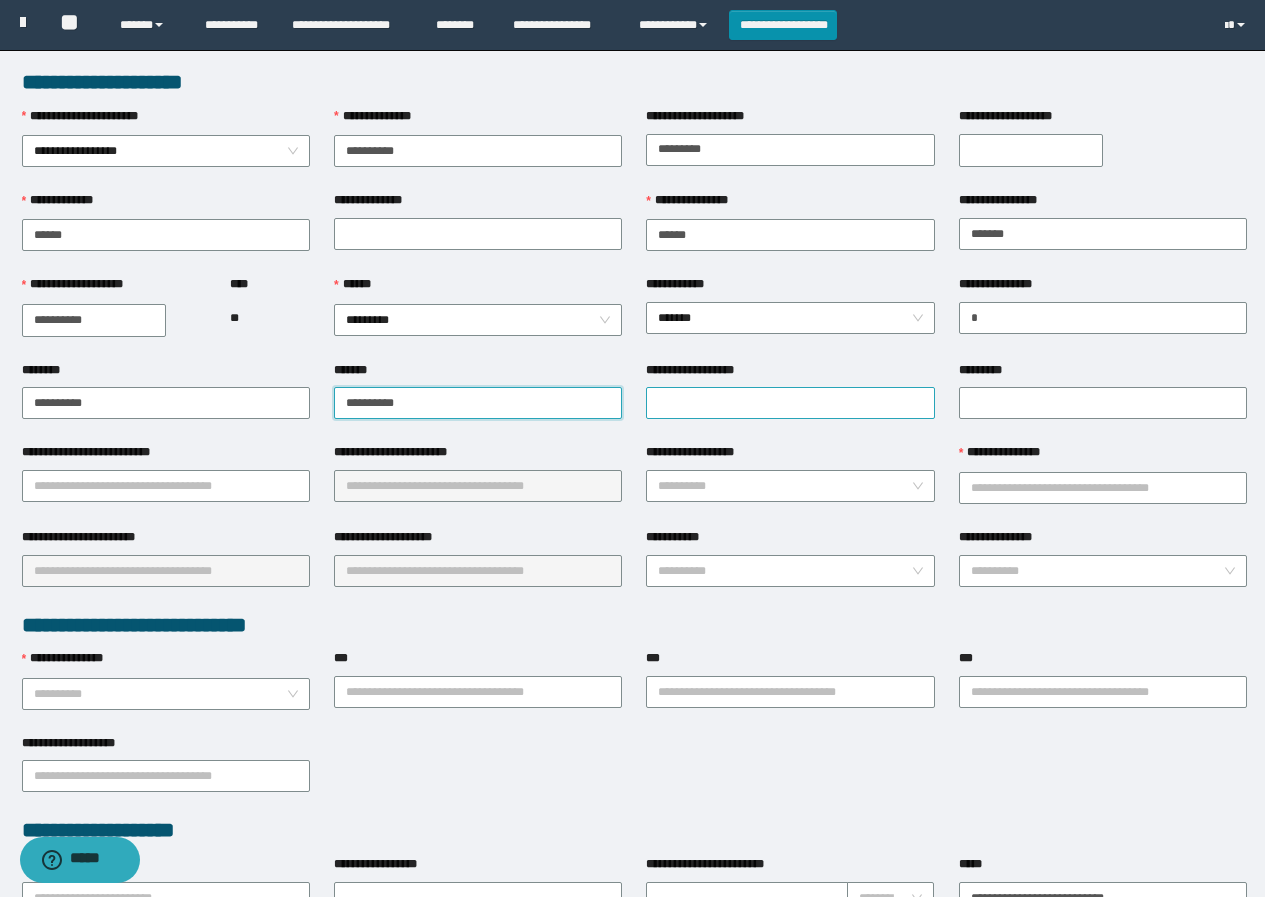 type on "**********" 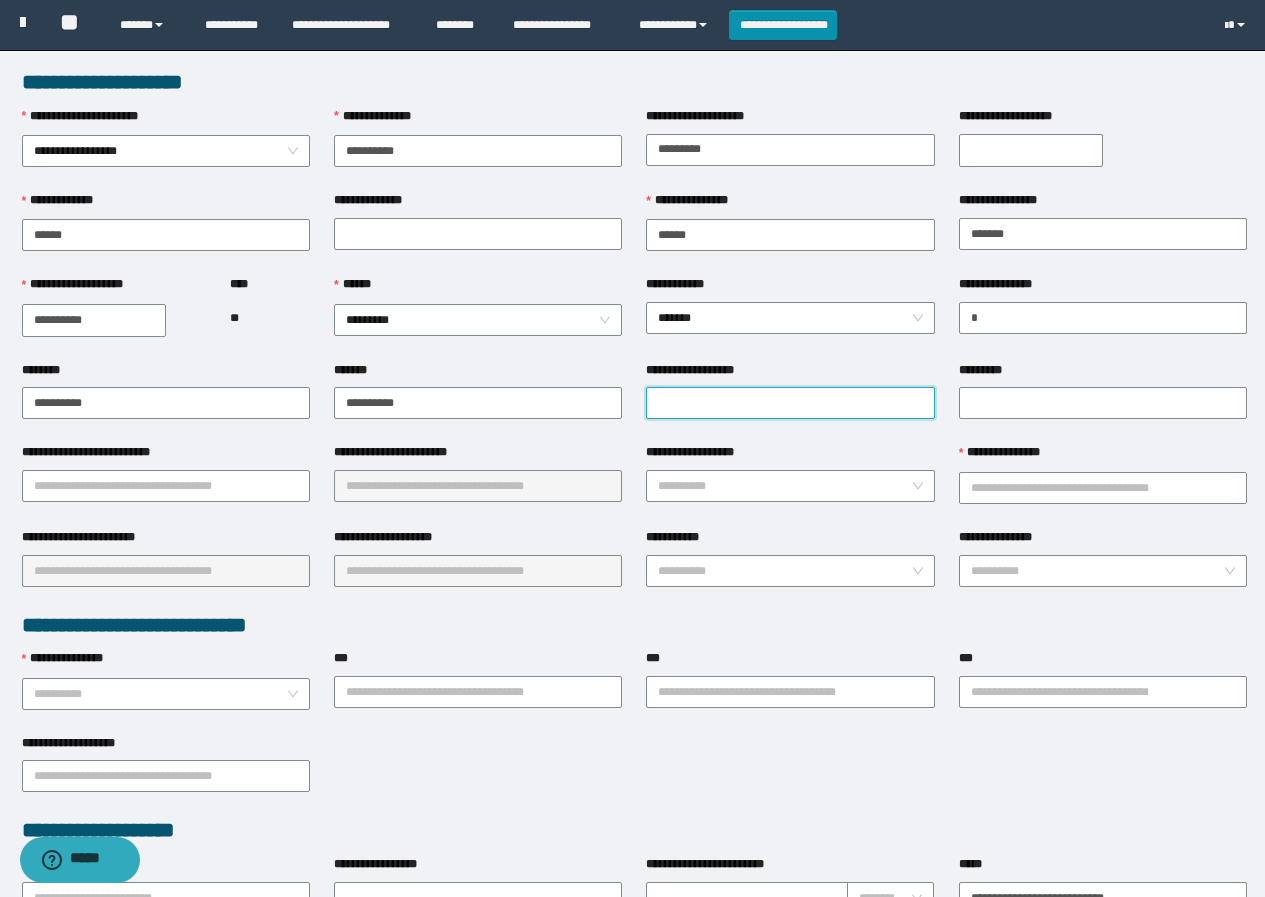 click on "**********" at bounding box center [790, 403] 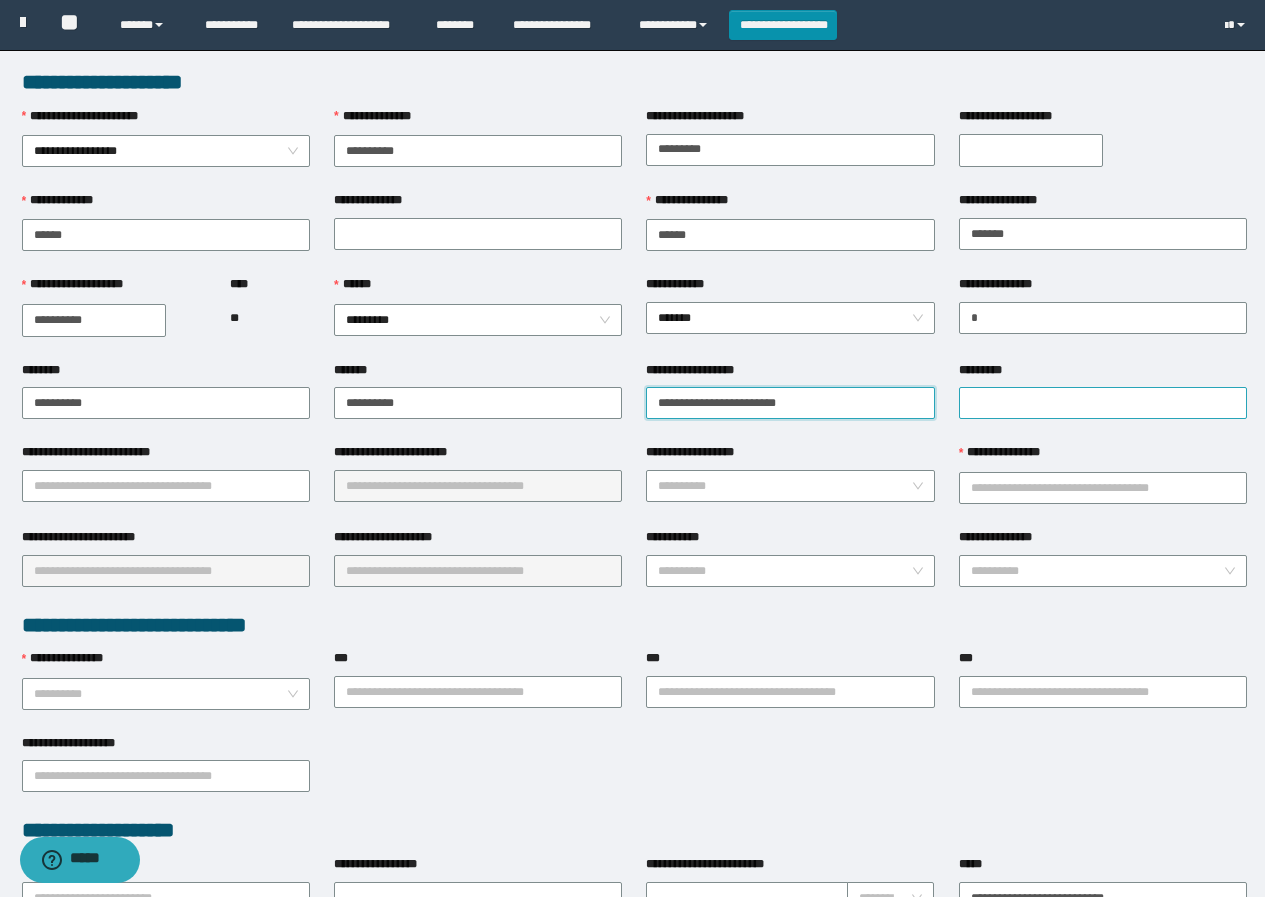 type on "**********" 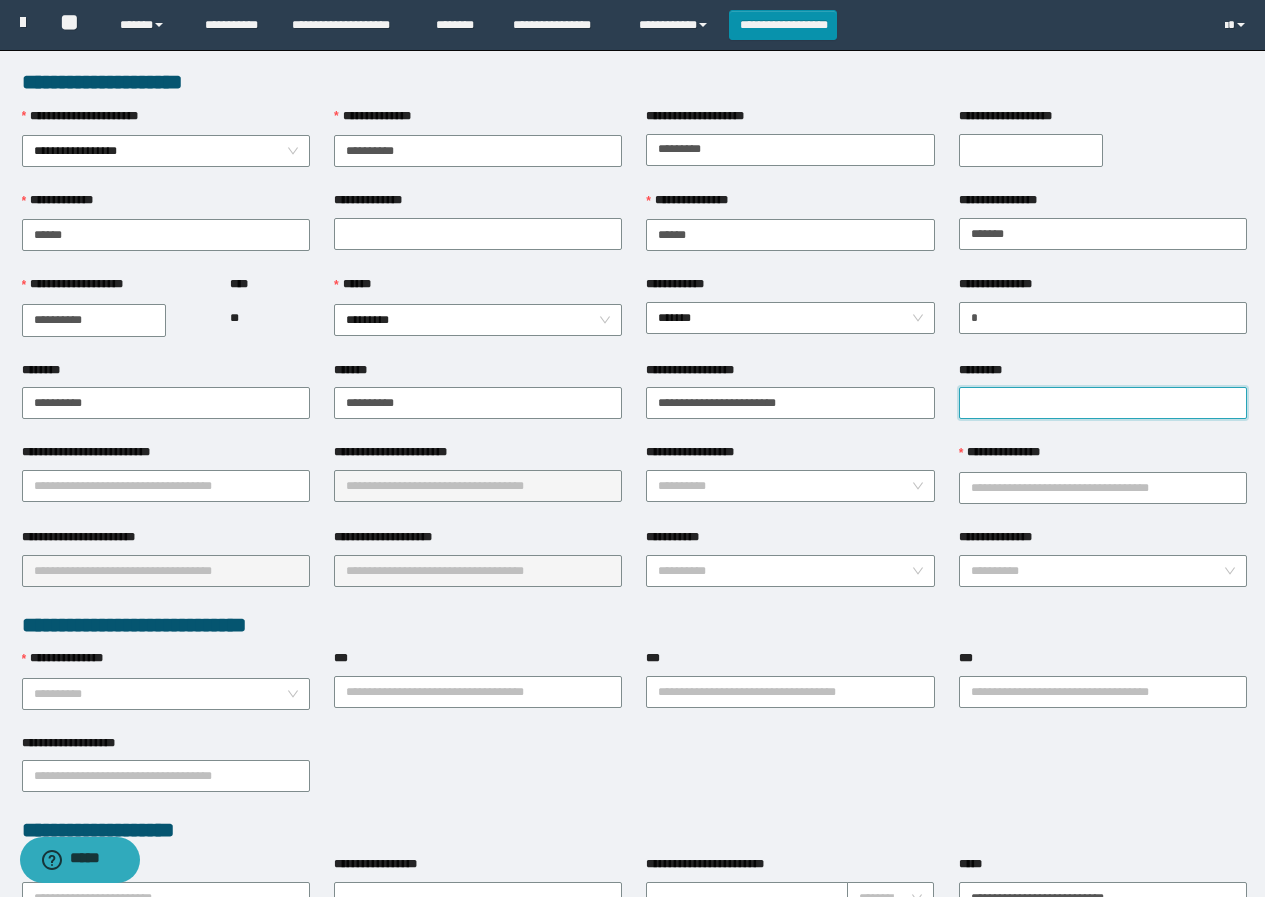 click on "*********" at bounding box center (1103, 403) 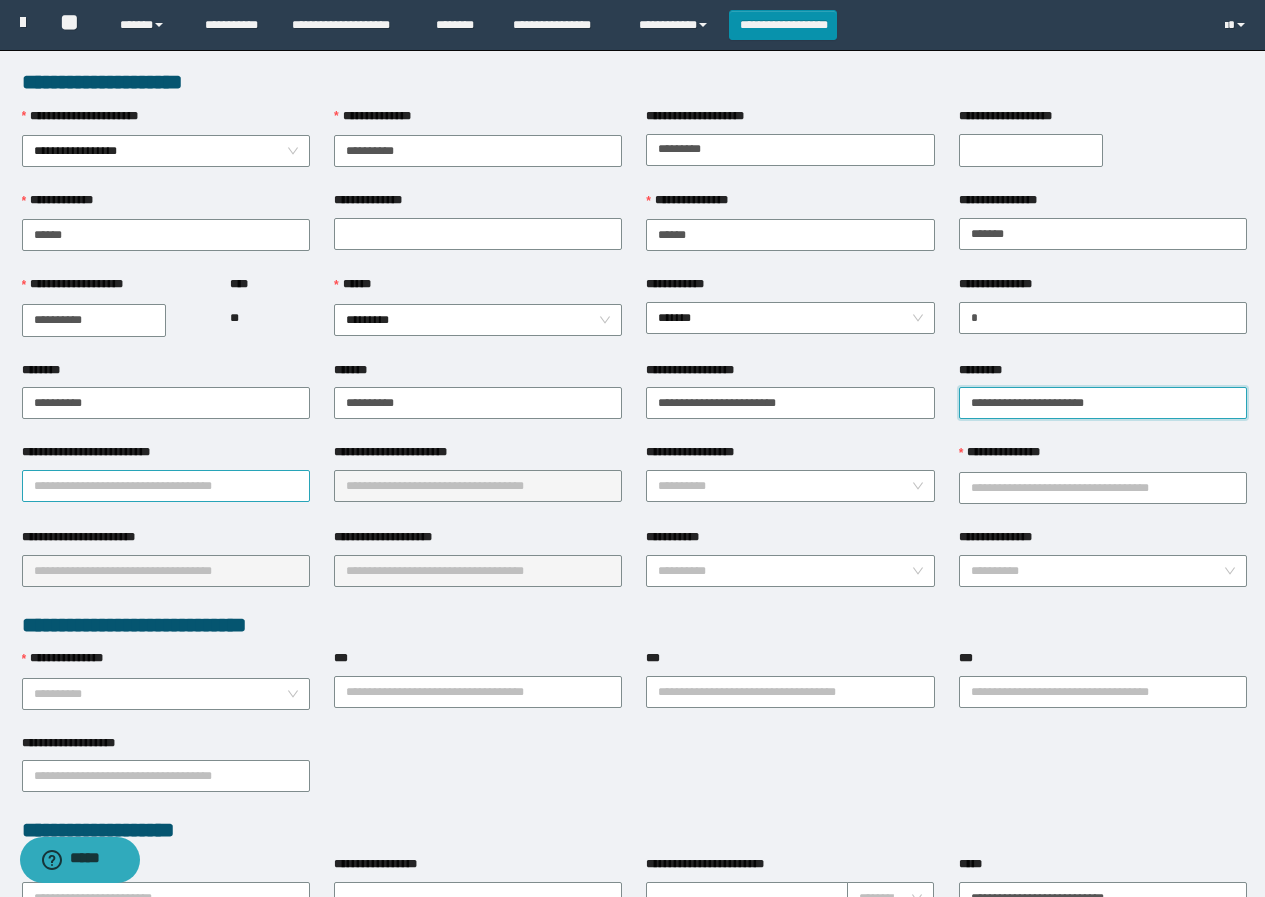 type on "**********" 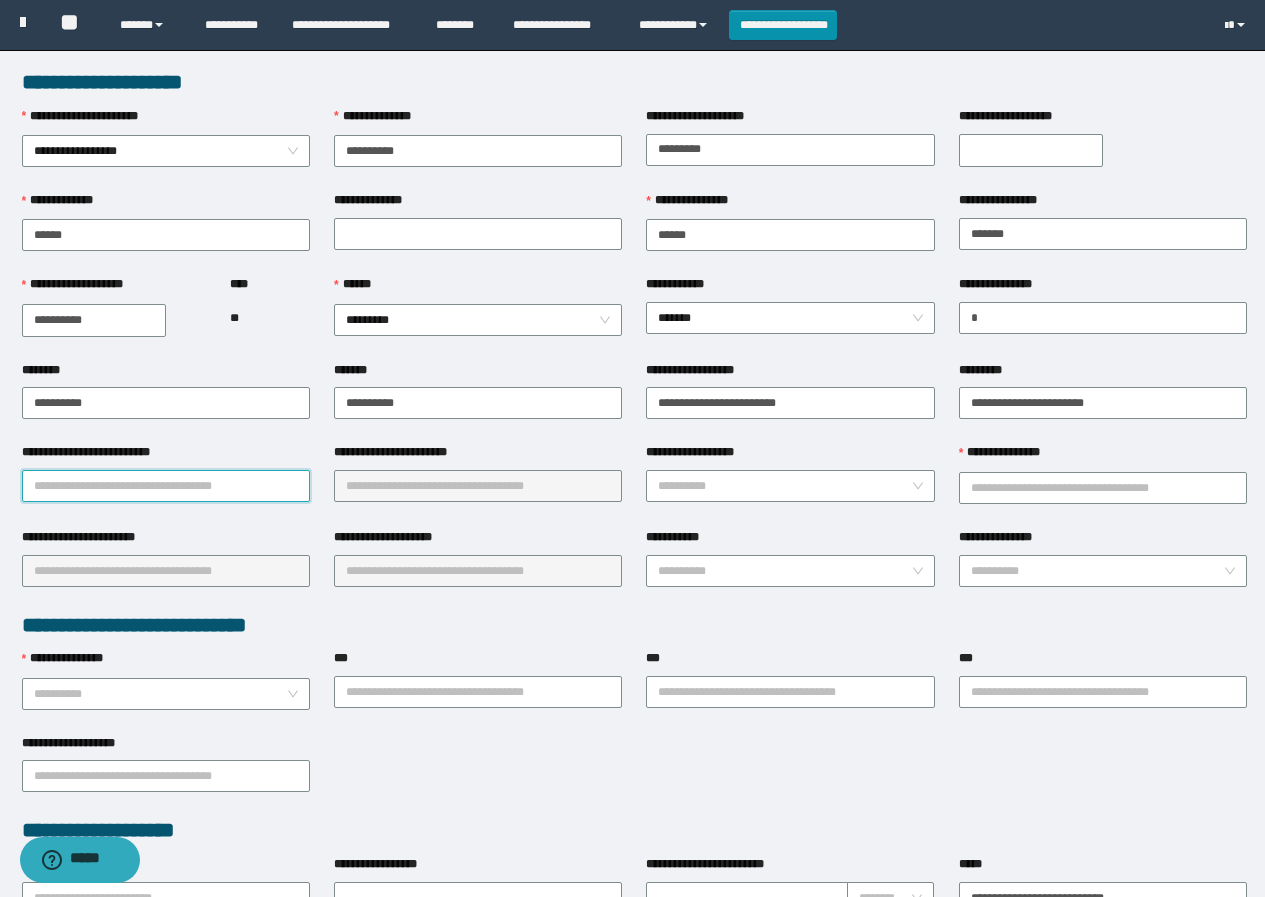click on "**********" at bounding box center [166, 486] 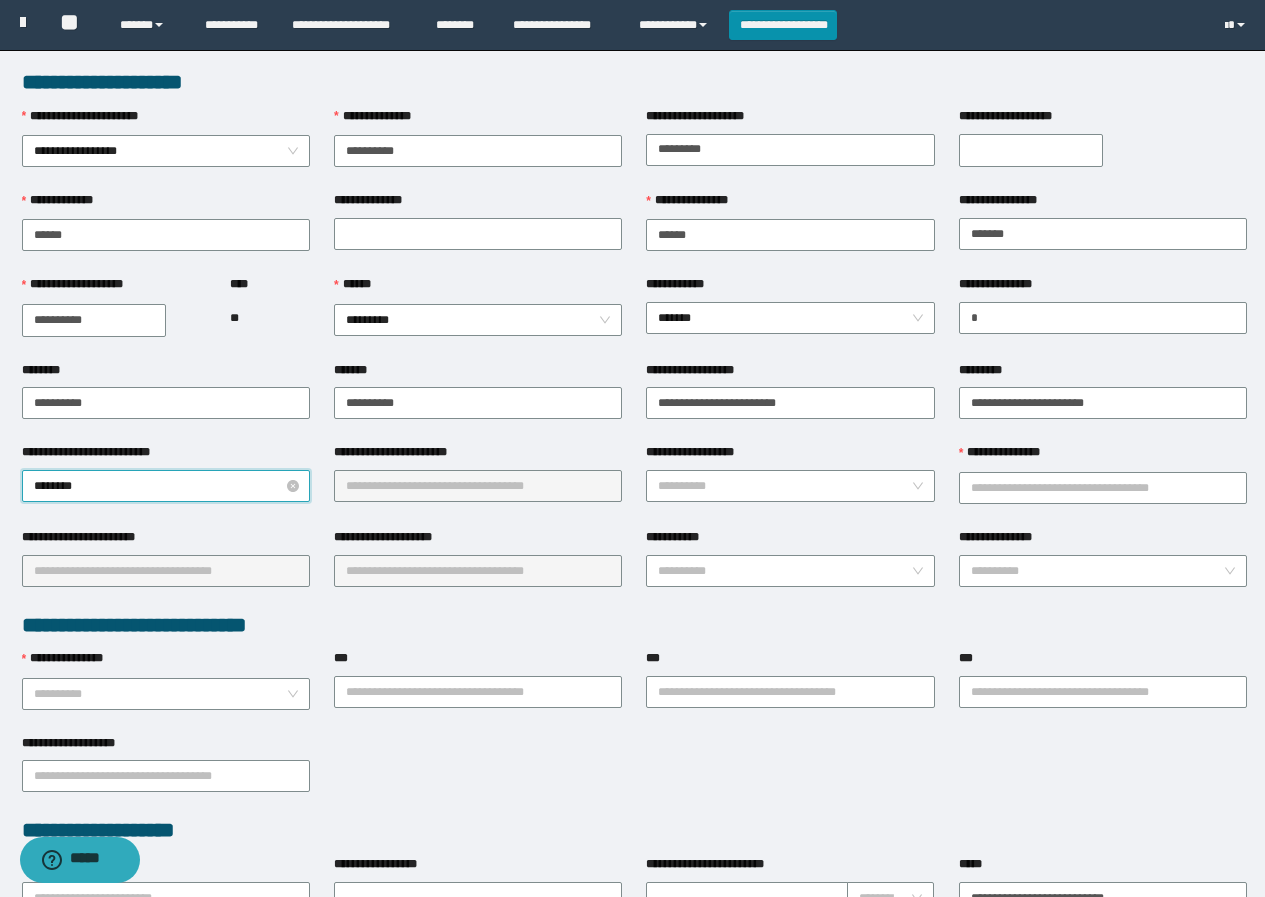 type on "*********" 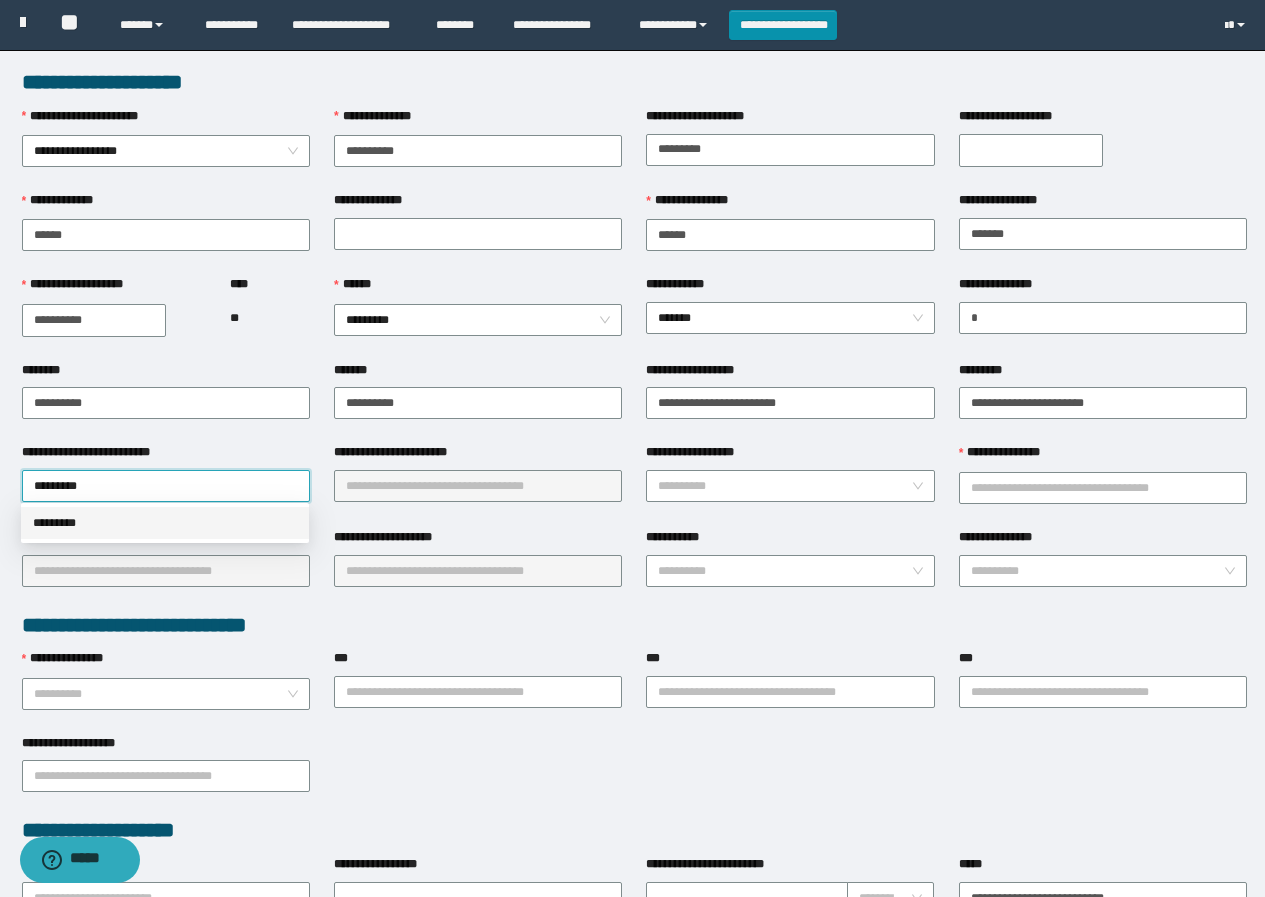 click on "*********" at bounding box center (165, 523) 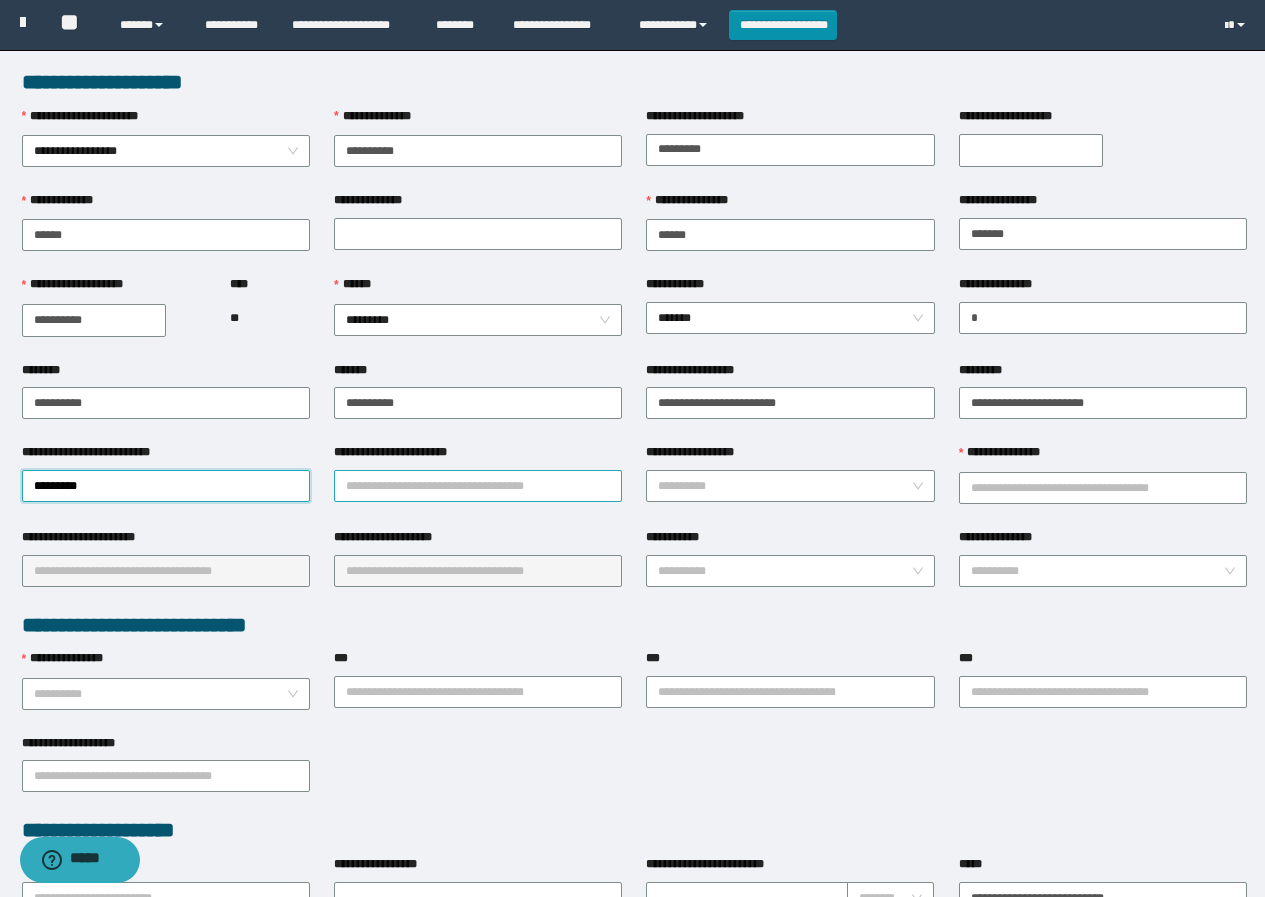 click on "**********" at bounding box center (478, 486) 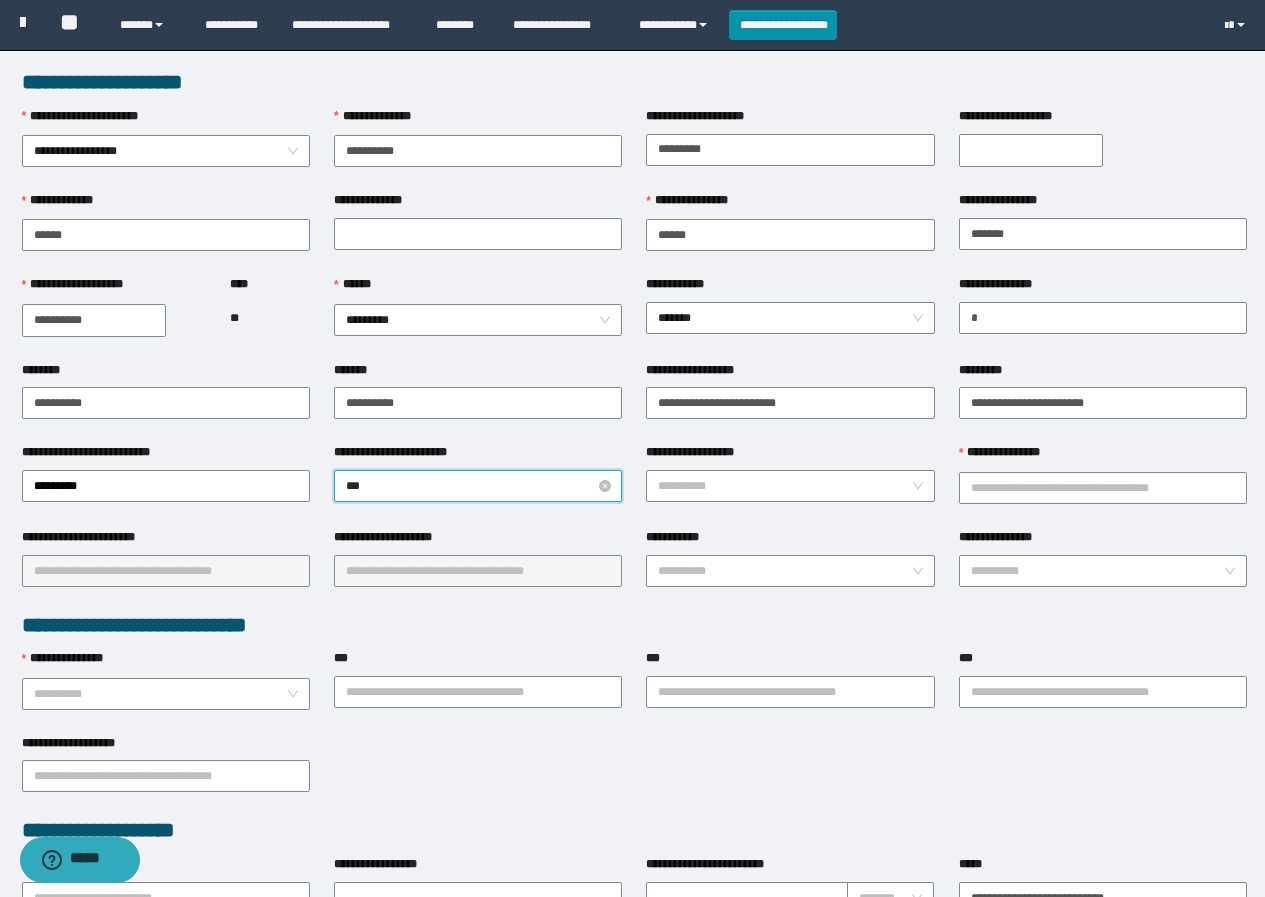 type on "****" 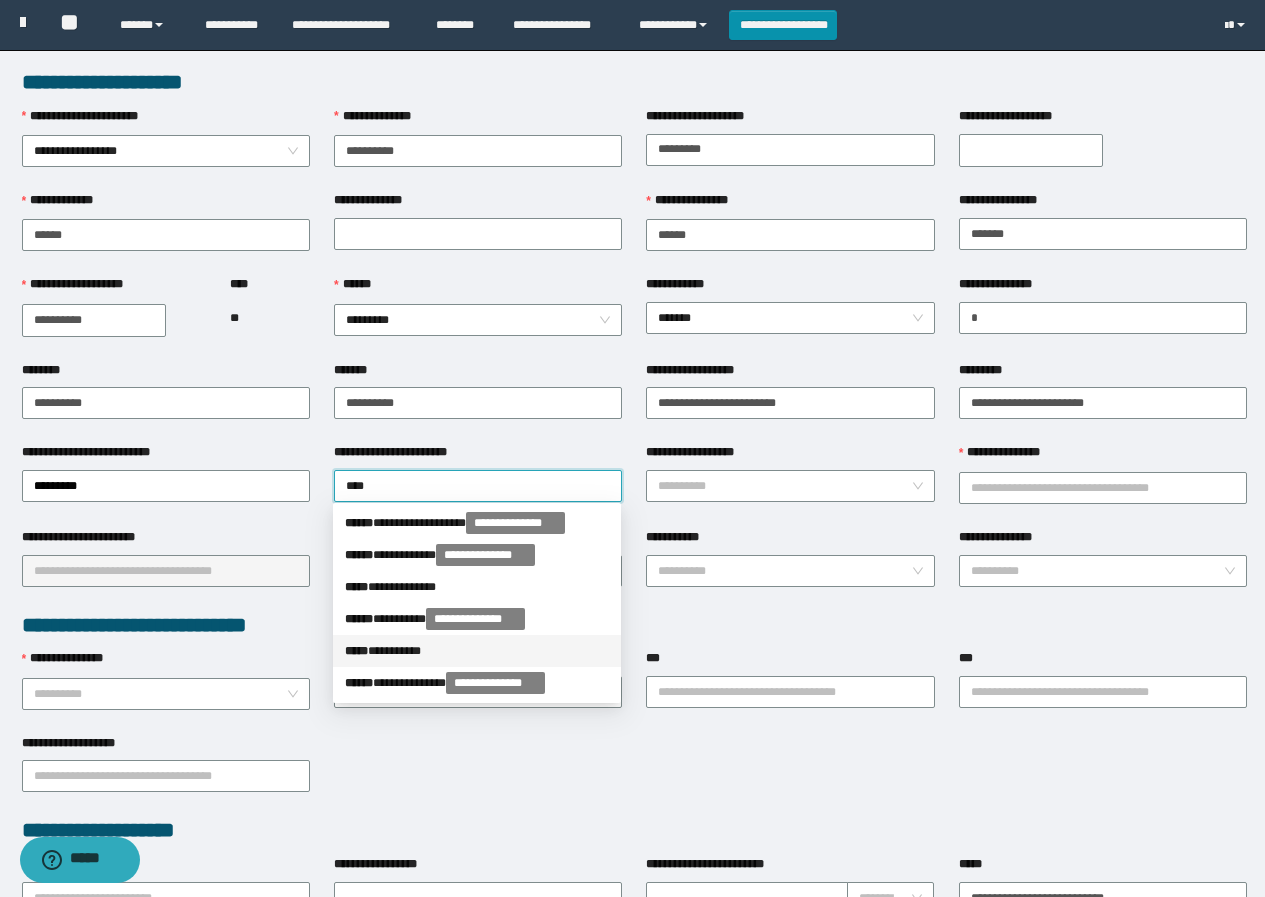 click on "***** * ********" at bounding box center (477, 651) 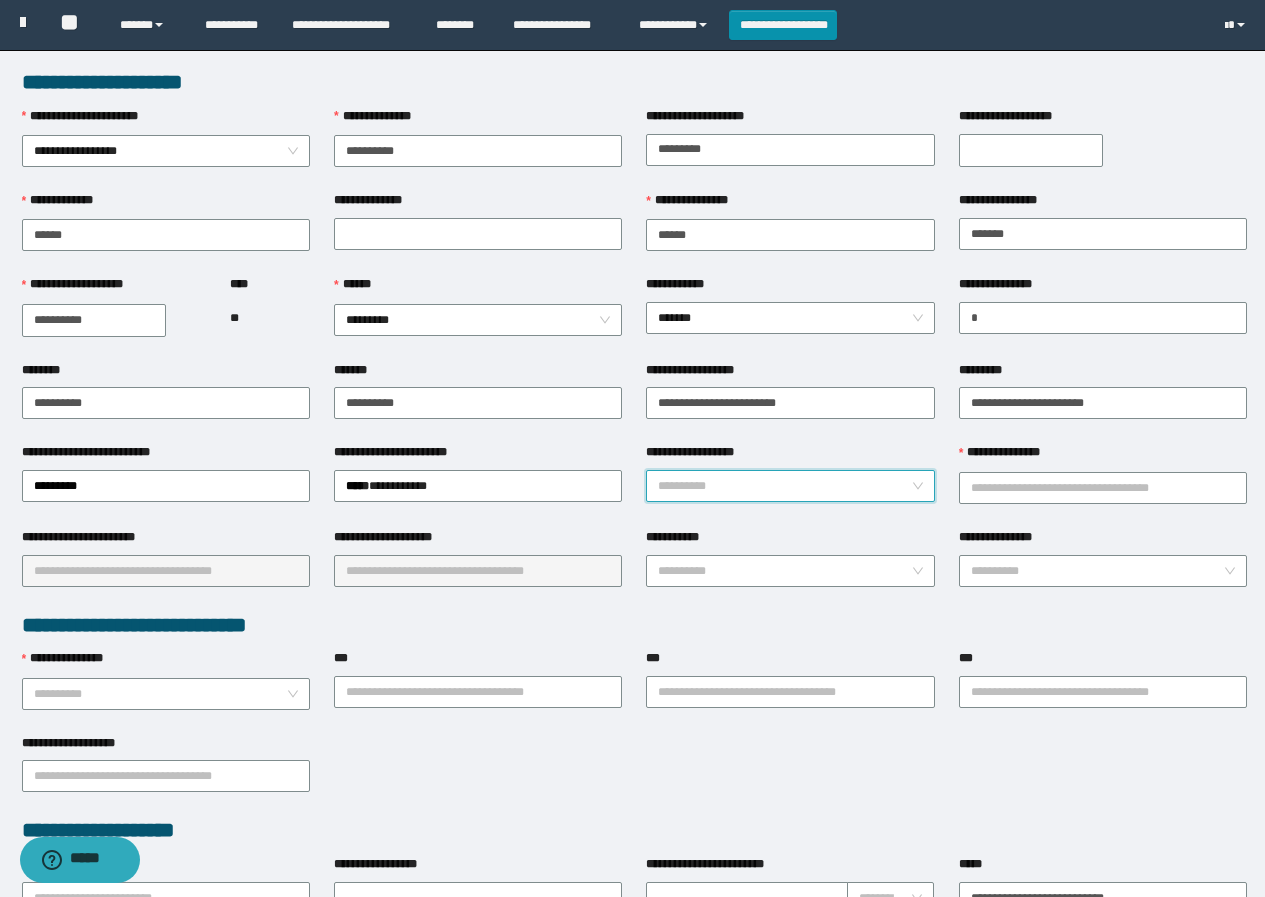 click on "**********" at bounding box center (784, 486) 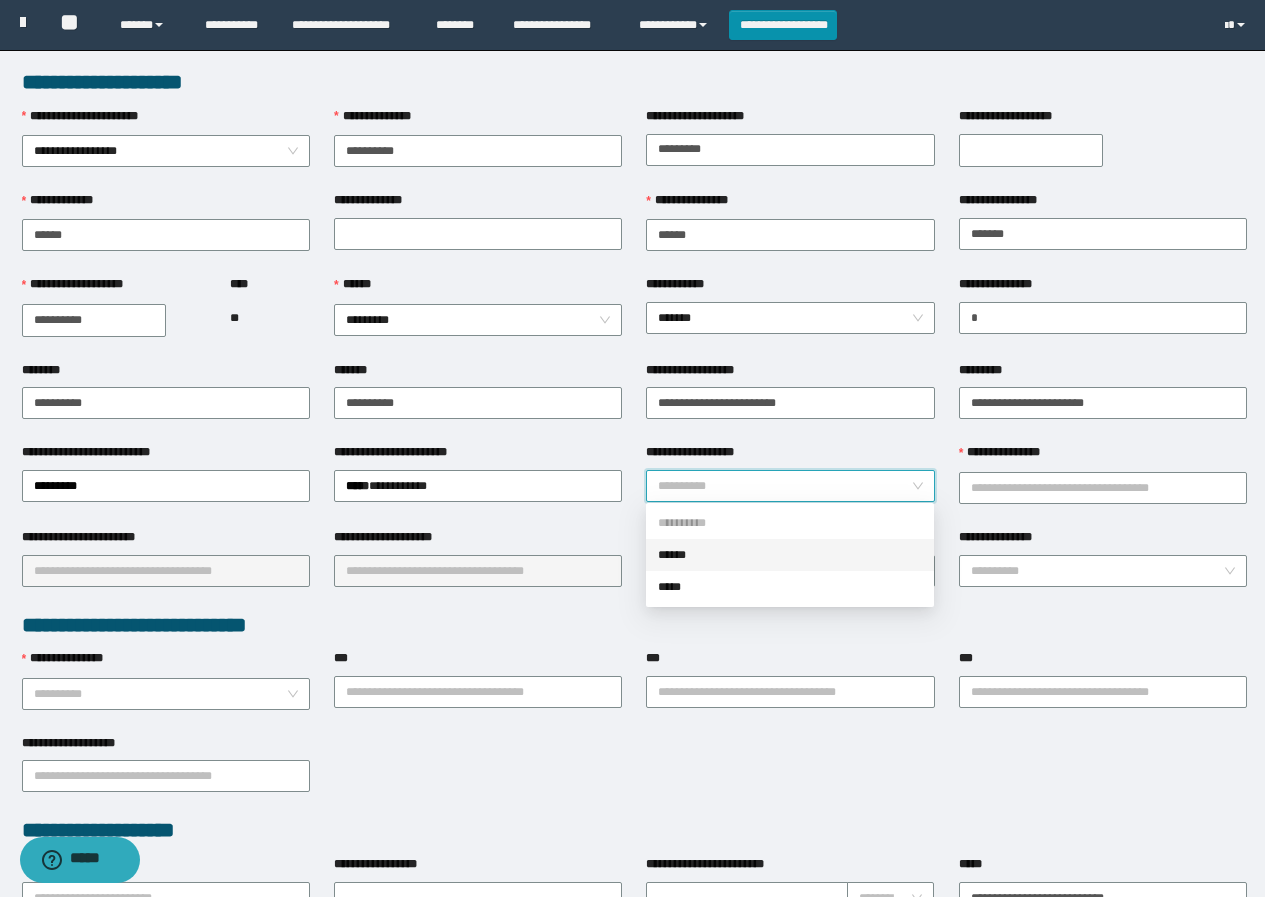 click on "******" at bounding box center [790, 555] 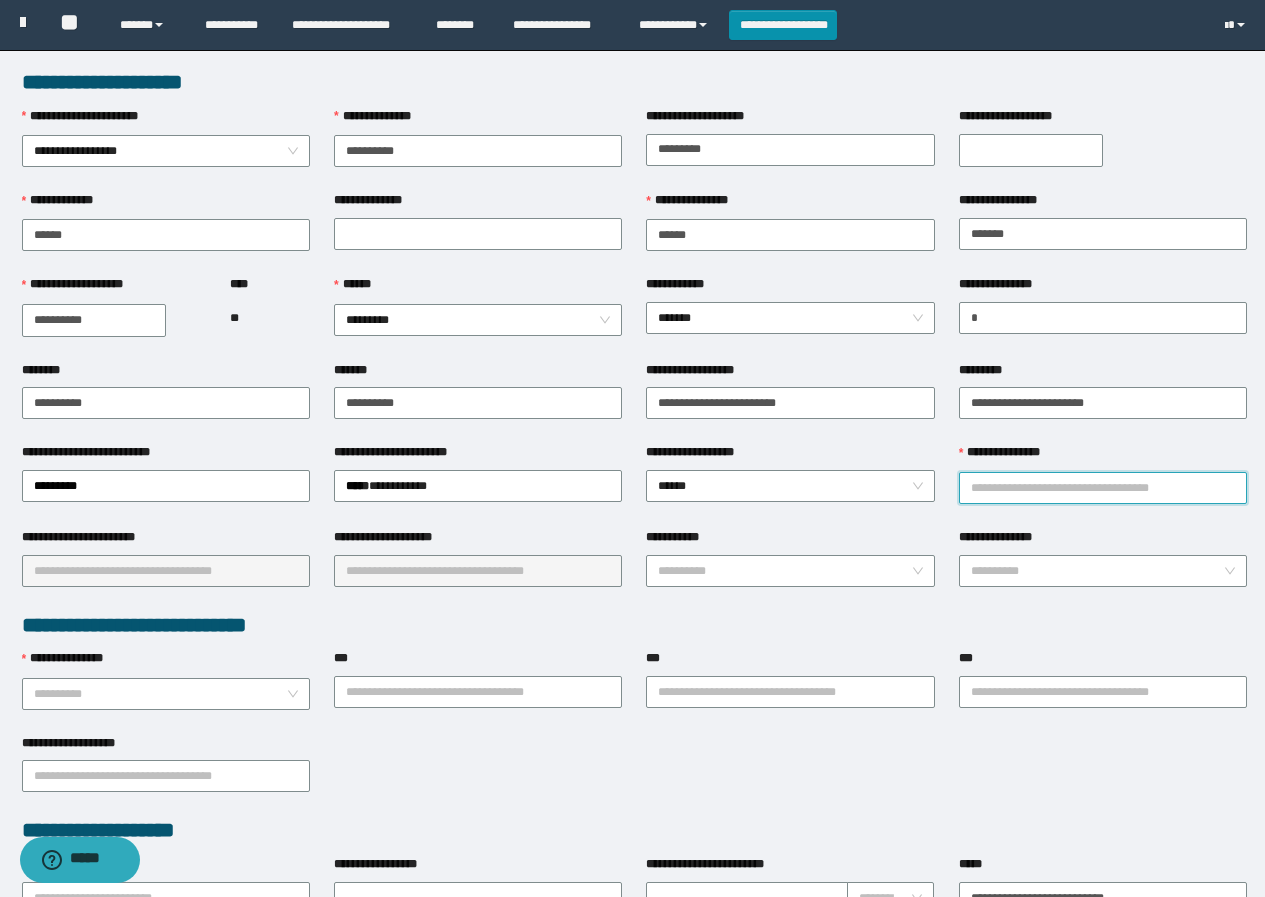 click on "**********" at bounding box center (1103, 488) 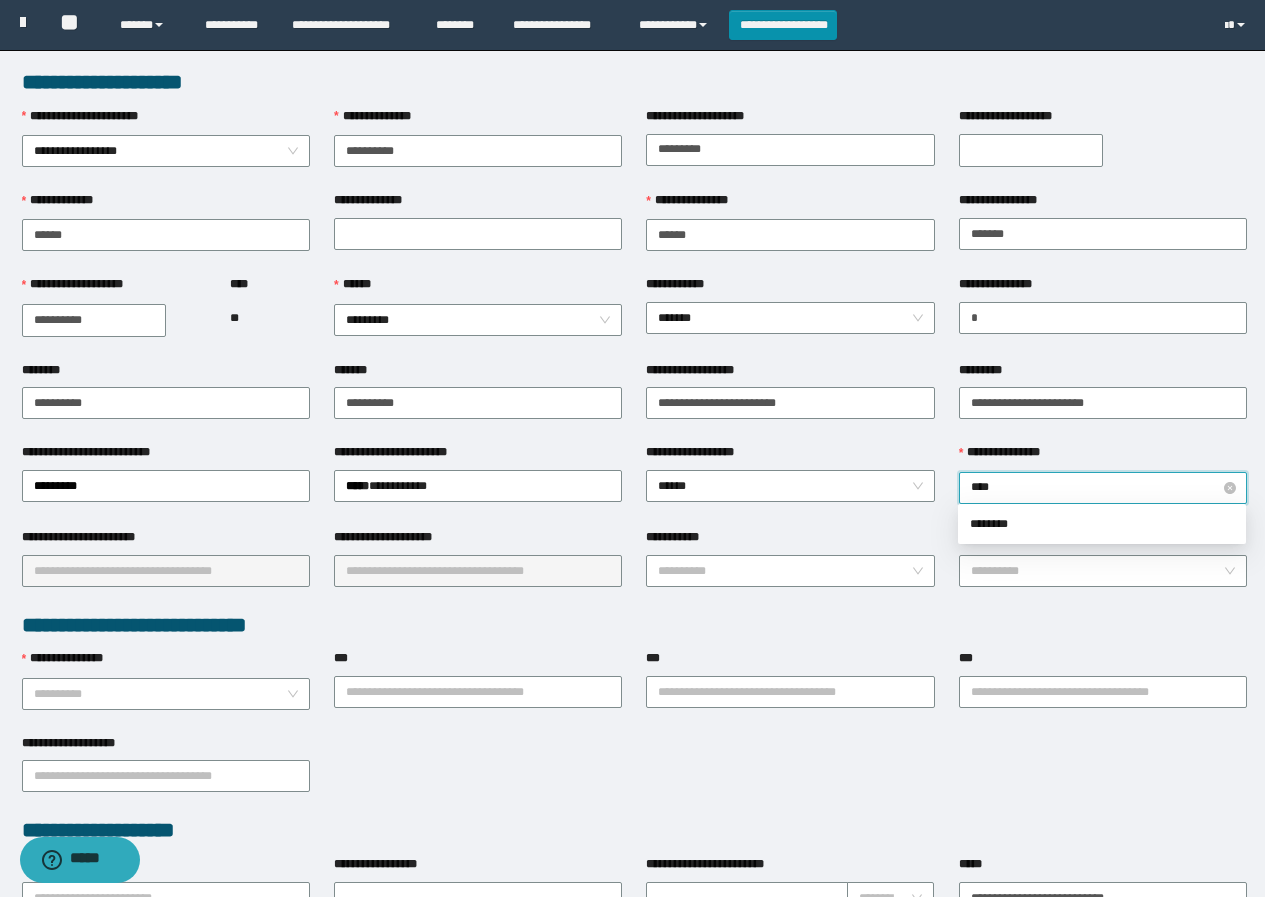 type on "*****" 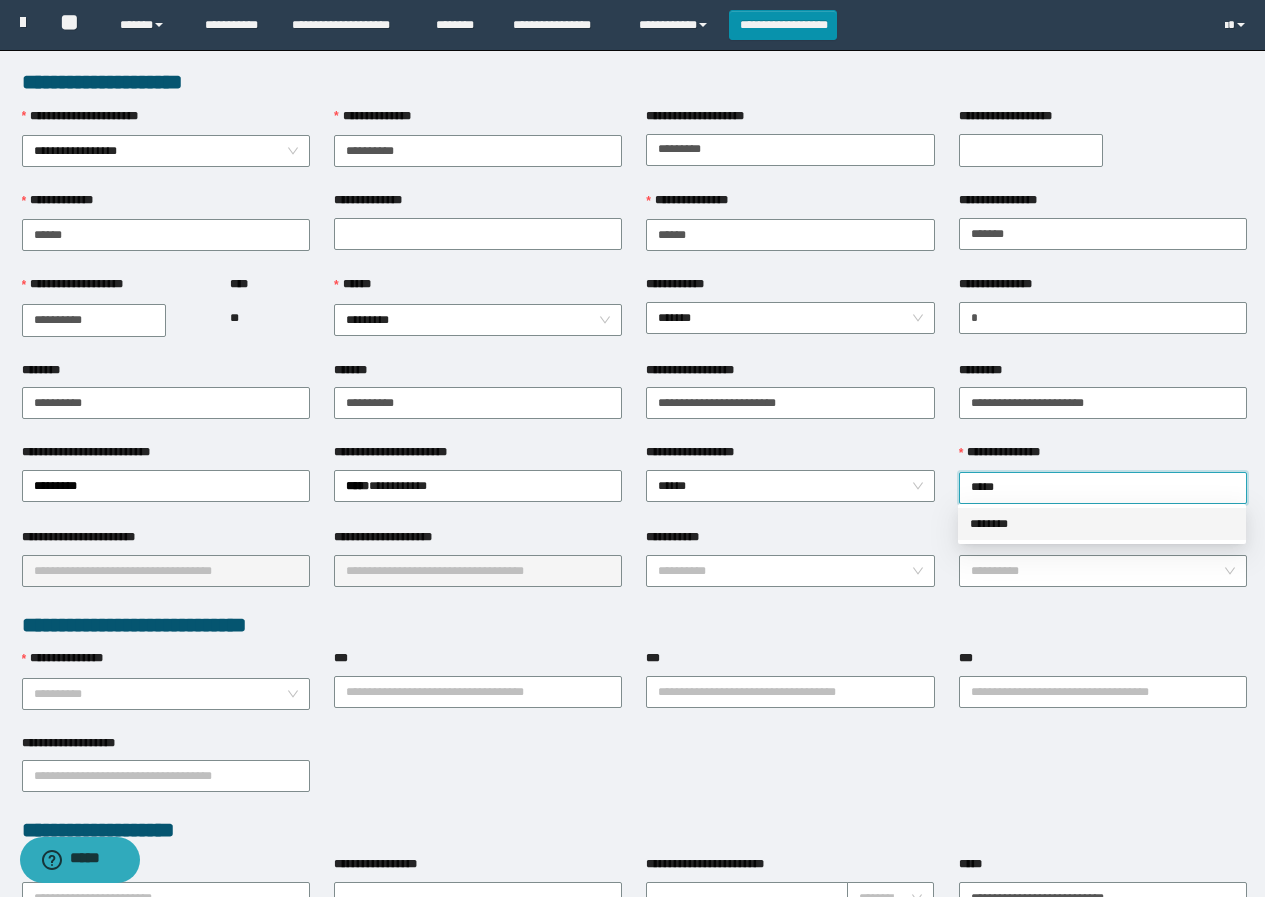 click on "********" at bounding box center [1102, 524] 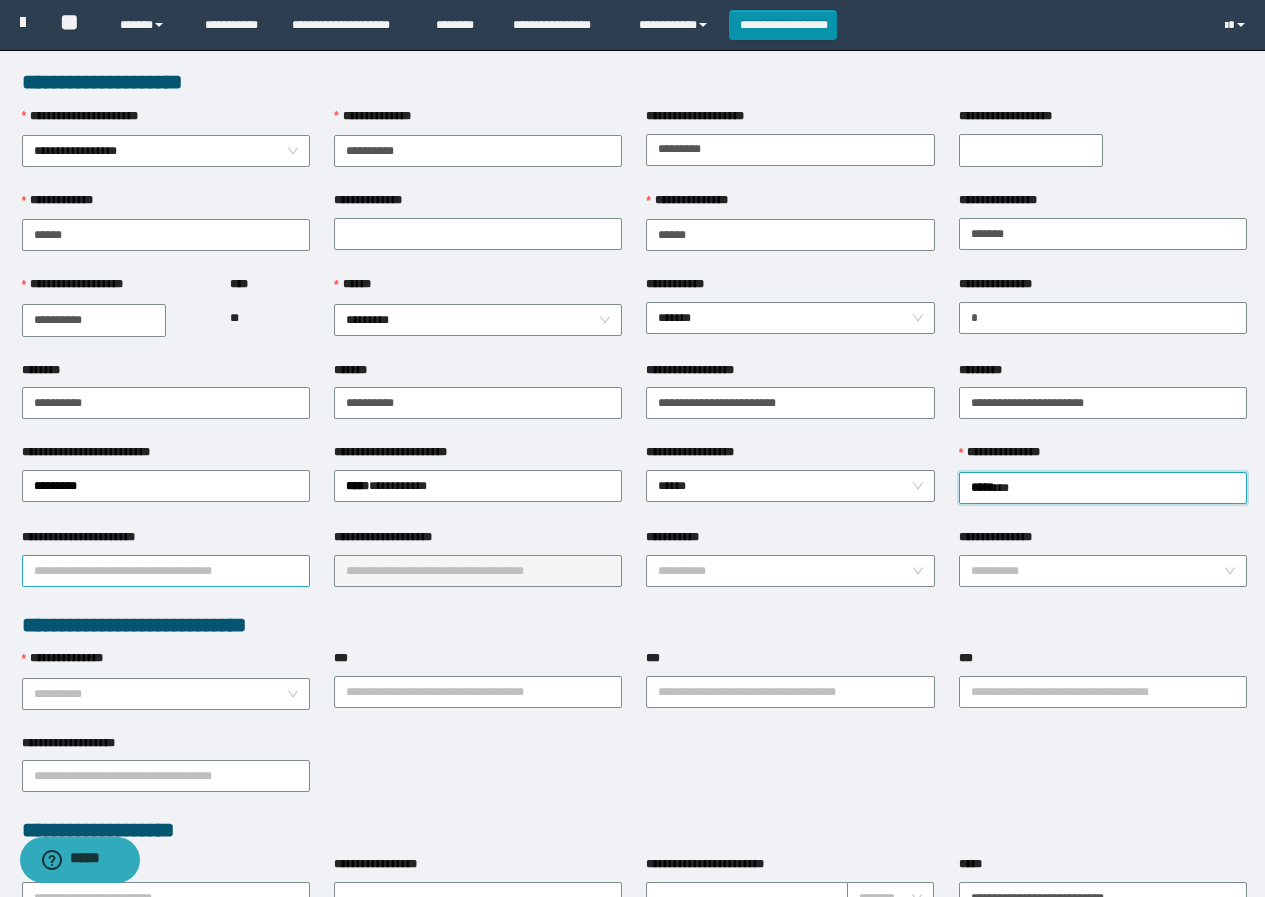 click on "**********" at bounding box center [166, 571] 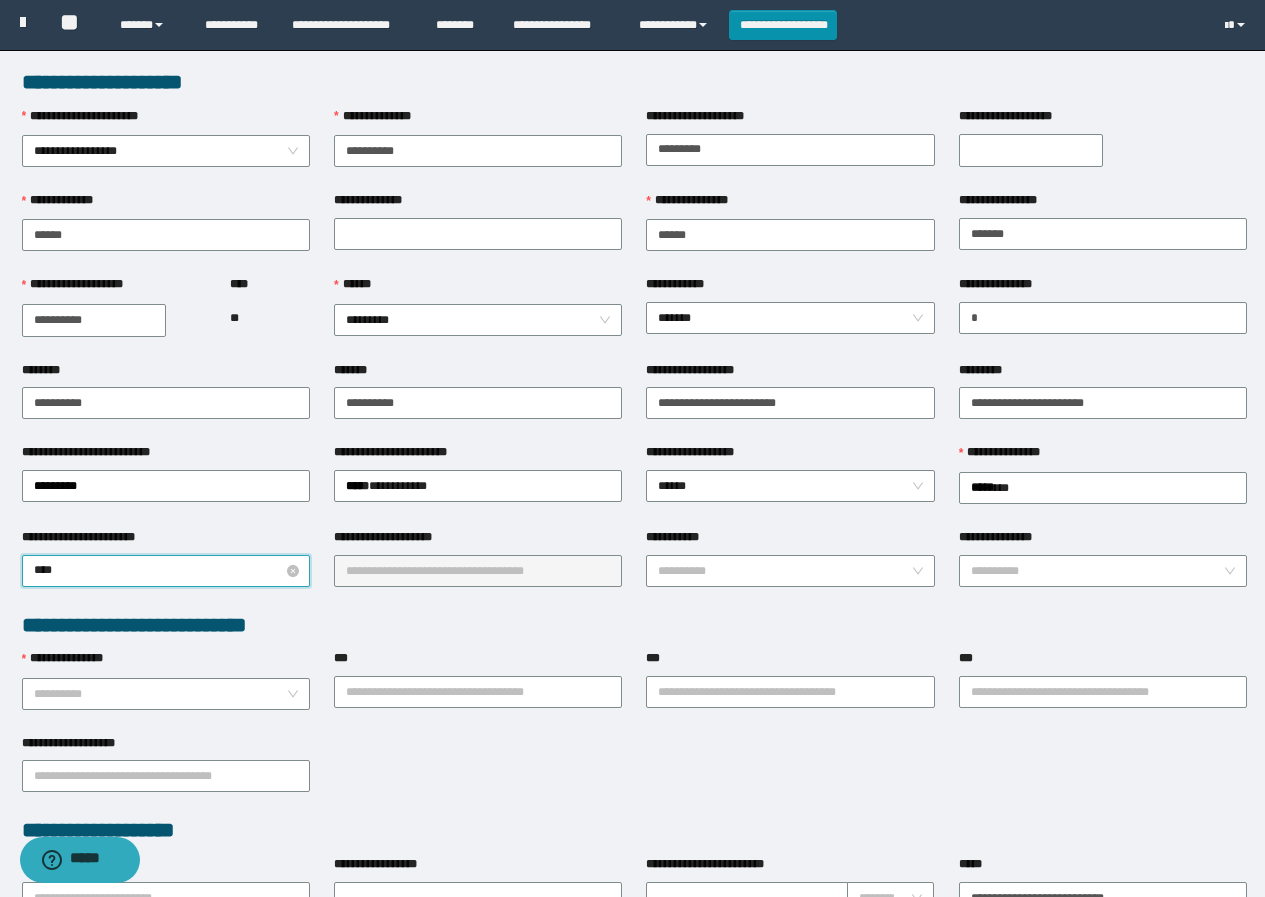type on "*****" 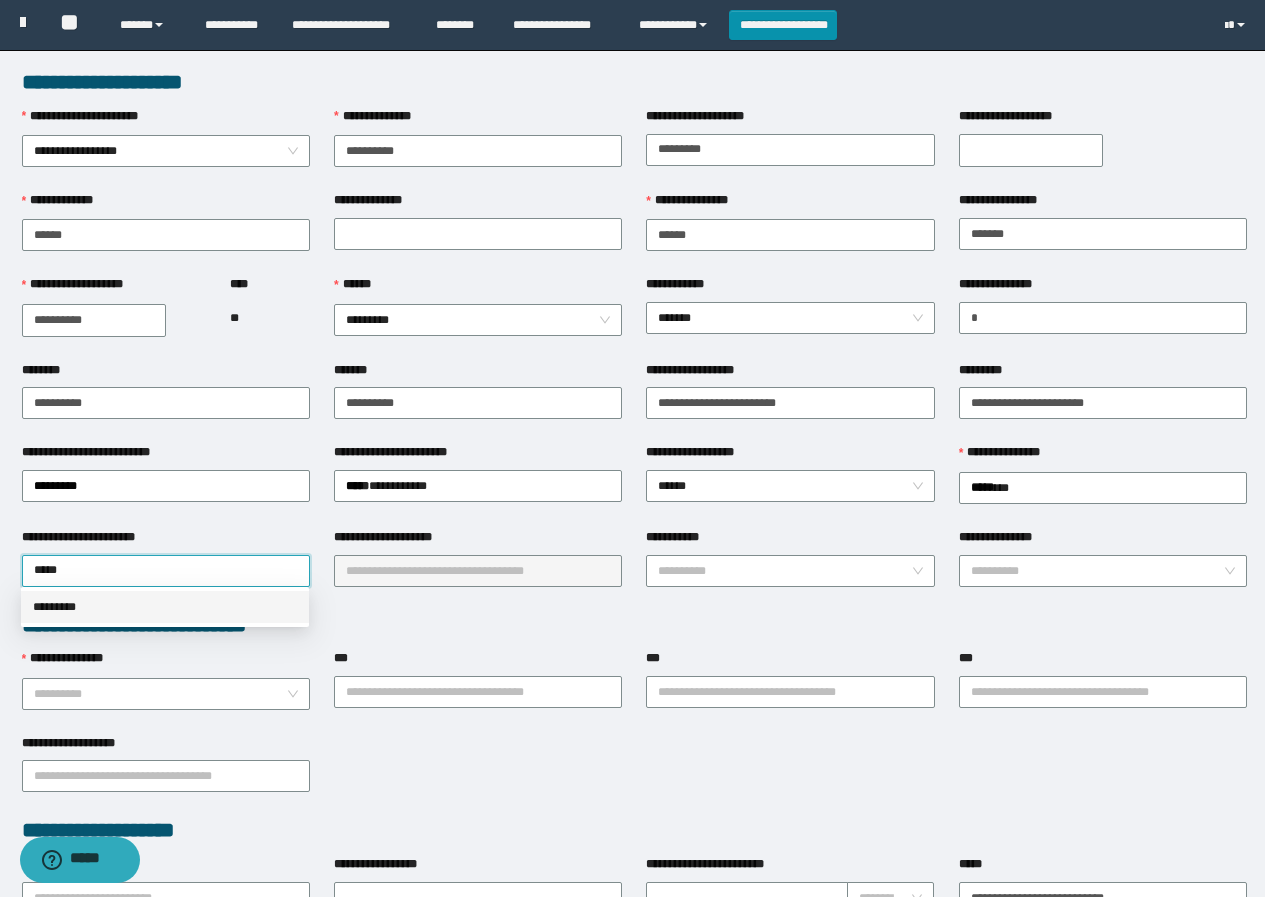 click on "*********" at bounding box center [165, 607] 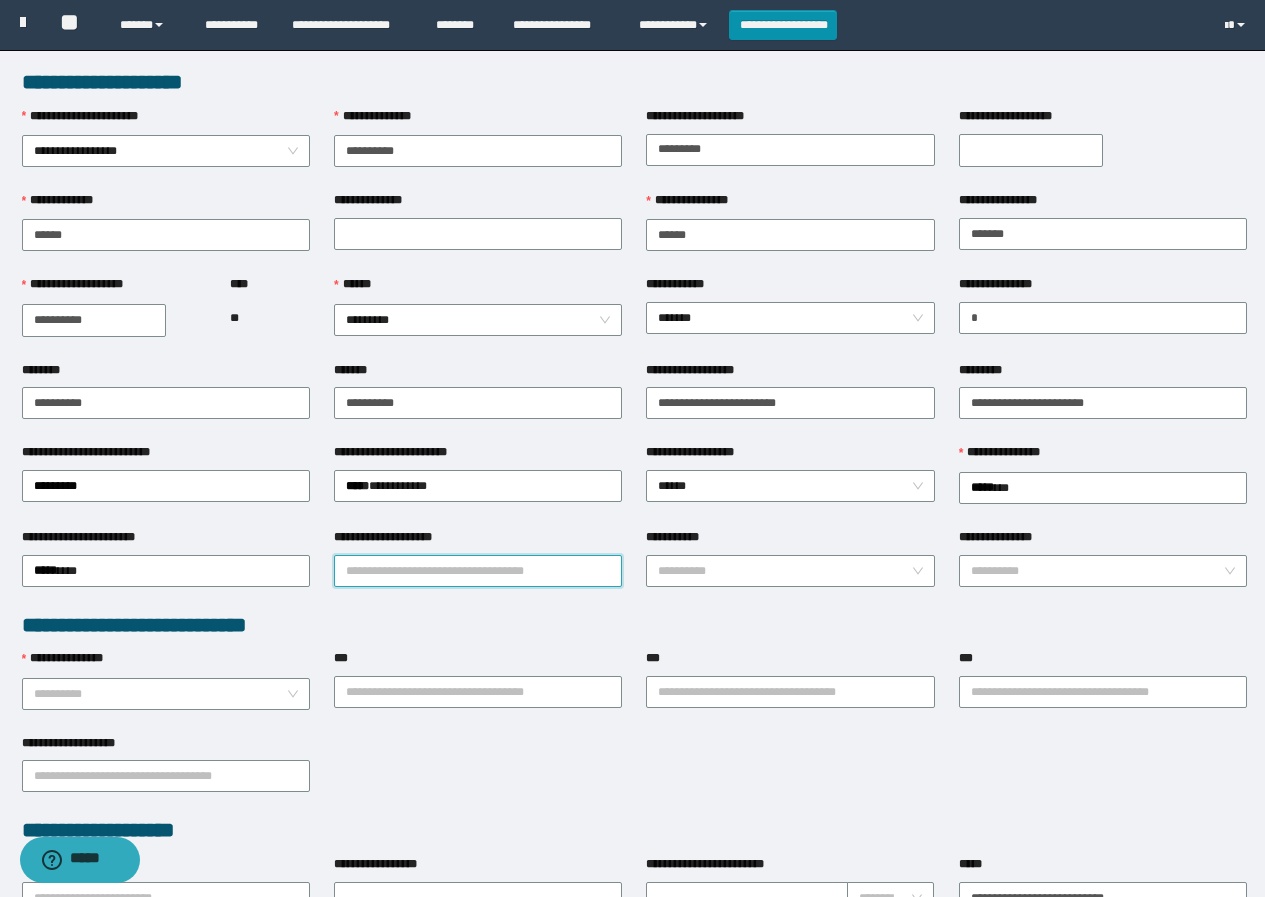 click on "**********" at bounding box center [478, 571] 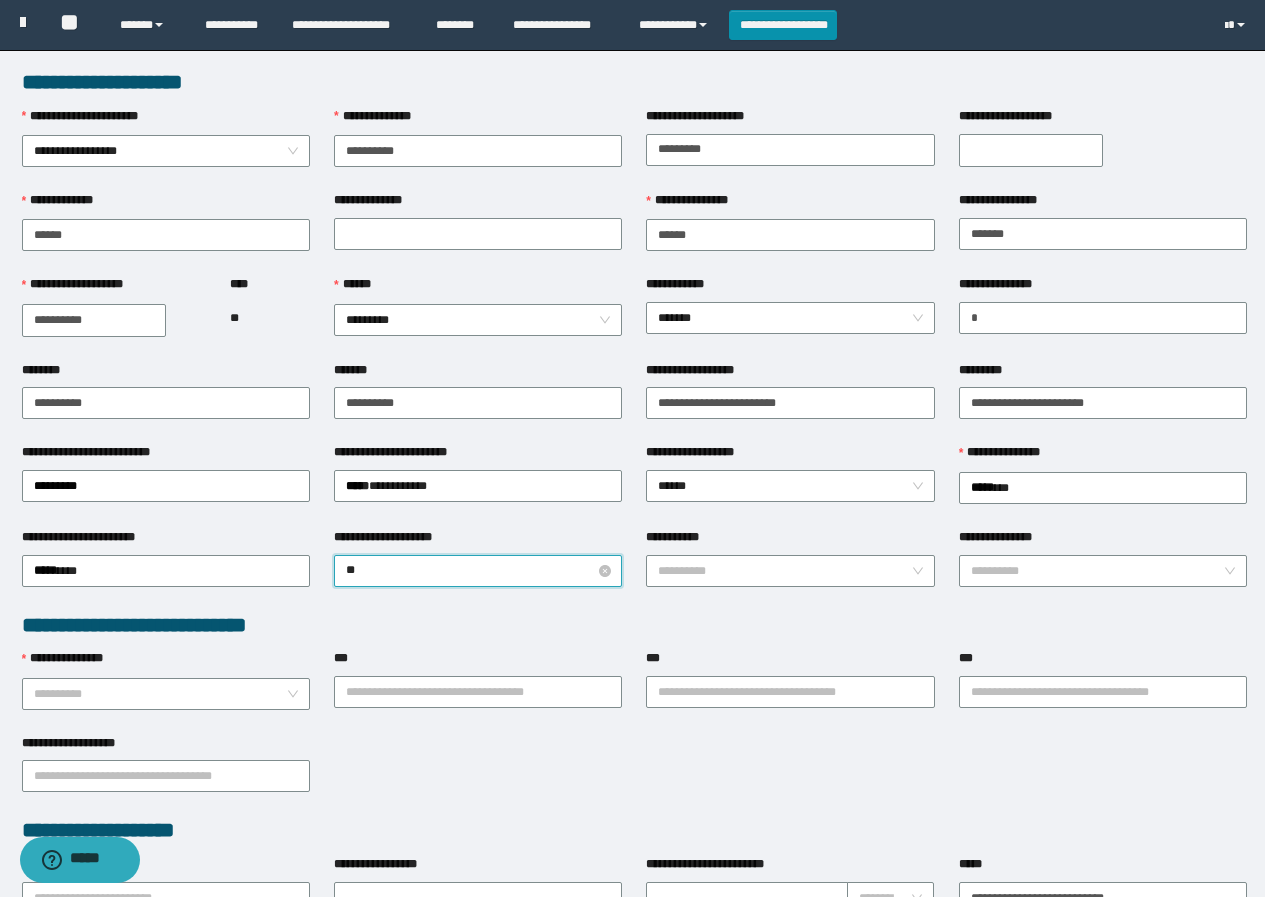 type on "***" 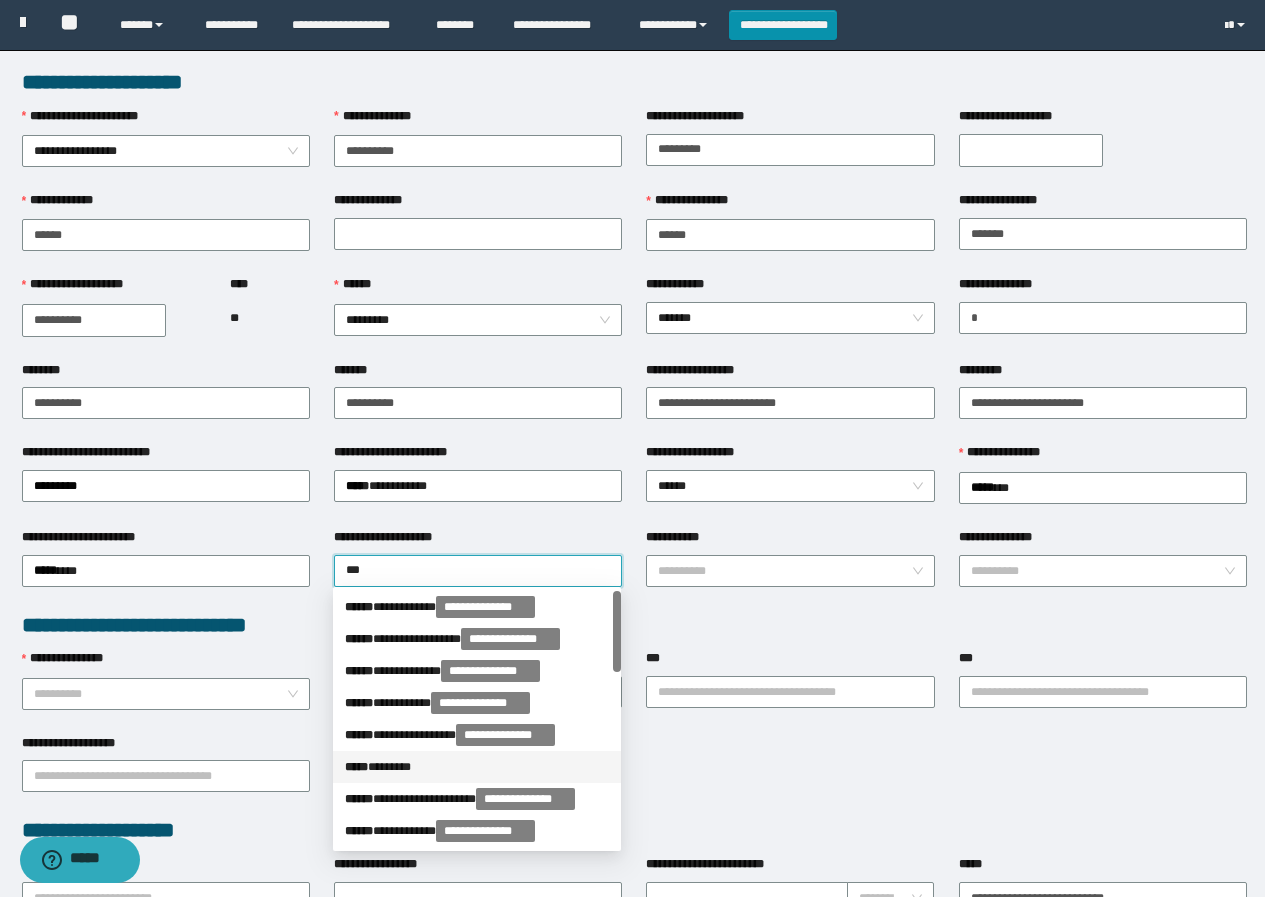 click on "***** * ******" at bounding box center [477, 767] 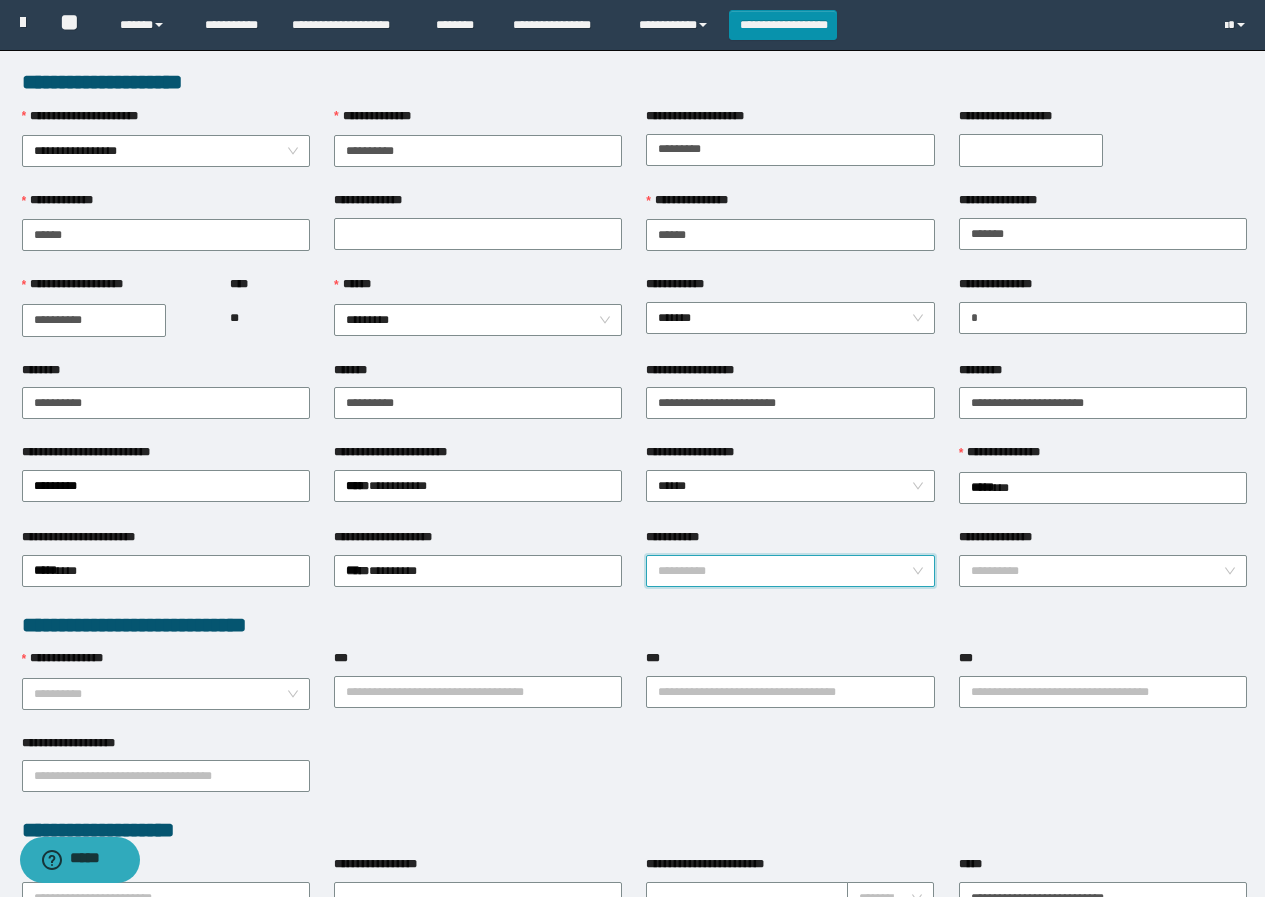 click on "**********" at bounding box center (784, 571) 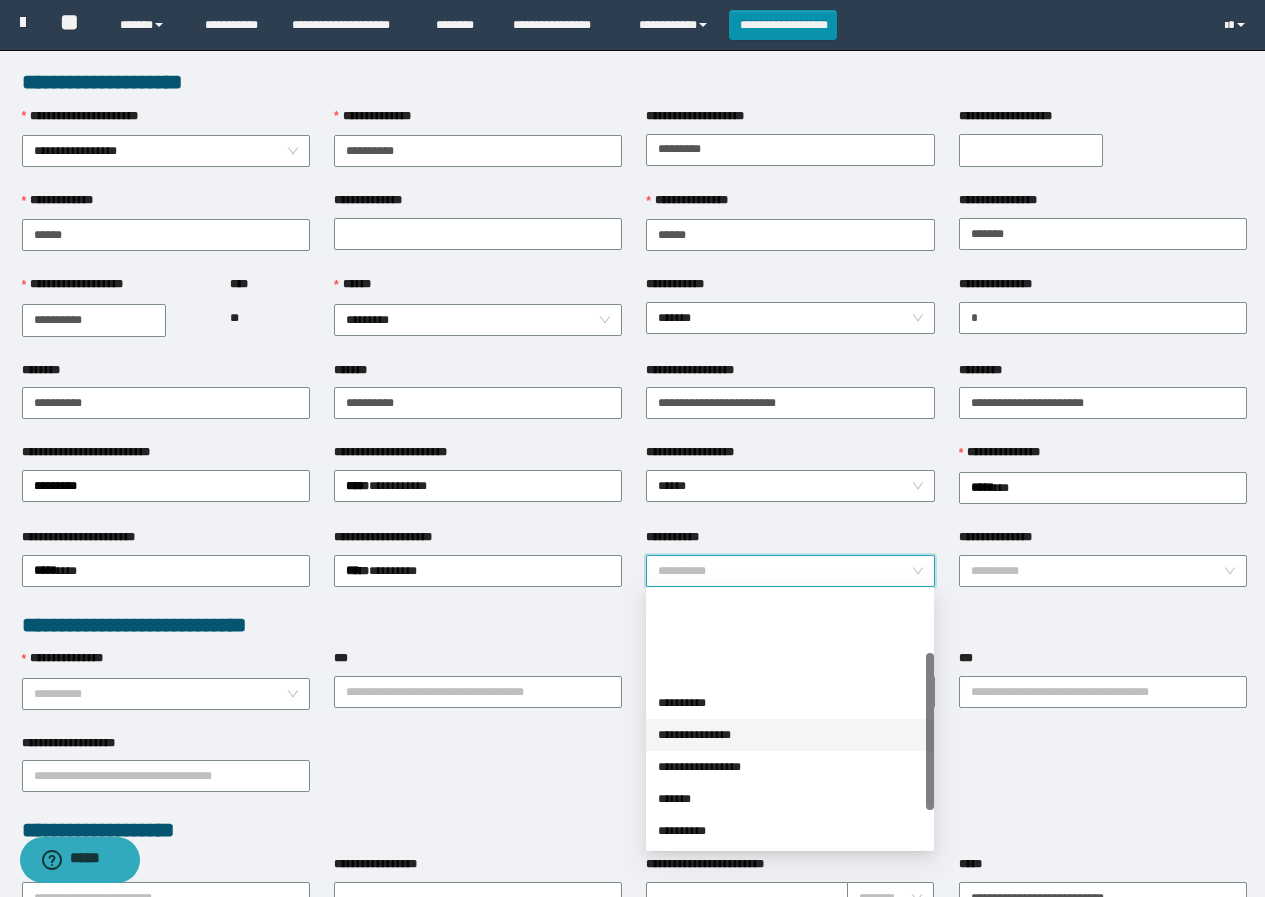 scroll, scrollTop: 100, scrollLeft: 0, axis: vertical 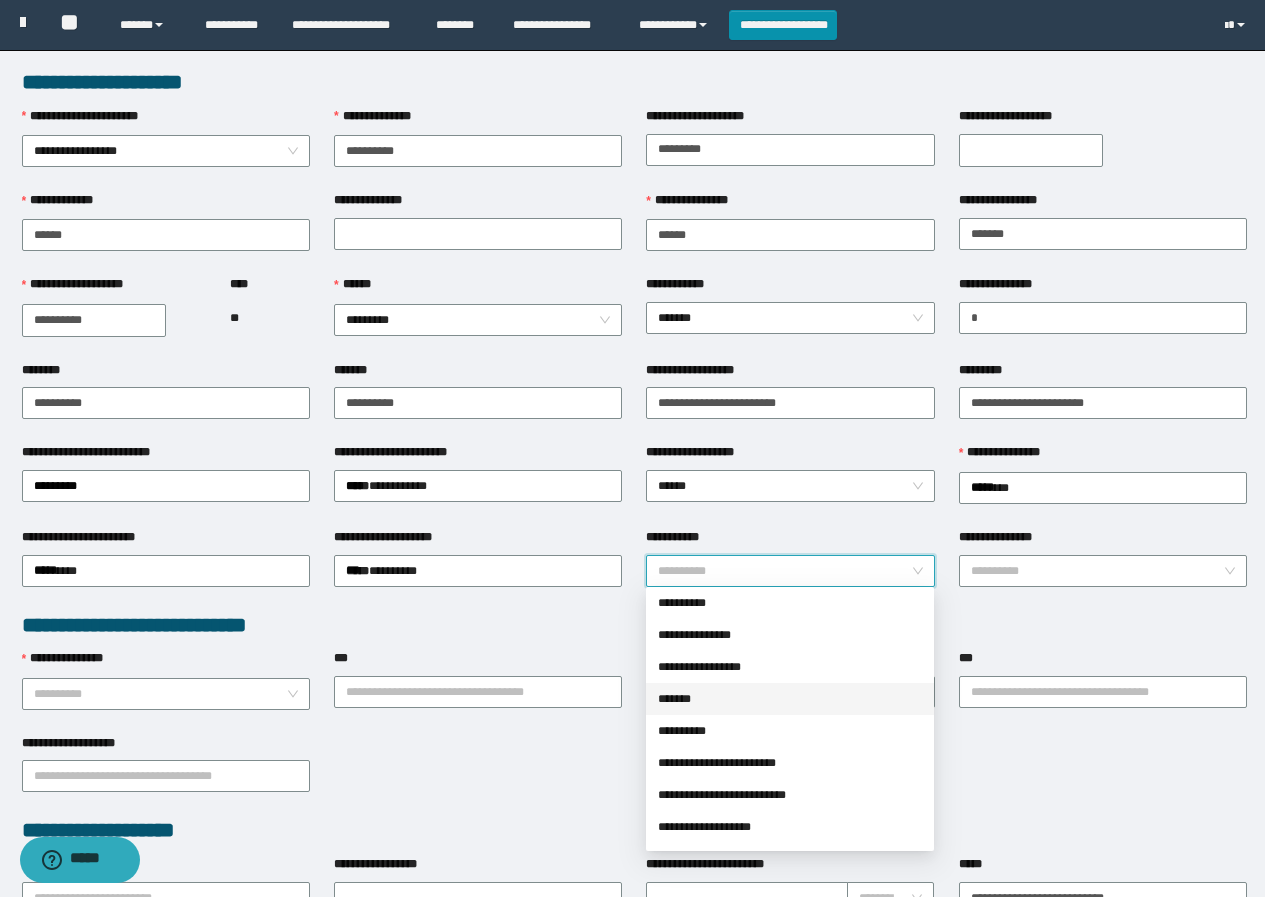 click on "*******" at bounding box center (790, 699) 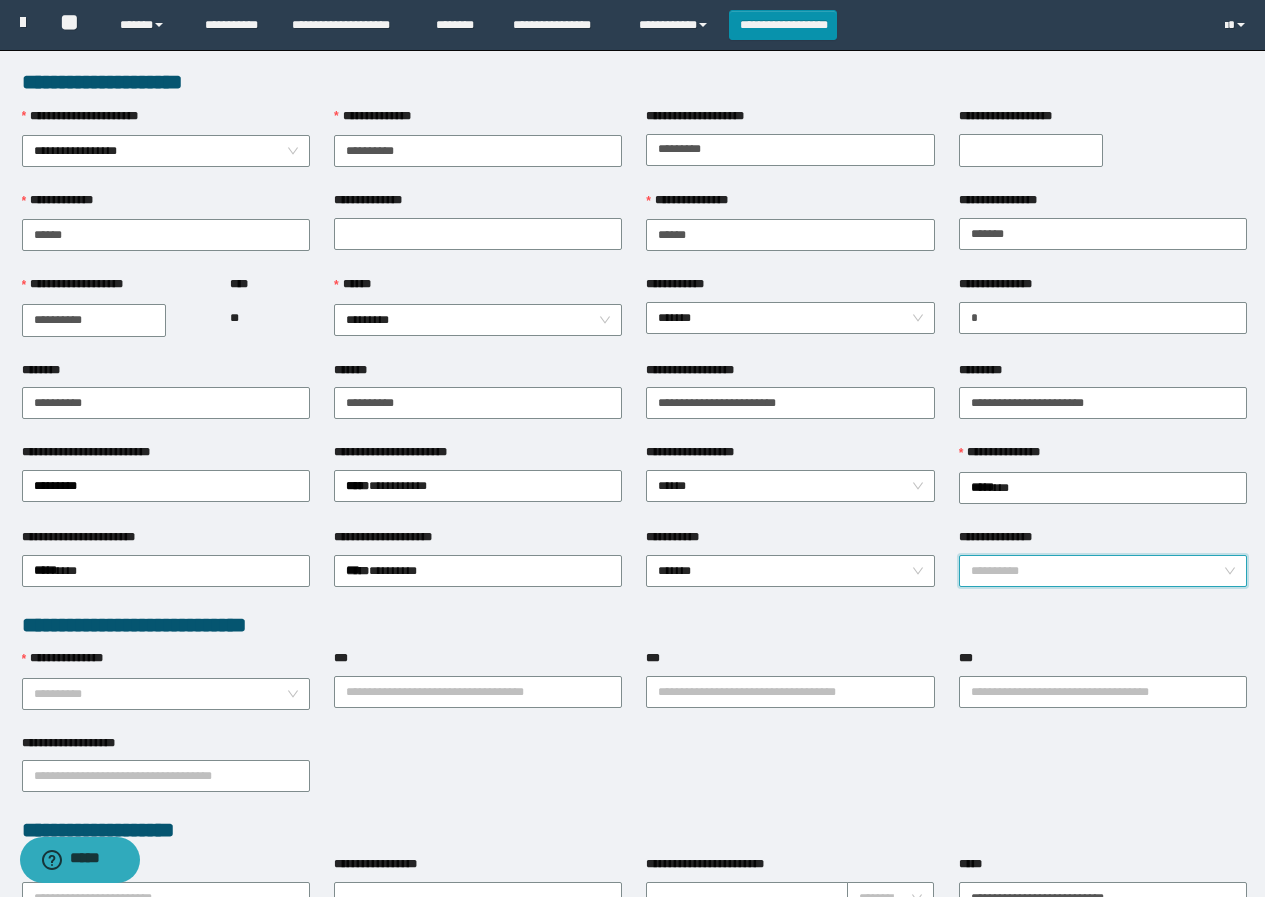 click on "**********" at bounding box center [1097, 571] 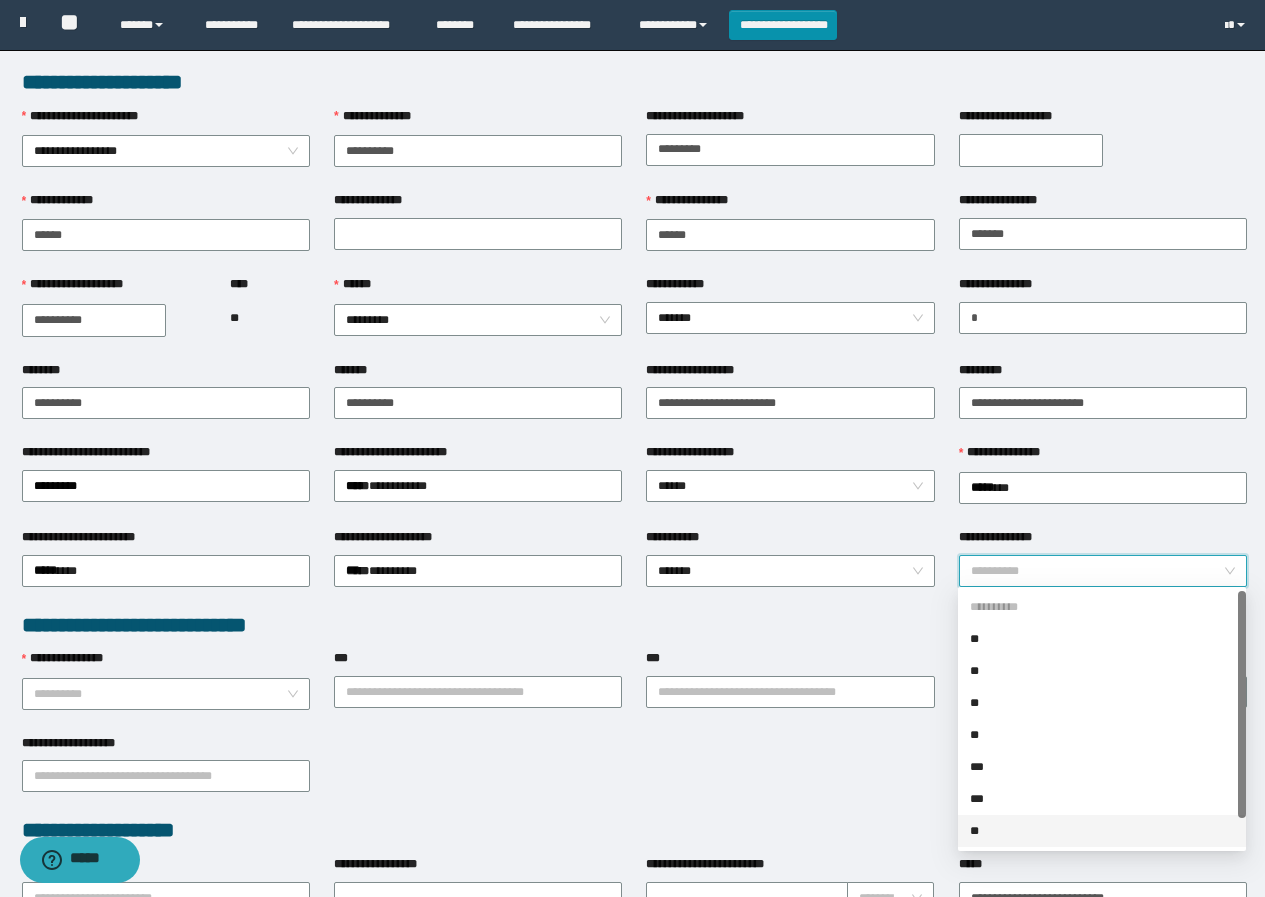 click on "**" at bounding box center [1102, 831] 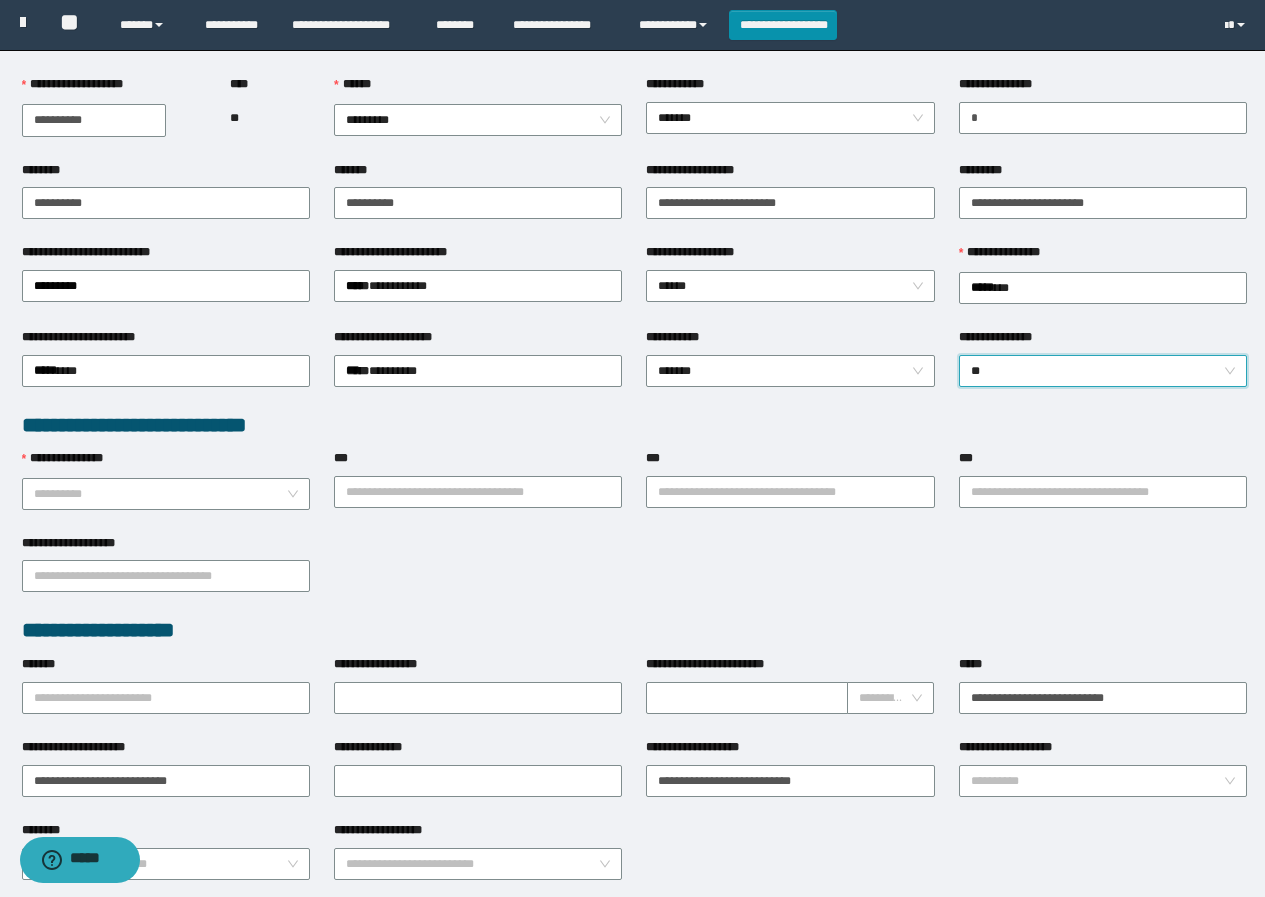 scroll, scrollTop: 300, scrollLeft: 0, axis: vertical 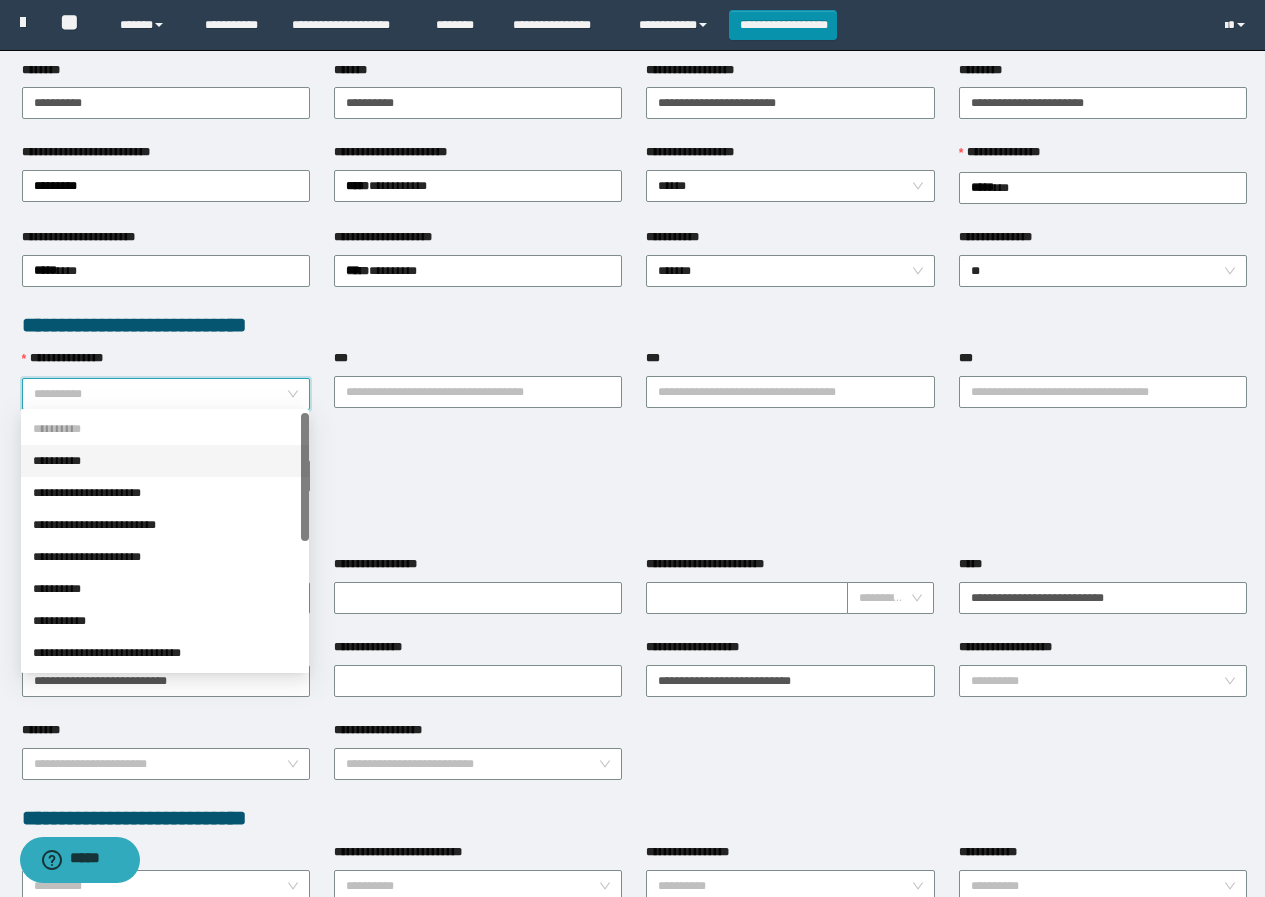 click on "**********" at bounding box center (160, 394) 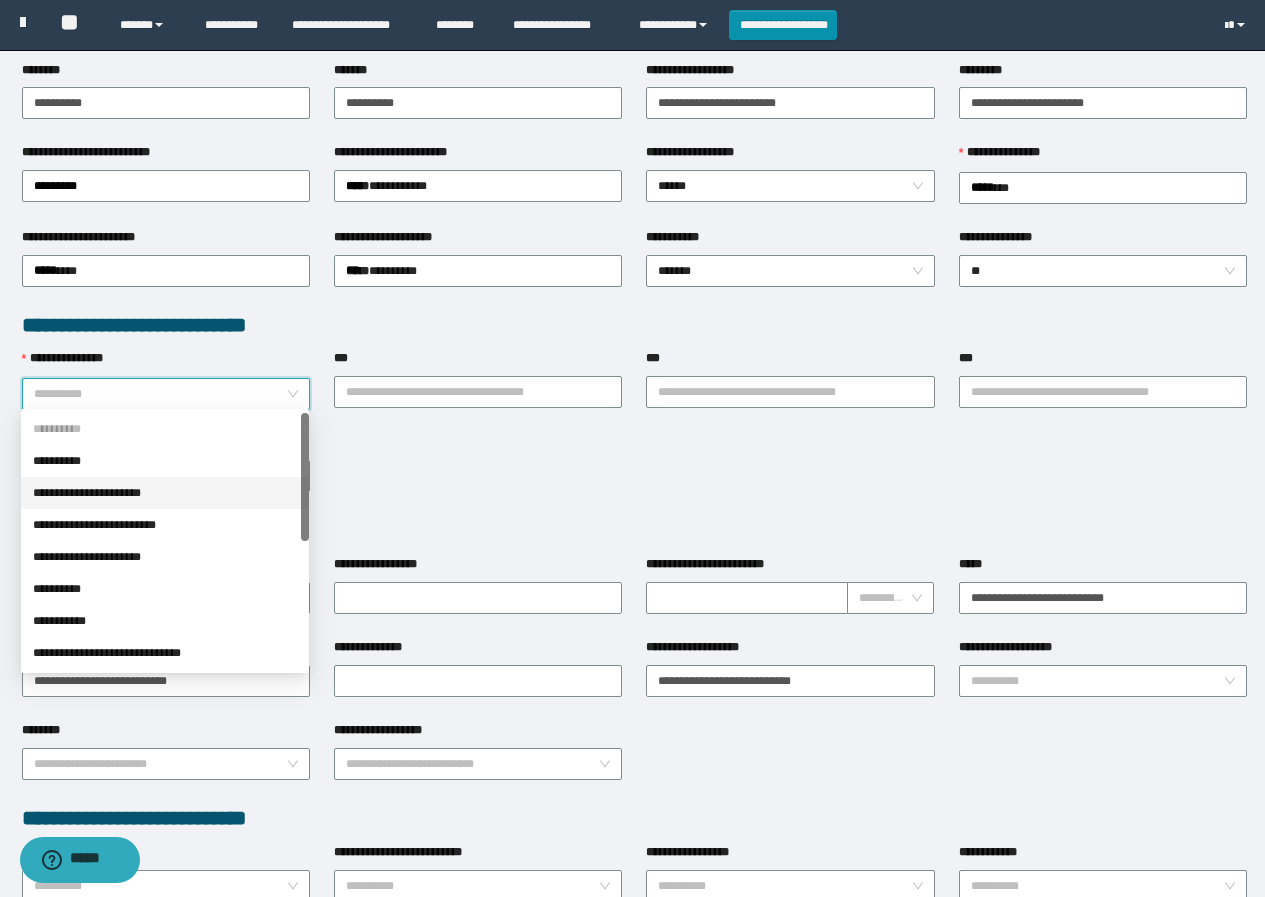 click on "**********" at bounding box center [165, 493] 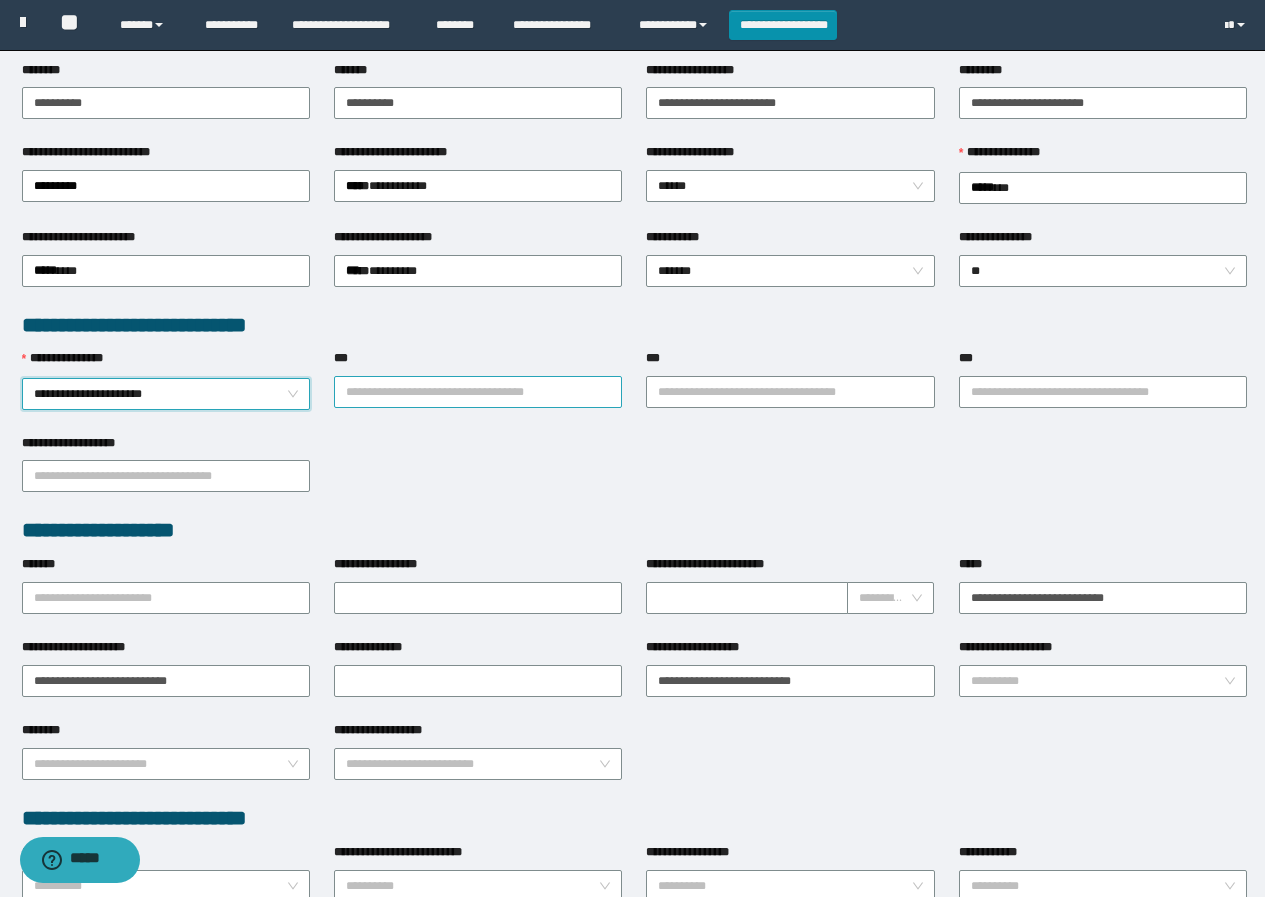 drag, startPoint x: 454, startPoint y: 362, endPoint x: 445, endPoint y: 398, distance: 37.107952 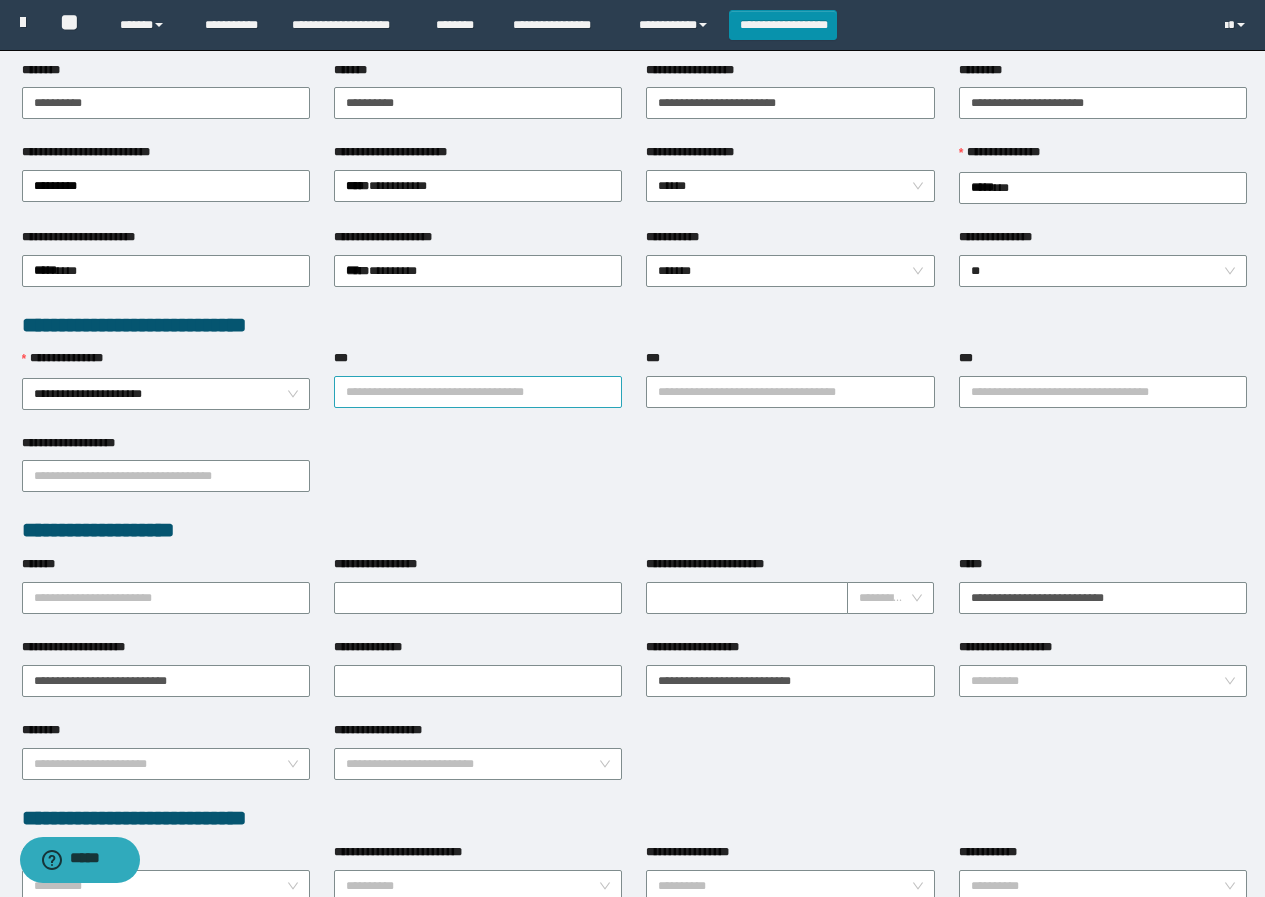click on "***" at bounding box center (478, 392) 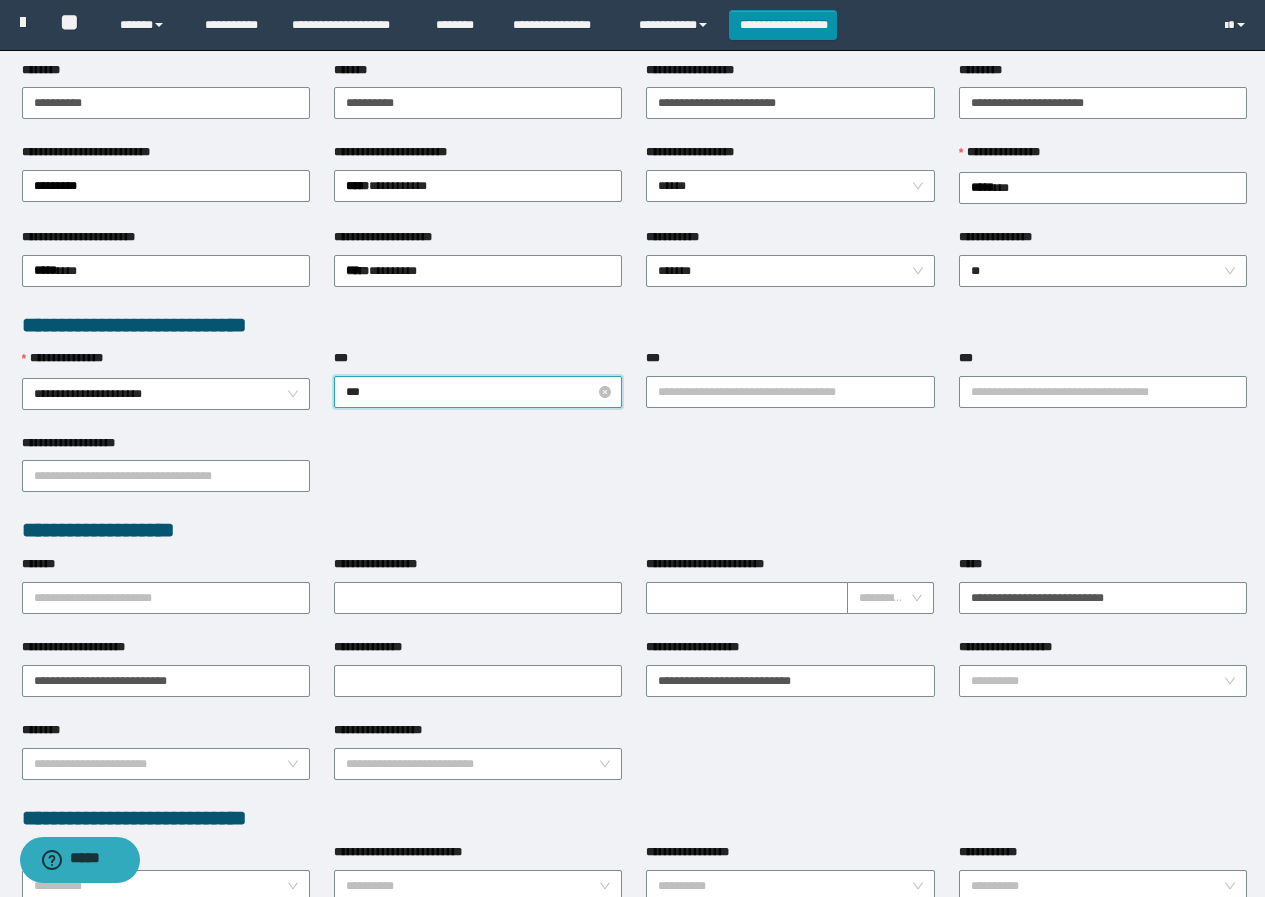 type on "****" 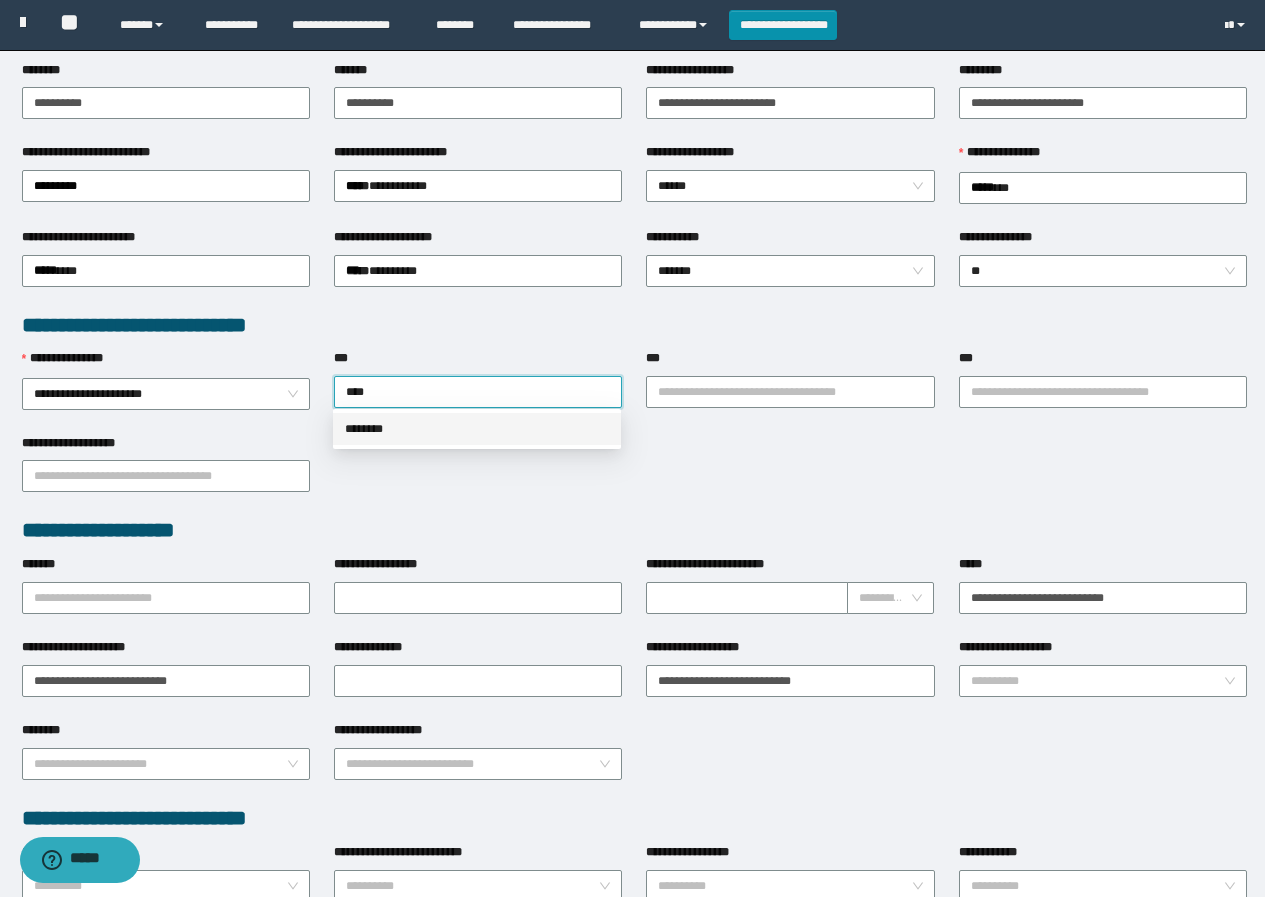 click on "********" at bounding box center (477, 429) 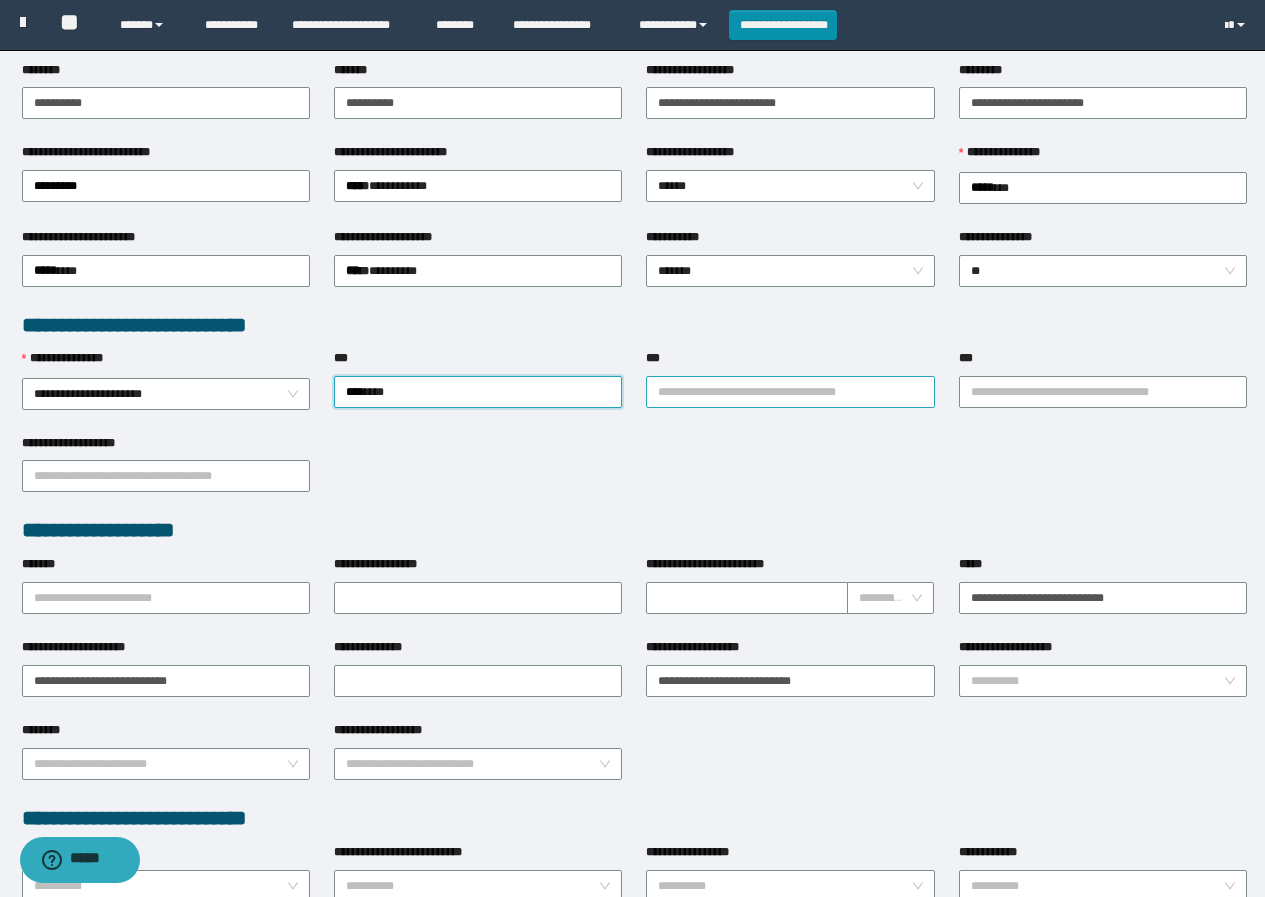 click on "***" at bounding box center [790, 392] 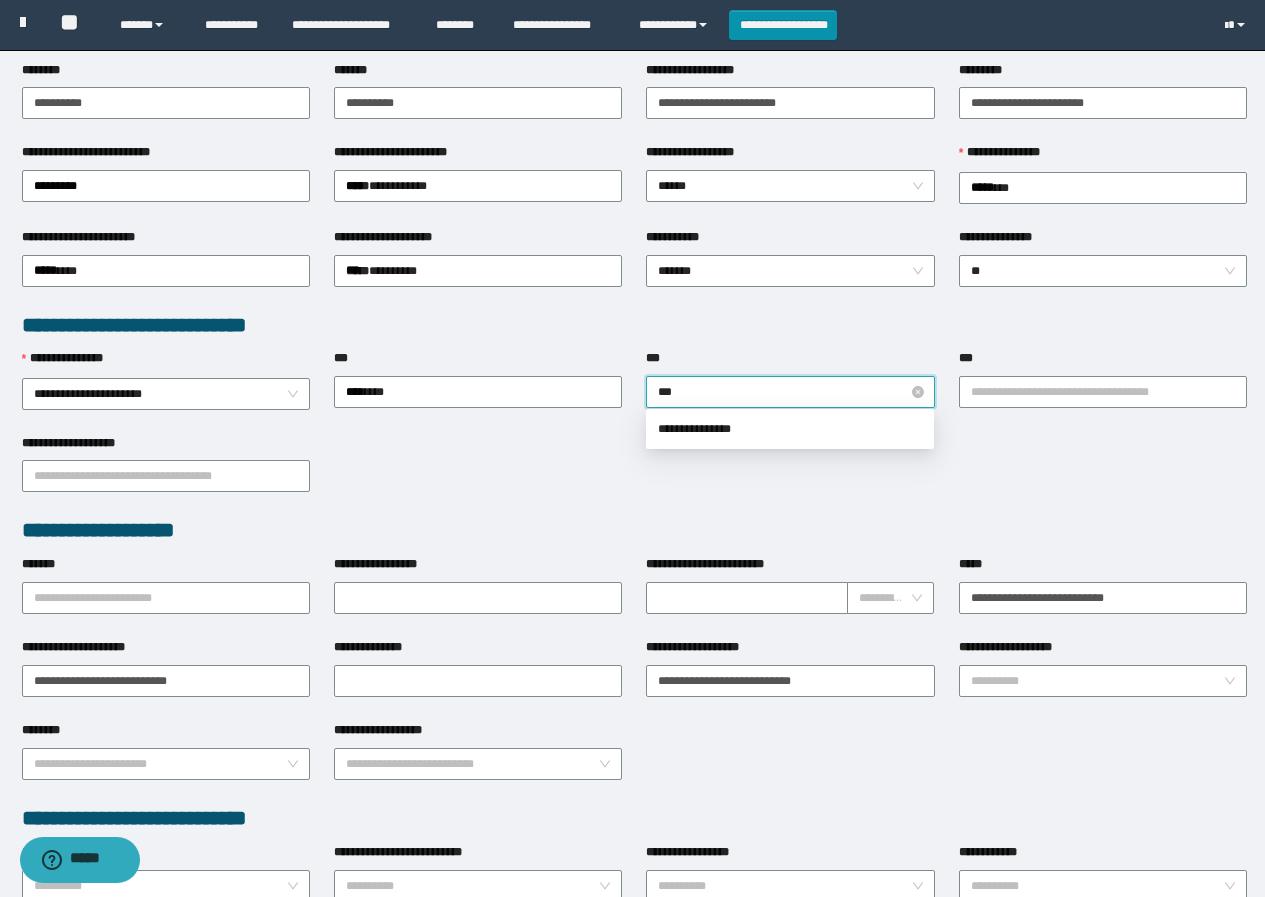 type on "****" 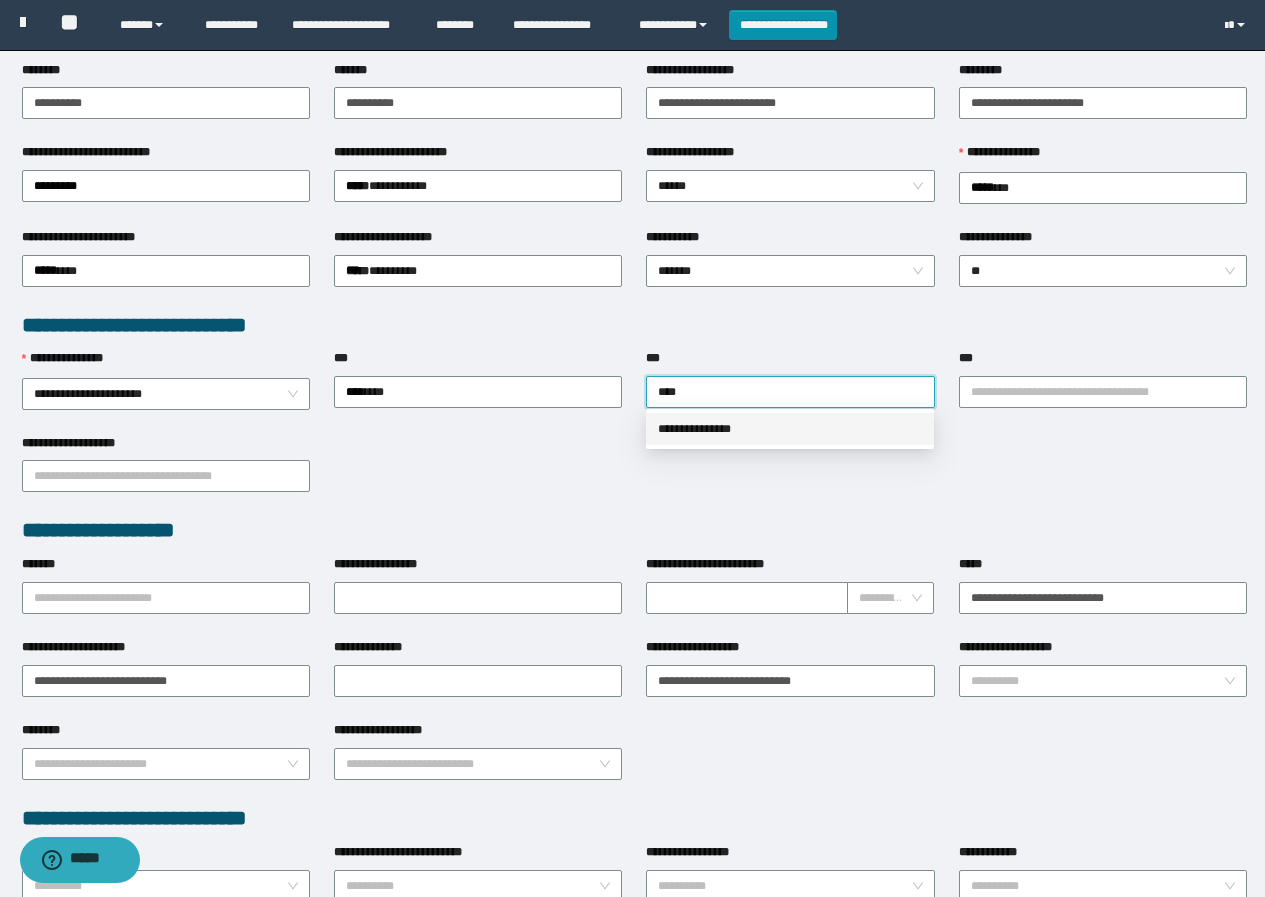 click on "**********" at bounding box center (790, 429) 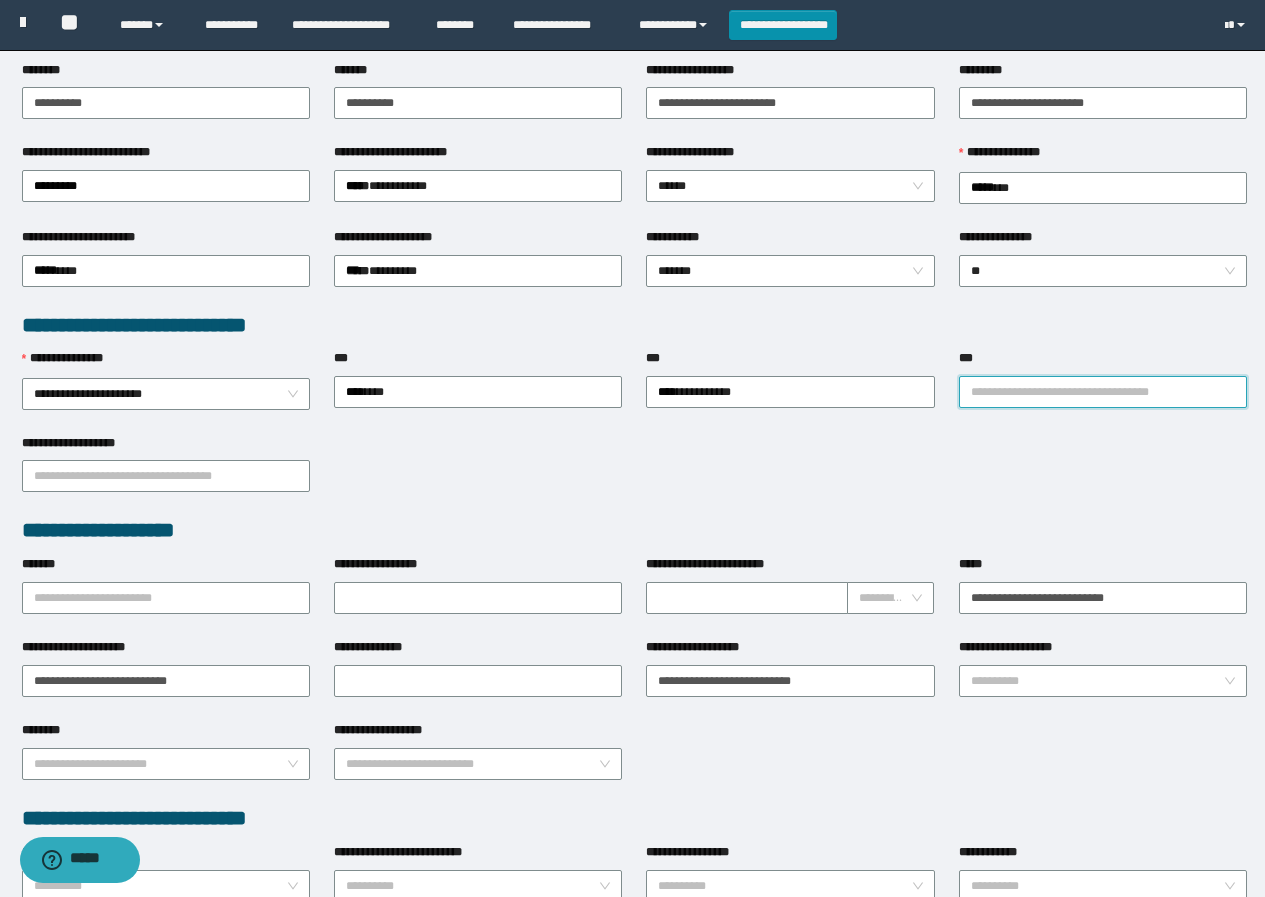 click on "***" at bounding box center (1103, 392) 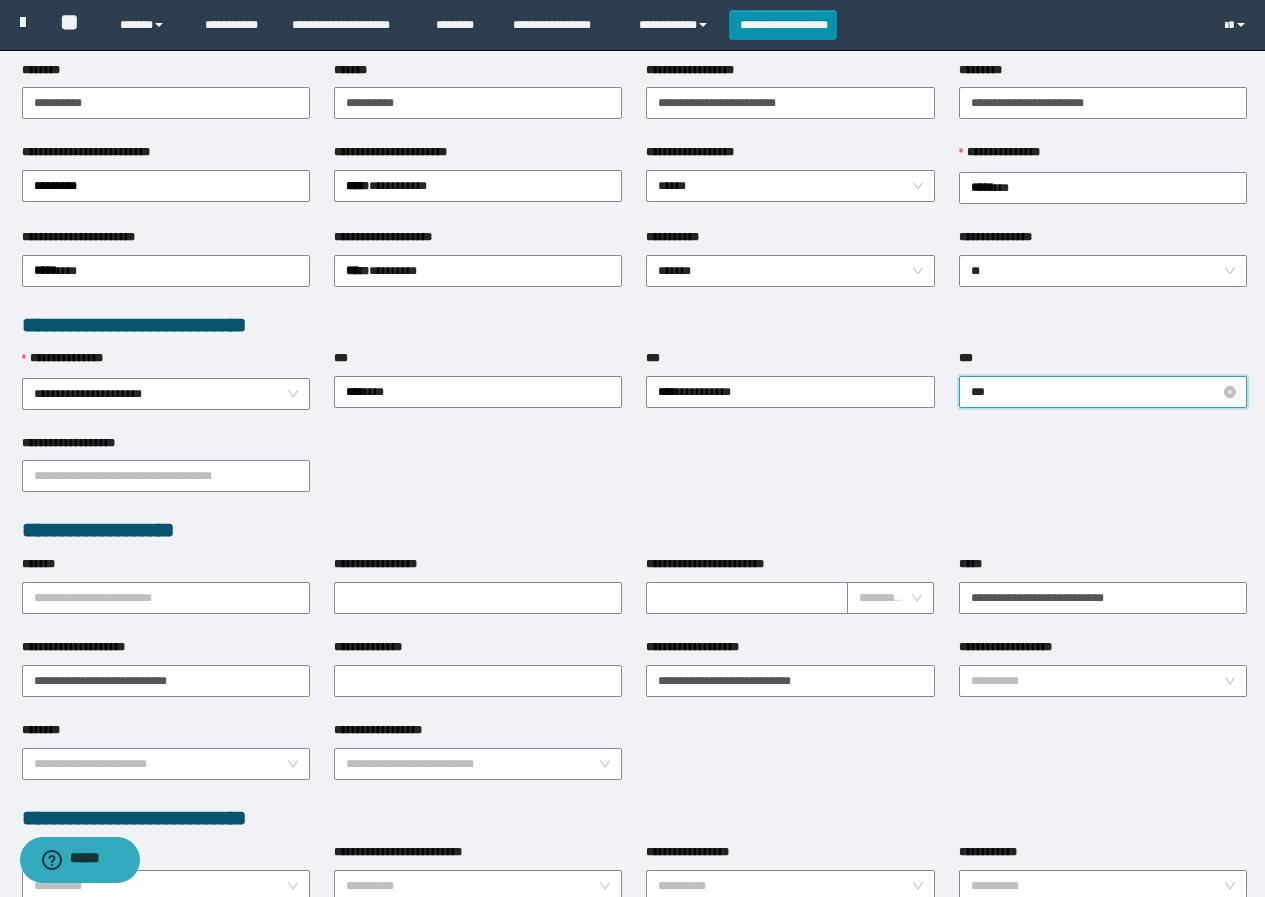 type on "****" 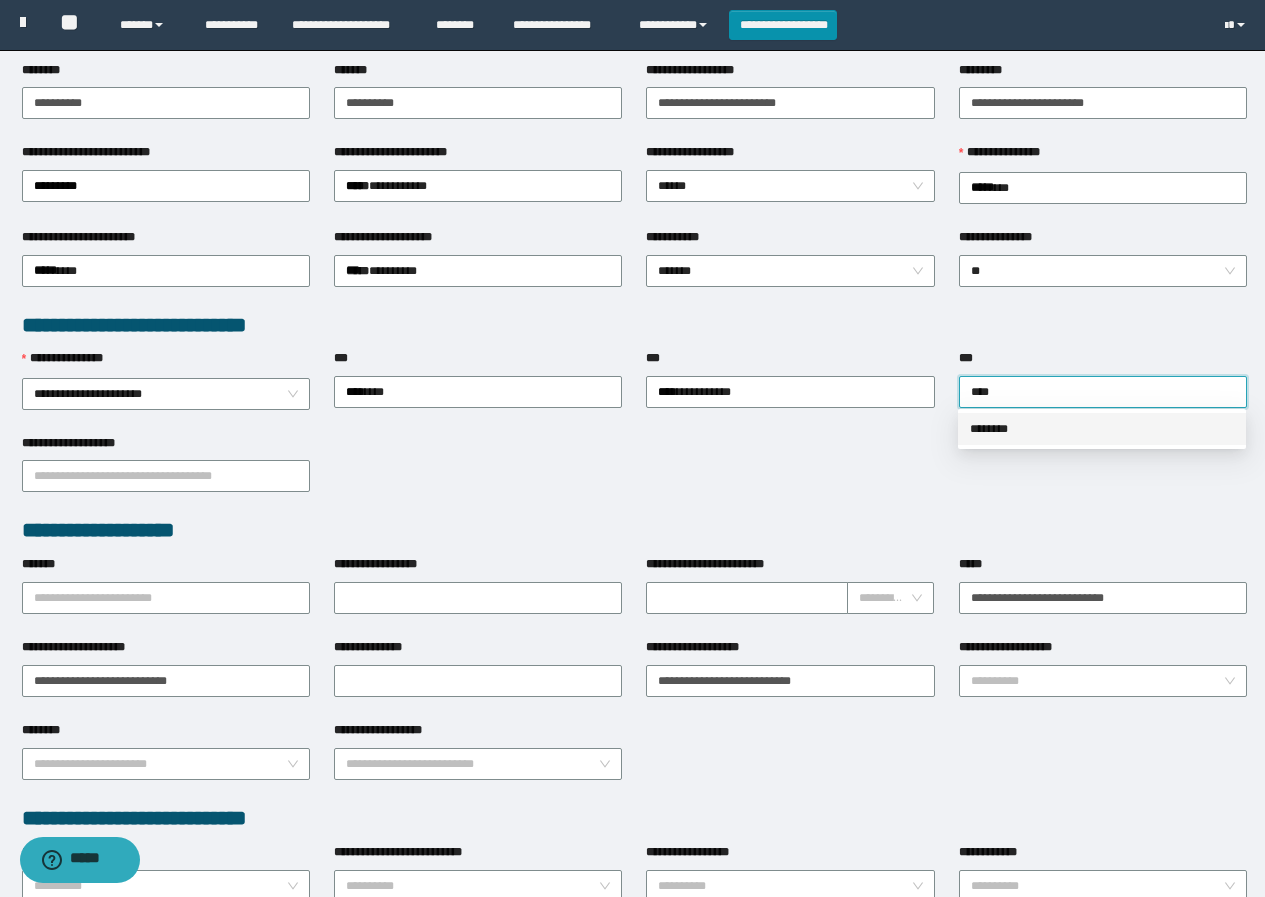 click on "********" at bounding box center [1102, 429] 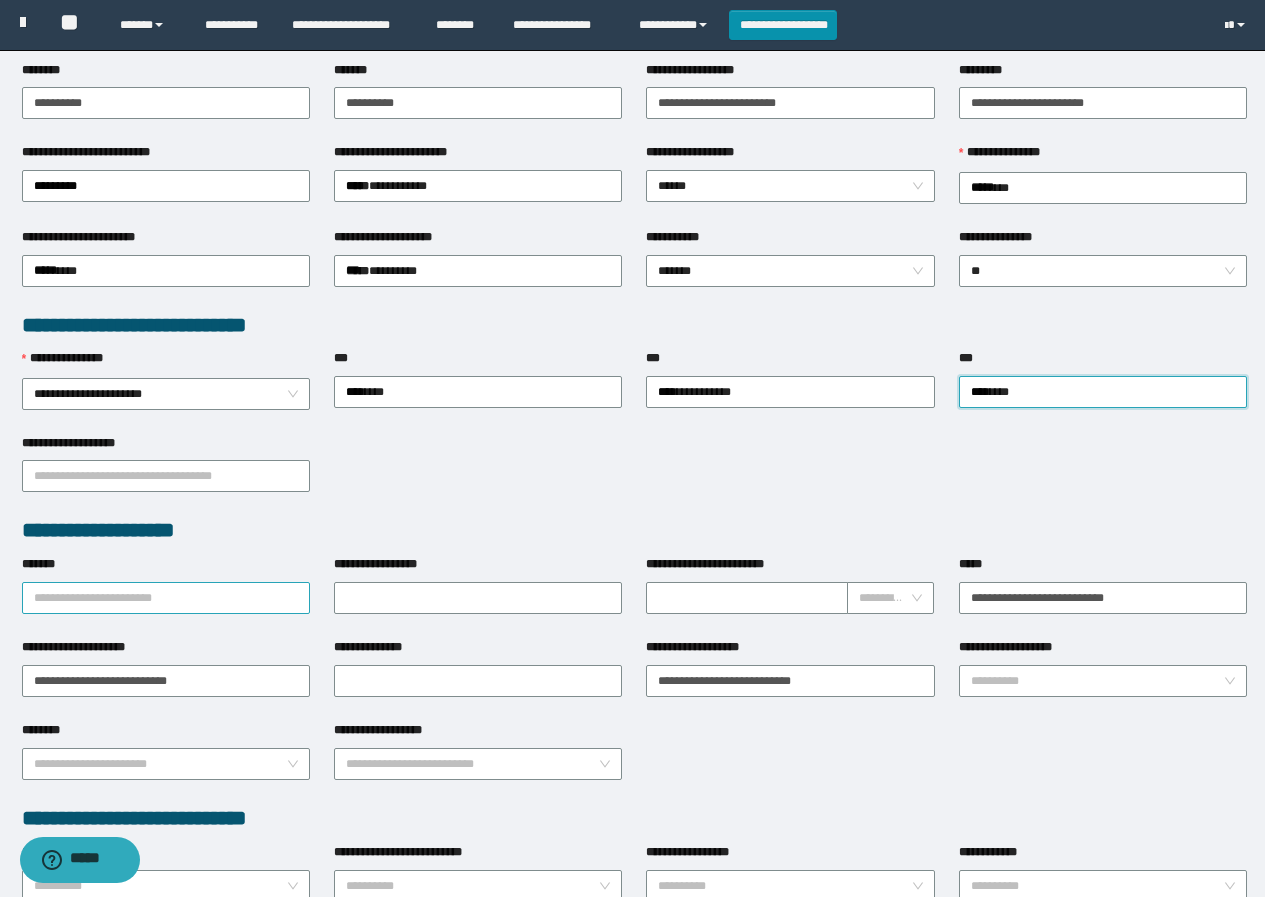 click on "*******" at bounding box center (166, 598) 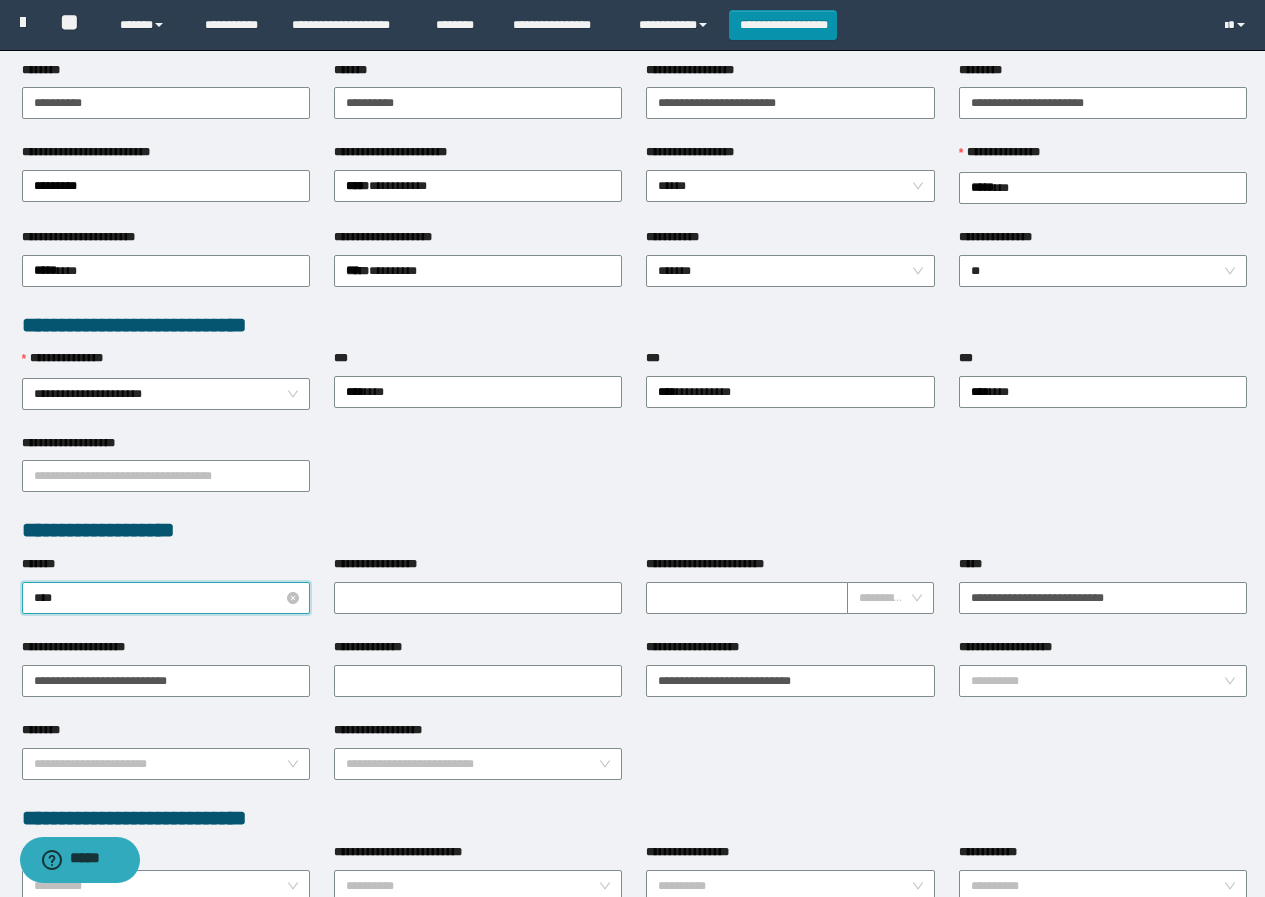 type on "*****" 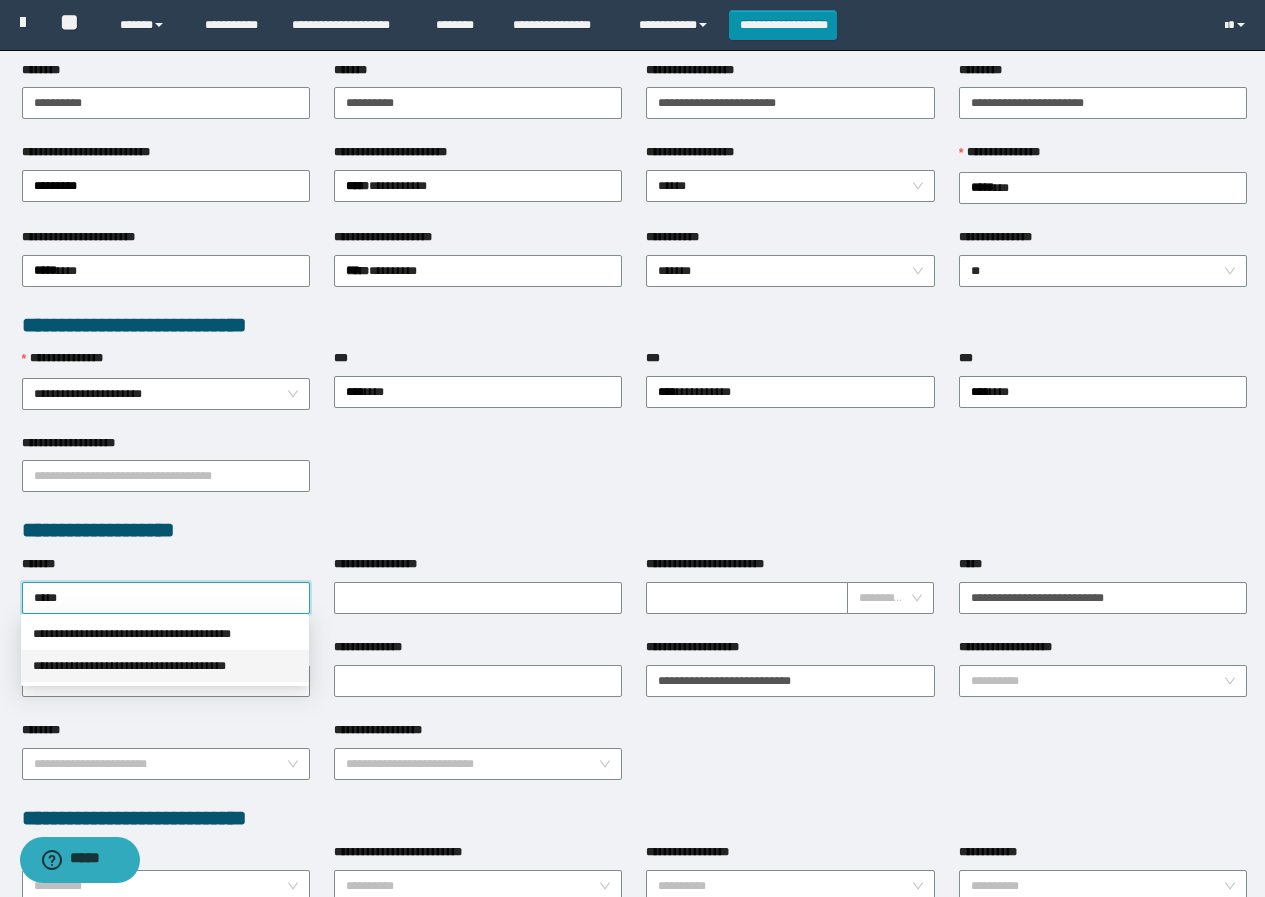 click on "**********" at bounding box center [165, 666] 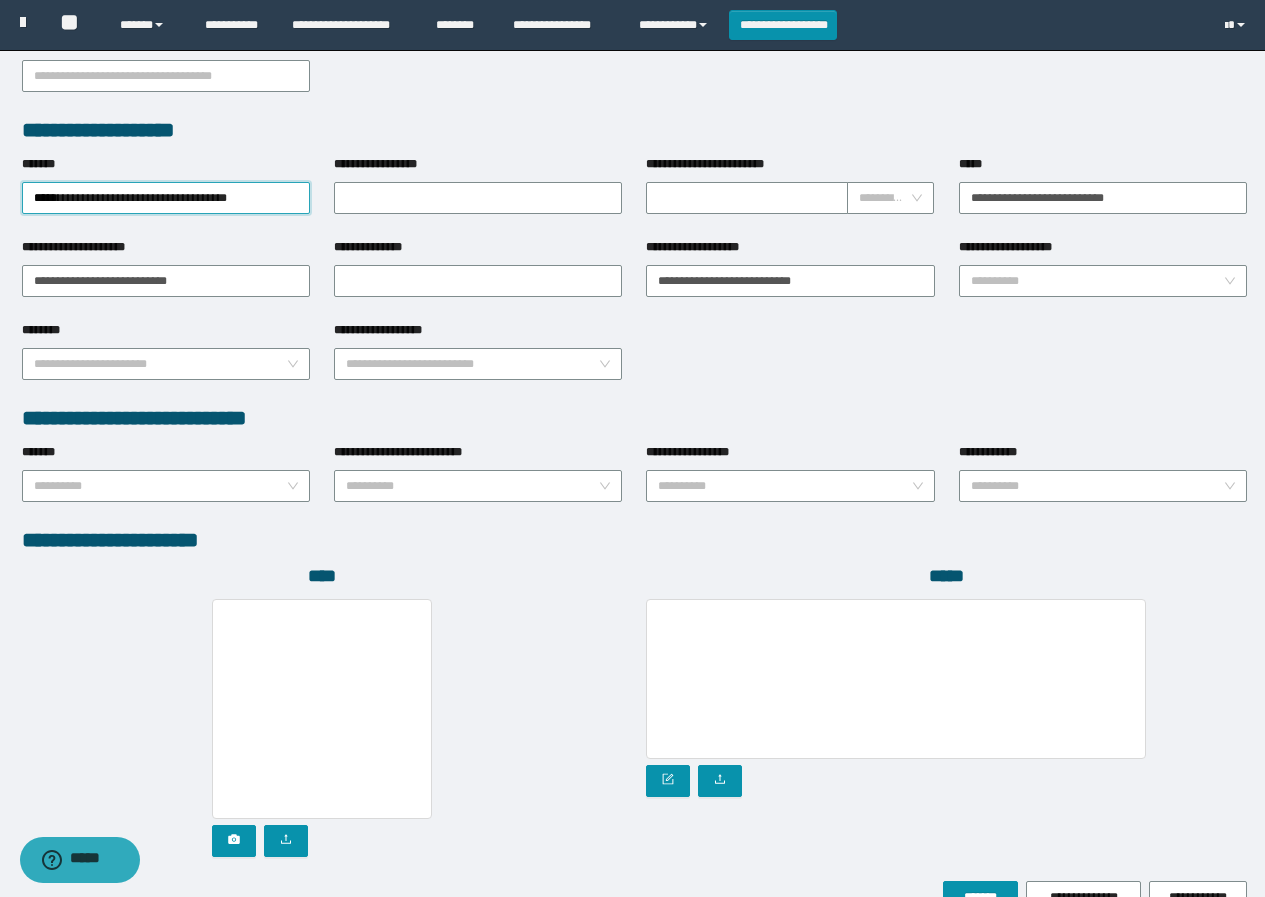 scroll, scrollTop: 808, scrollLeft: 0, axis: vertical 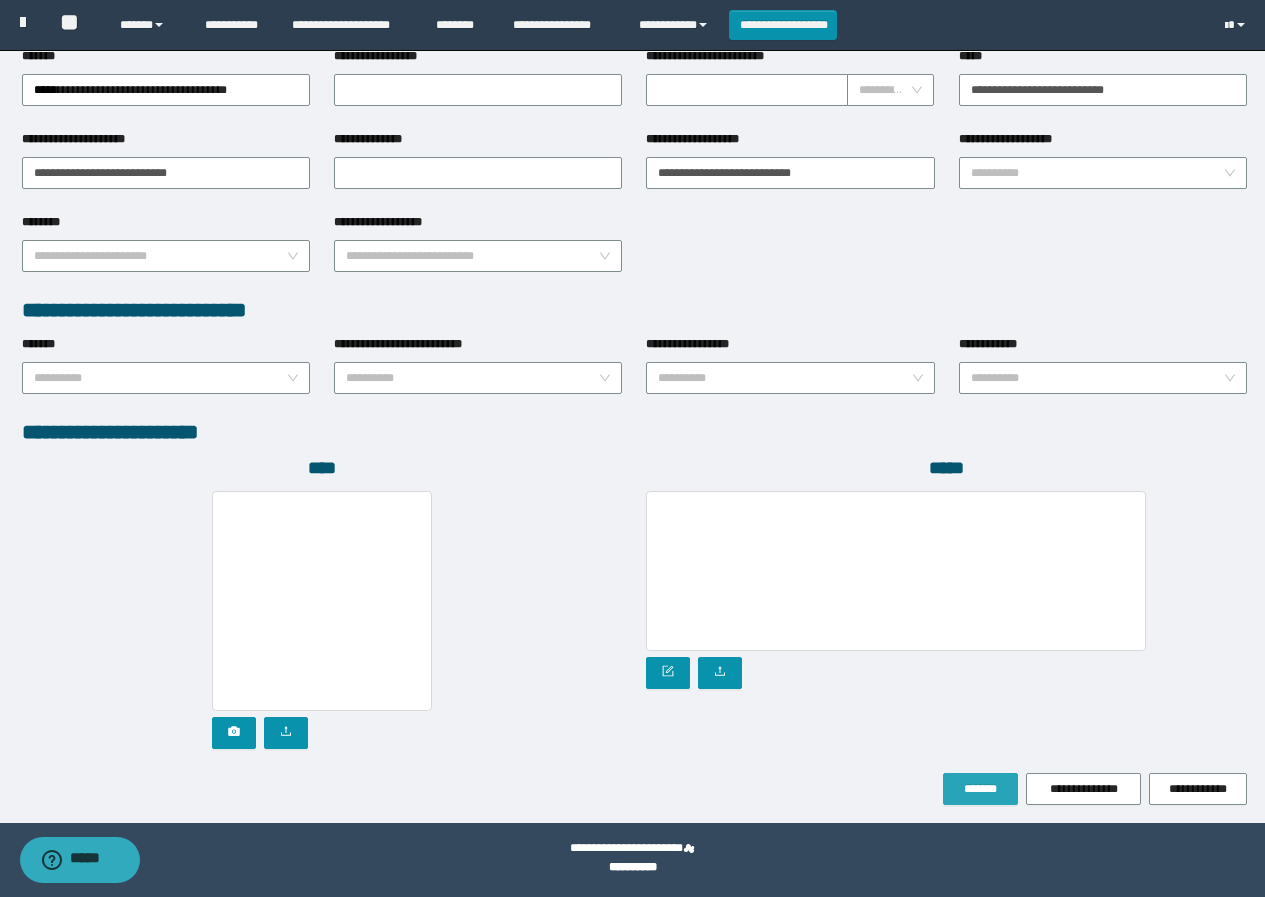 click on "*******" at bounding box center (980, 789) 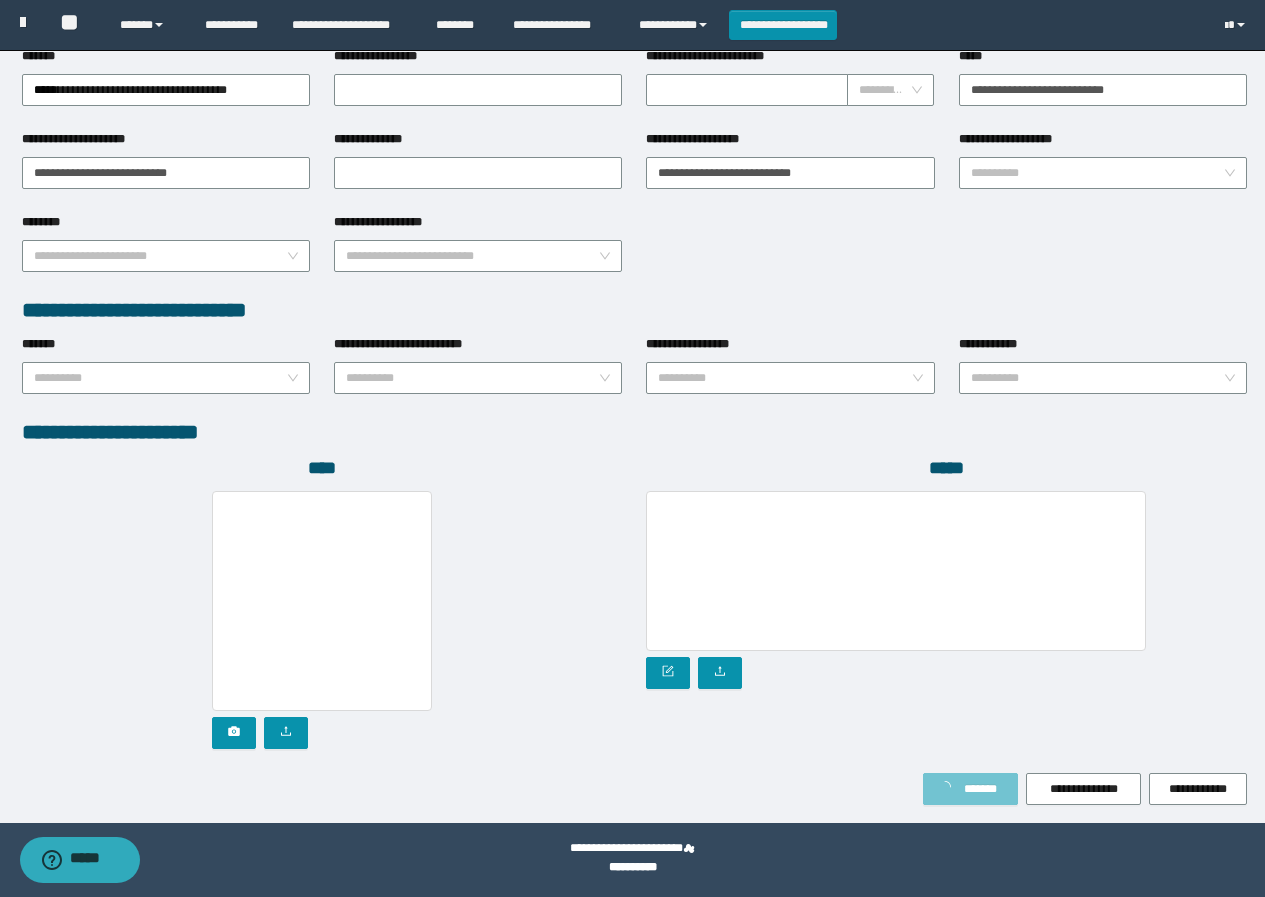 scroll, scrollTop: 861, scrollLeft: 0, axis: vertical 